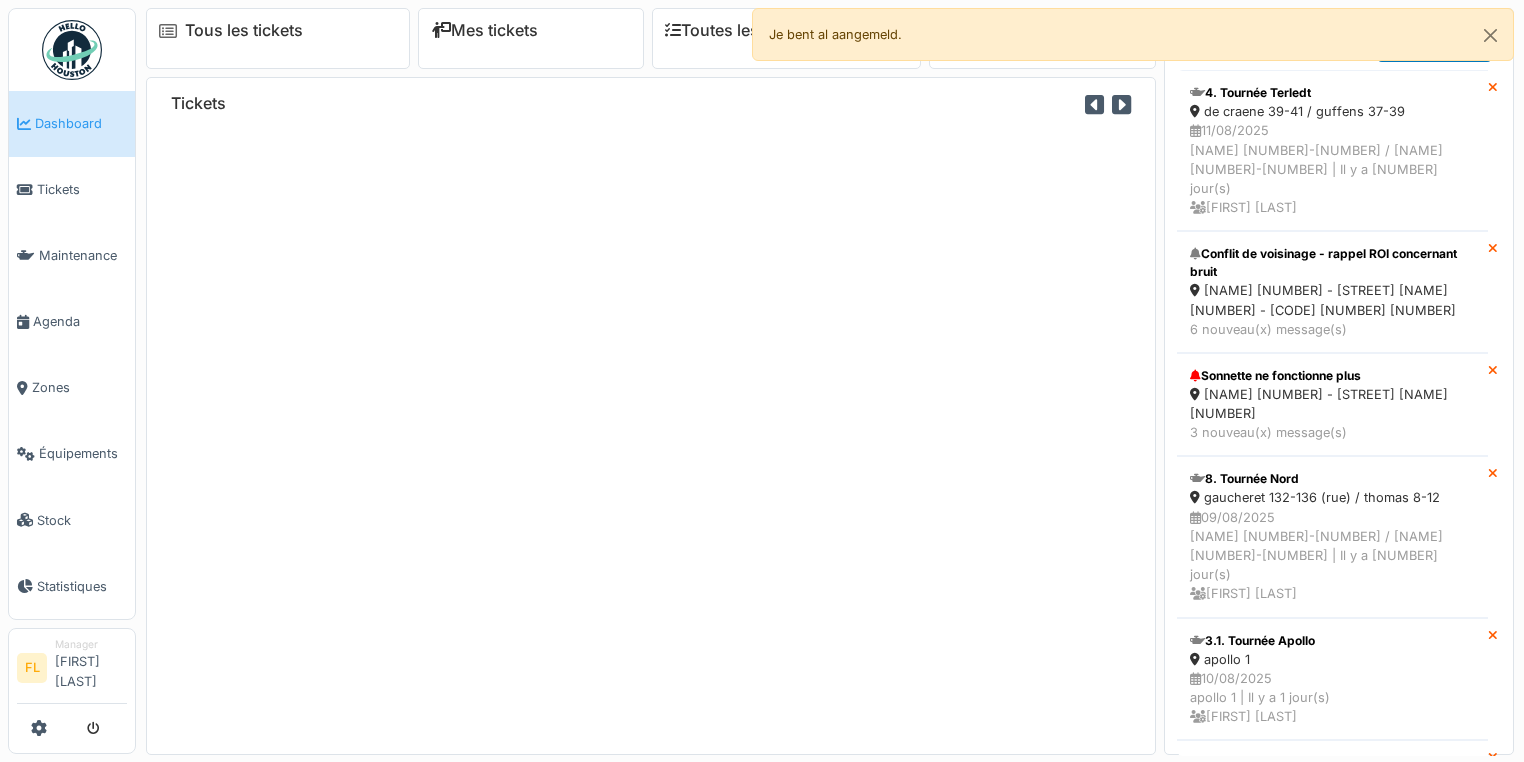 scroll, scrollTop: 0, scrollLeft: 0, axis: both 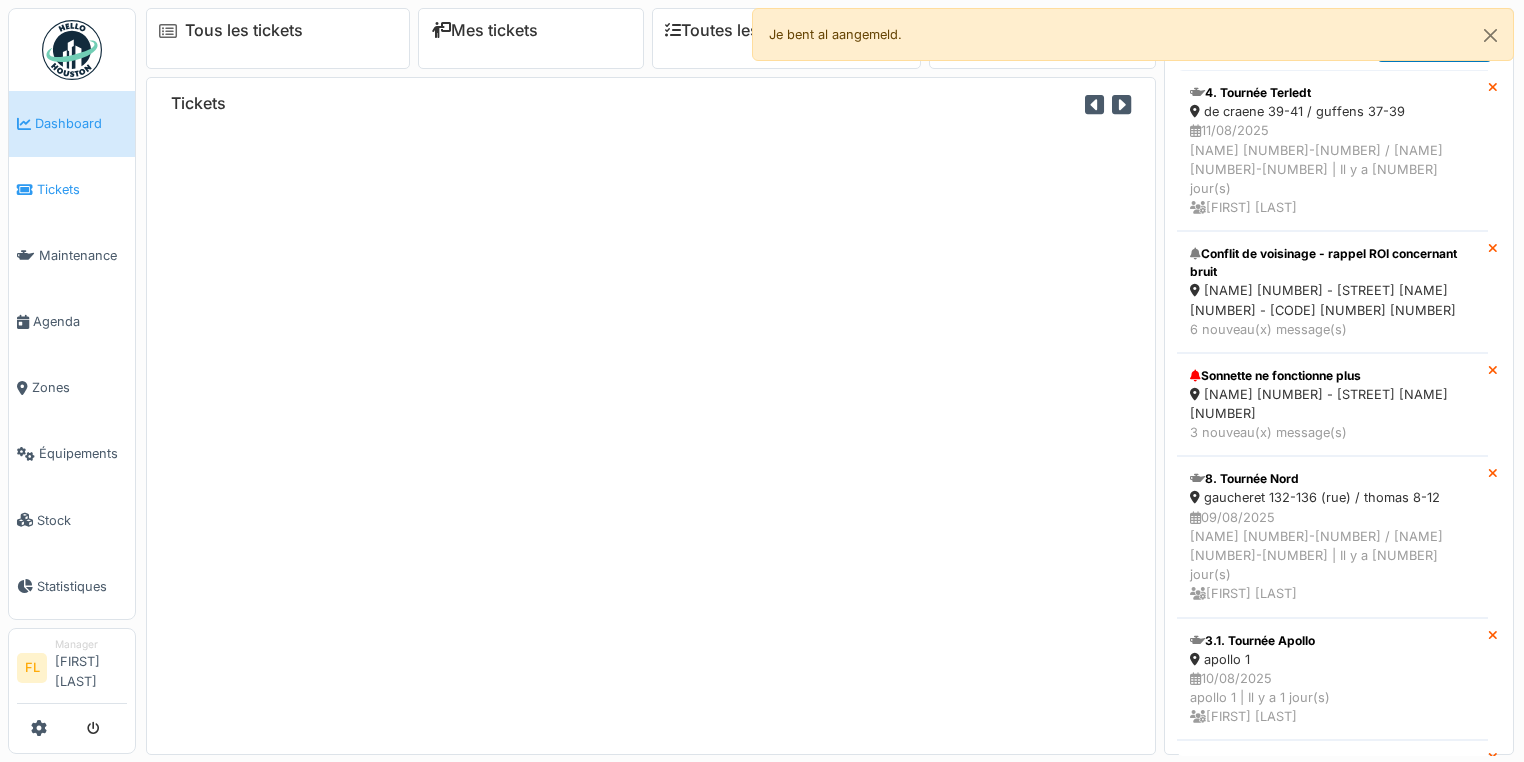 click on "Tickets" at bounding box center (72, 189) 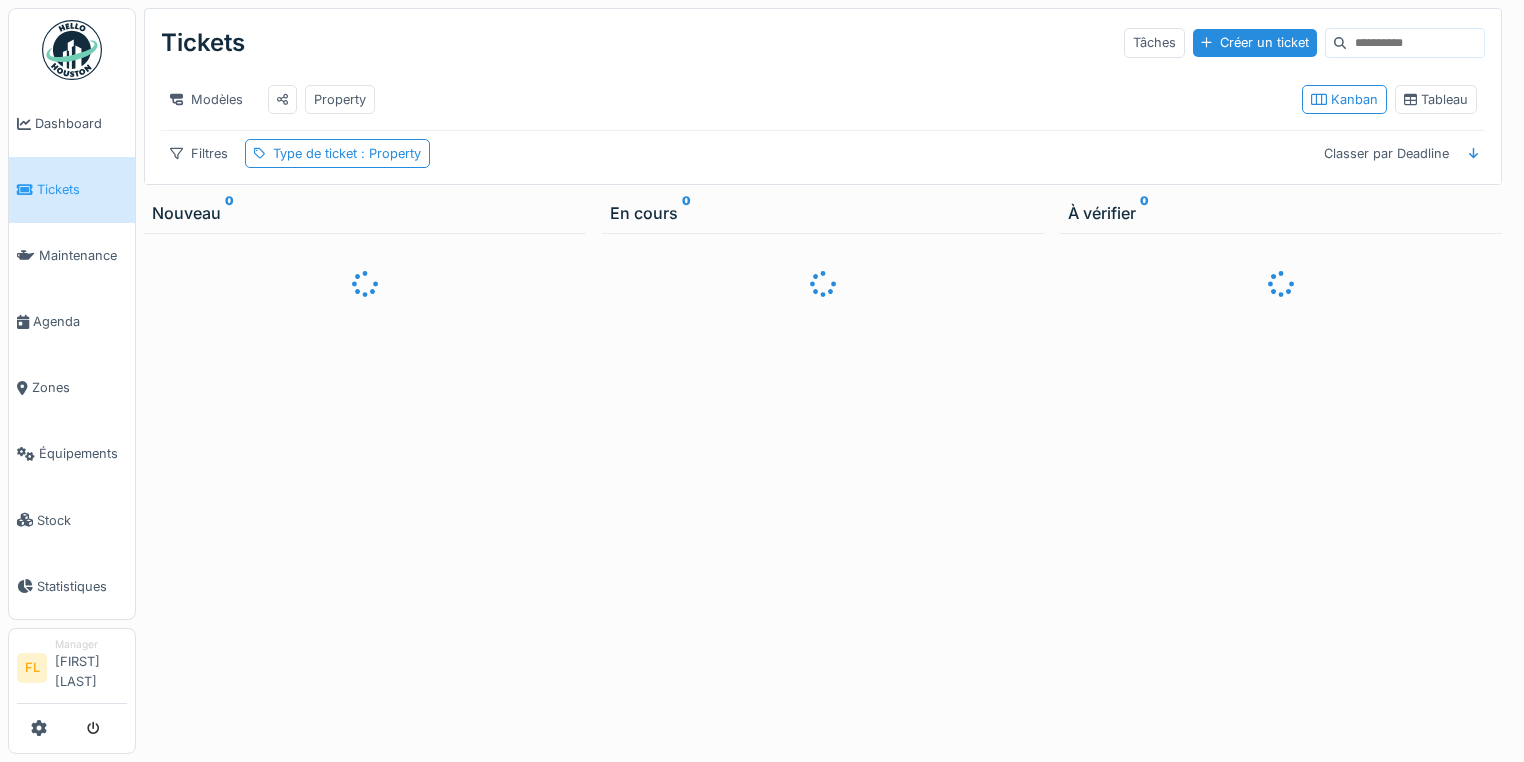 scroll, scrollTop: 0, scrollLeft: 0, axis: both 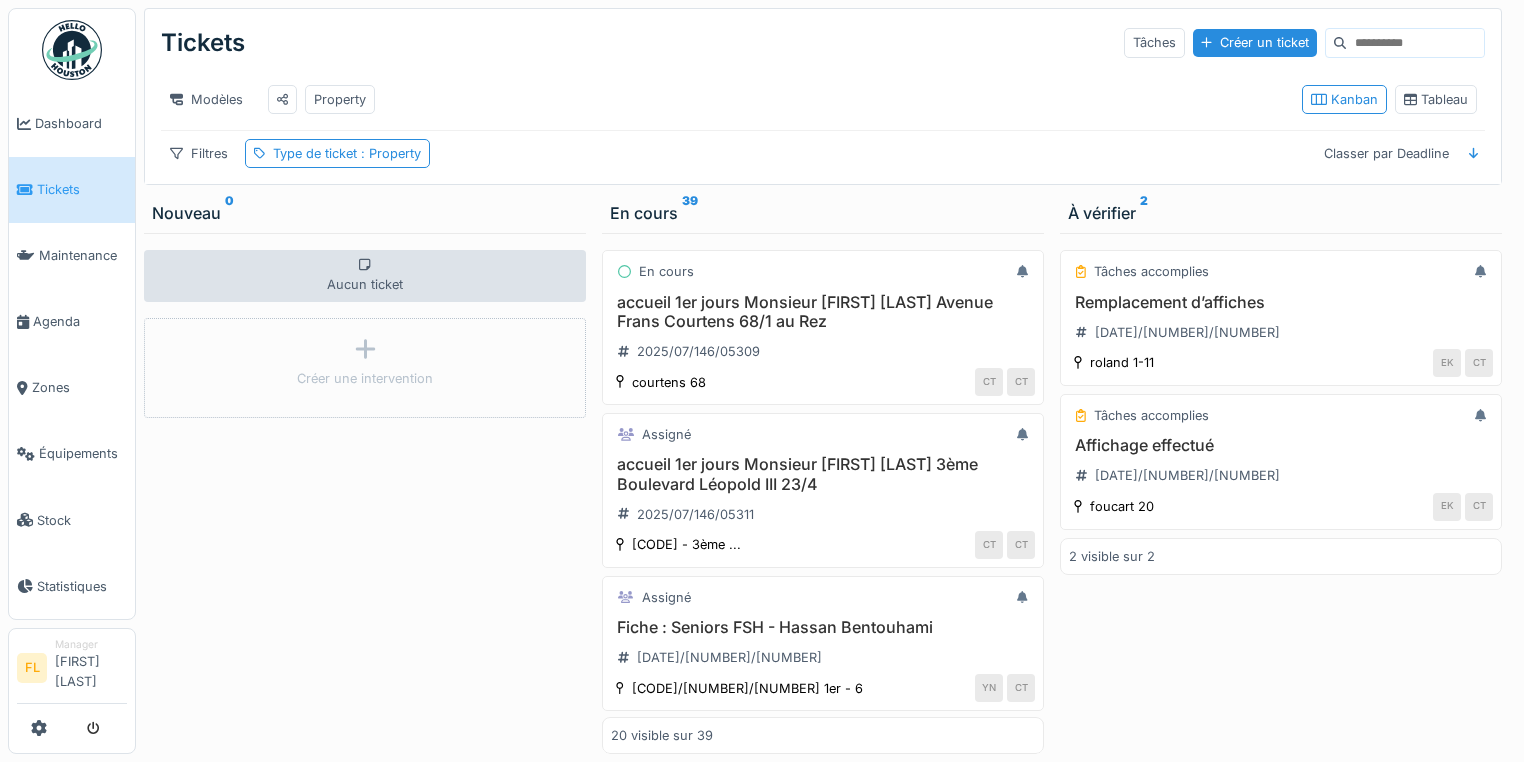 click on "Tâches accomplies Remplacement d’affiches 2025/08/146/06320 roland 1-11 EK CT Tâches accomplies Affichage effectué  2025/08/146/06321 foucart 20 EK CT 2 visible sur 2" at bounding box center [1281, 493] 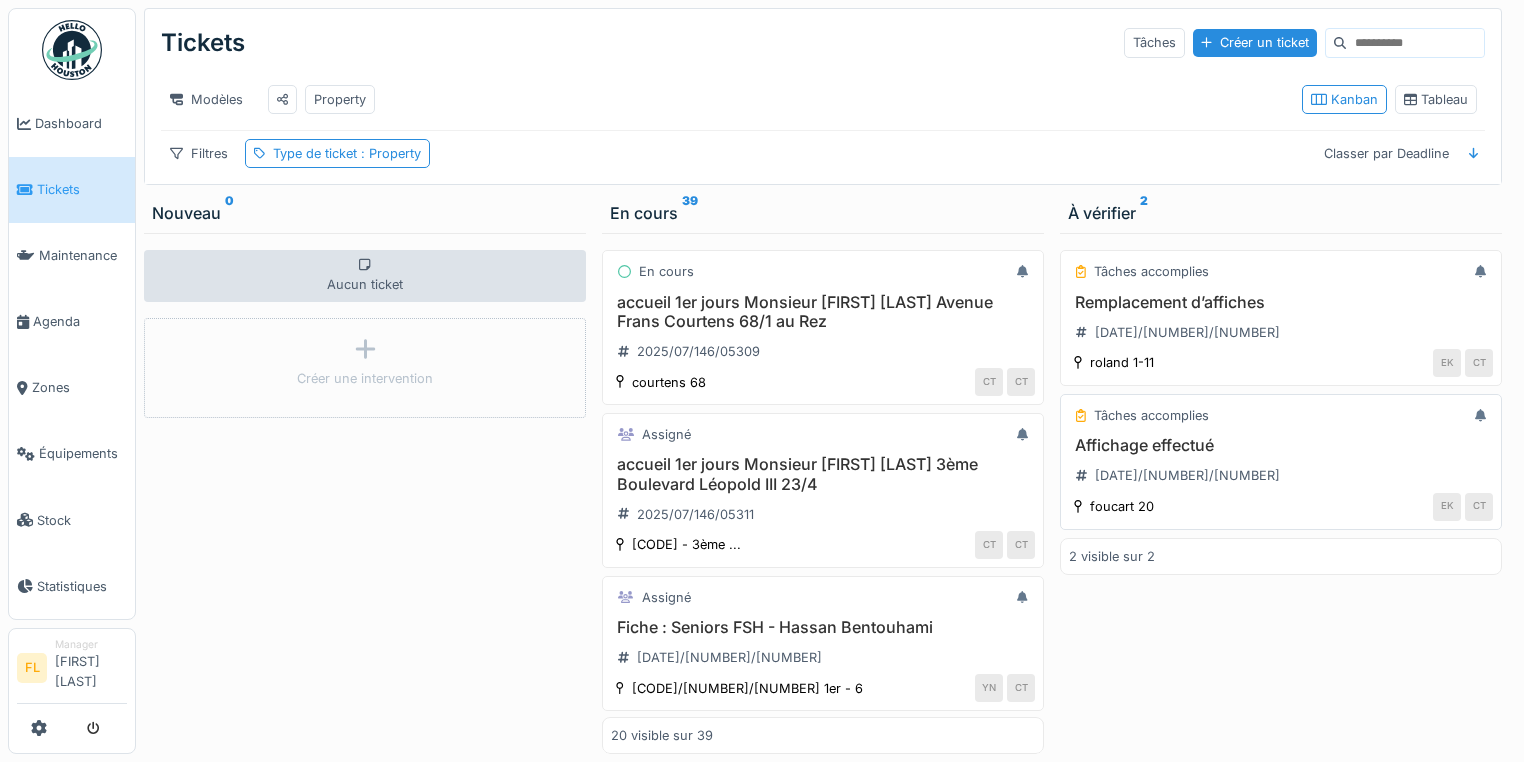 click on "Affichage effectué" at bounding box center [1281, 445] 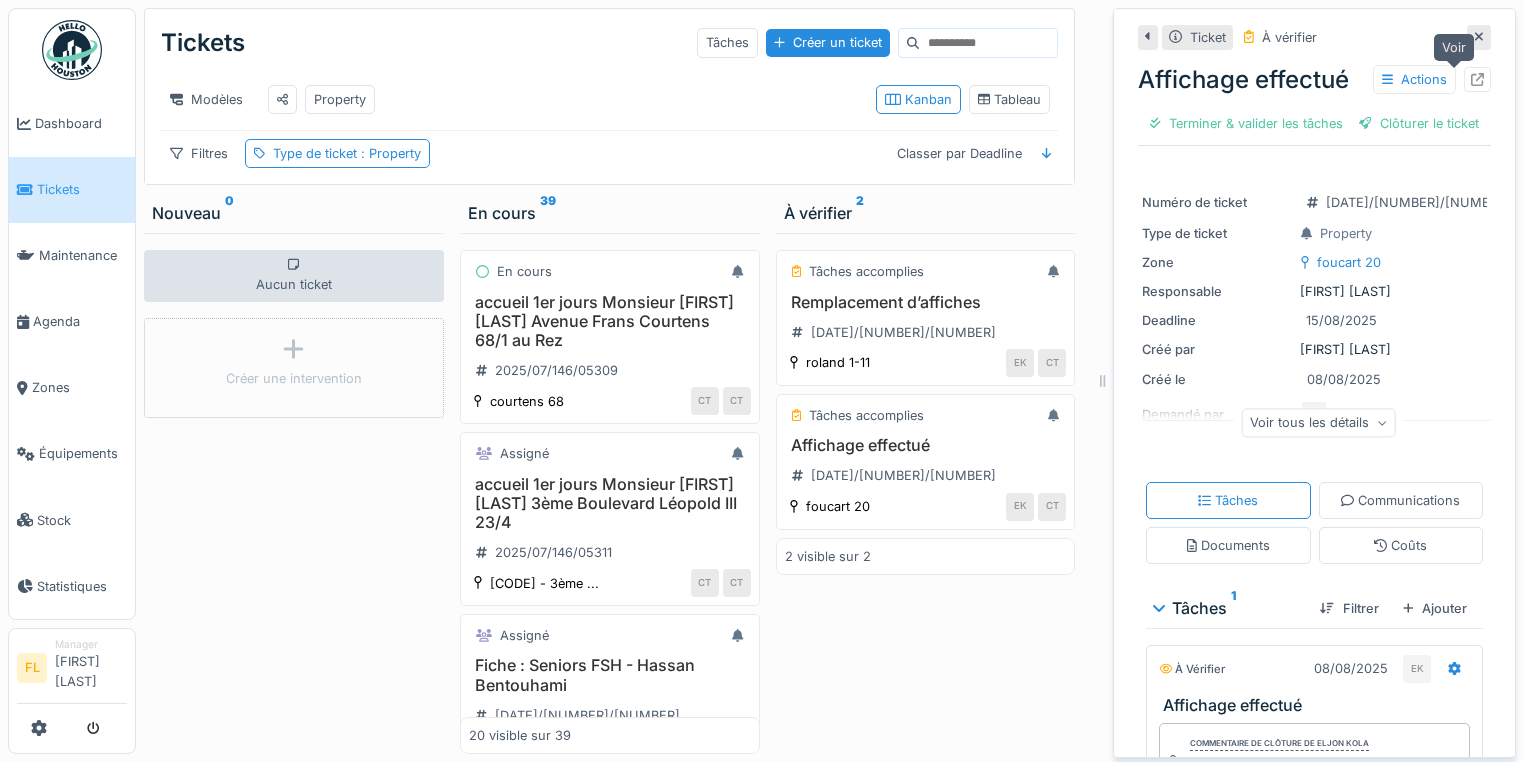 click 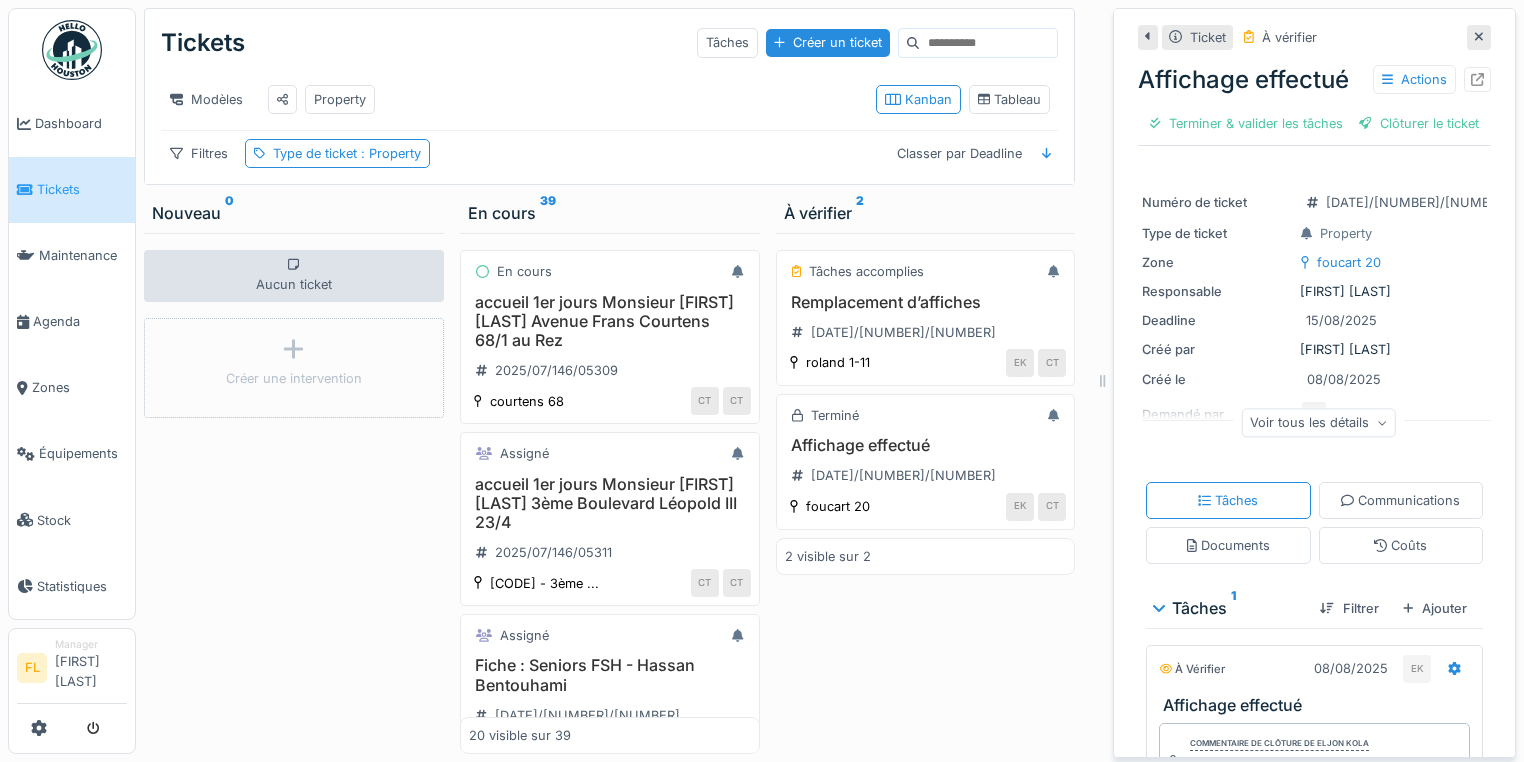 drag, startPoint x: 612, startPoint y: 90, endPoint x: 431, endPoint y: 69, distance: 182.21416 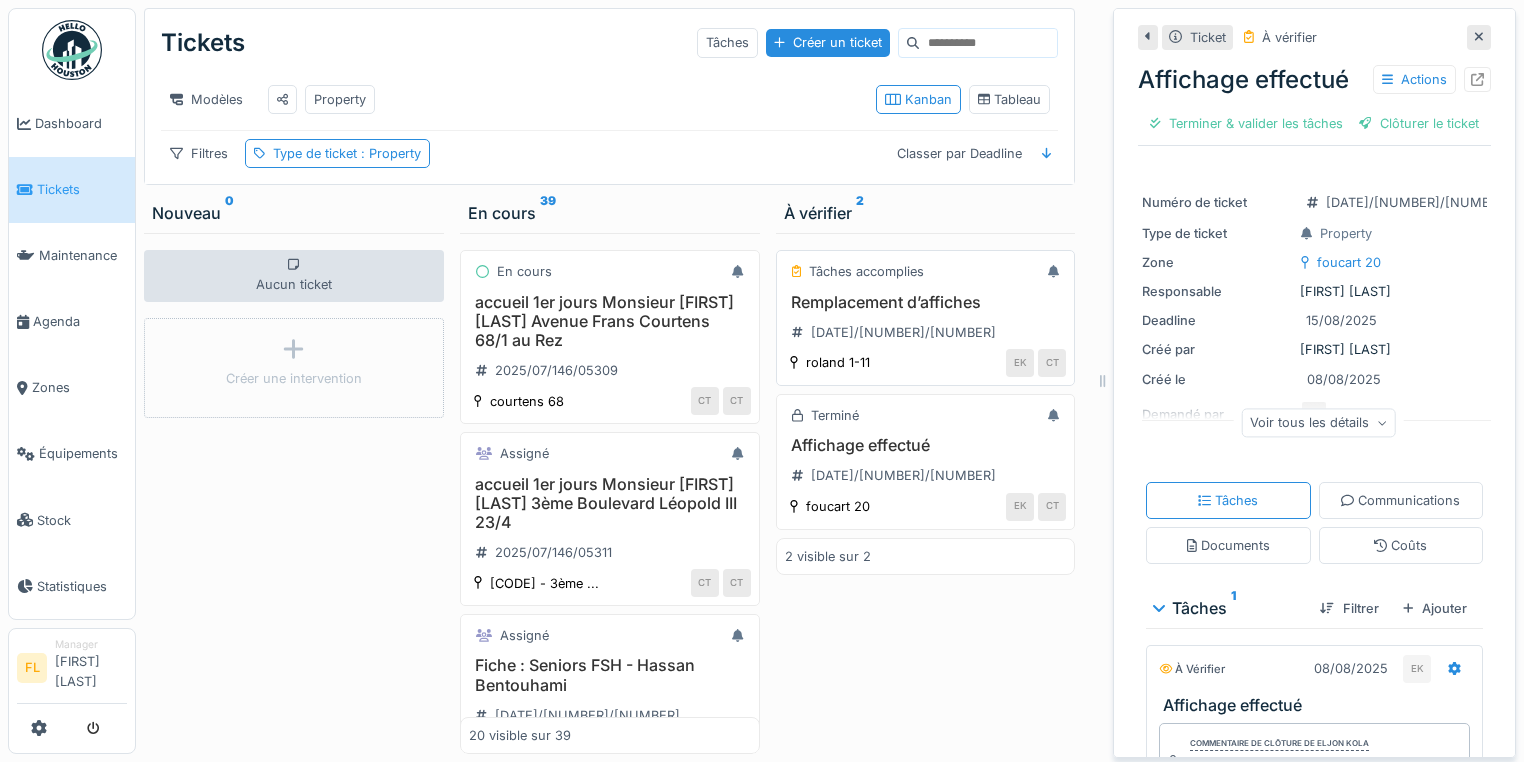 click on "Remplacement d’affiches" at bounding box center (926, 302) 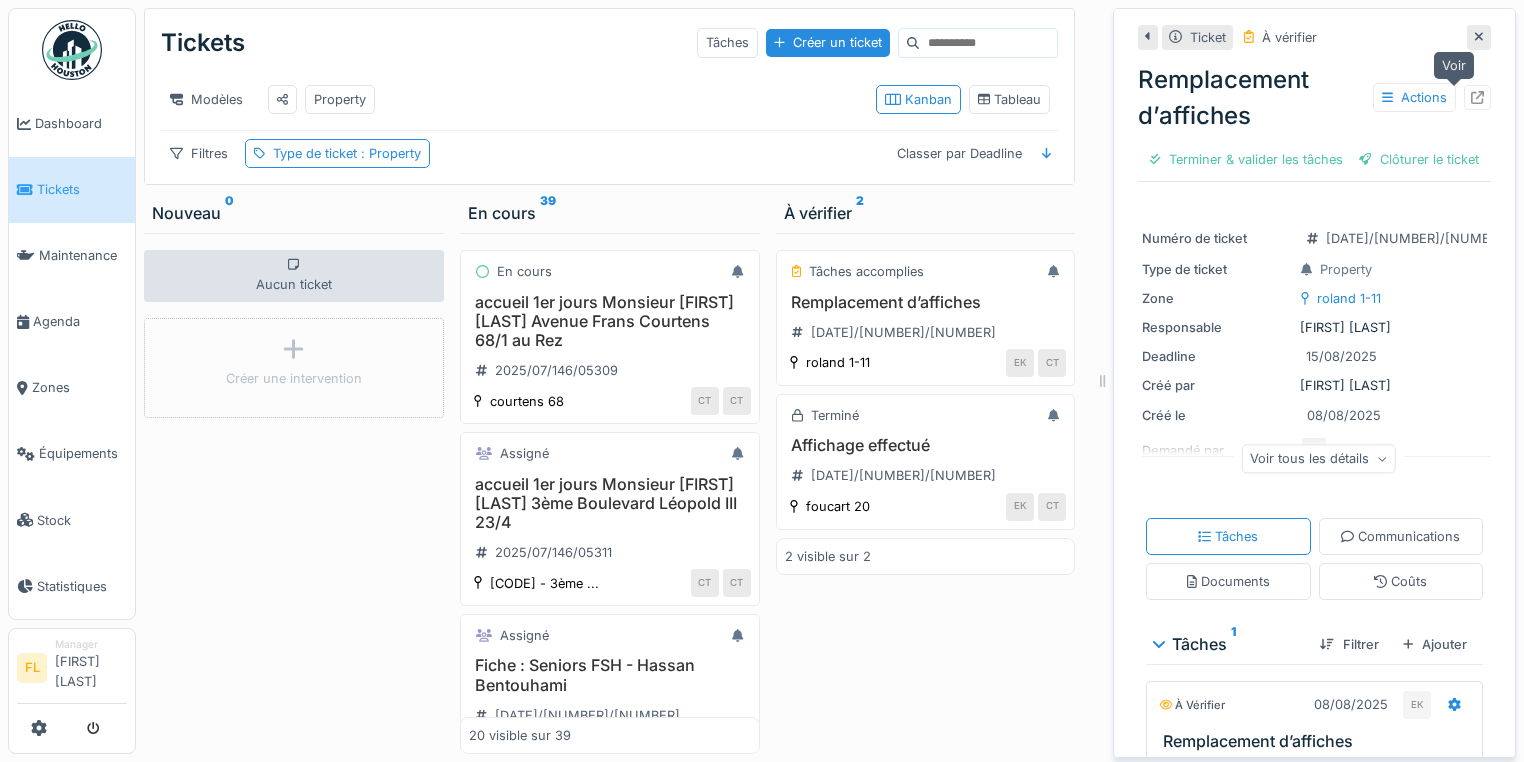 click 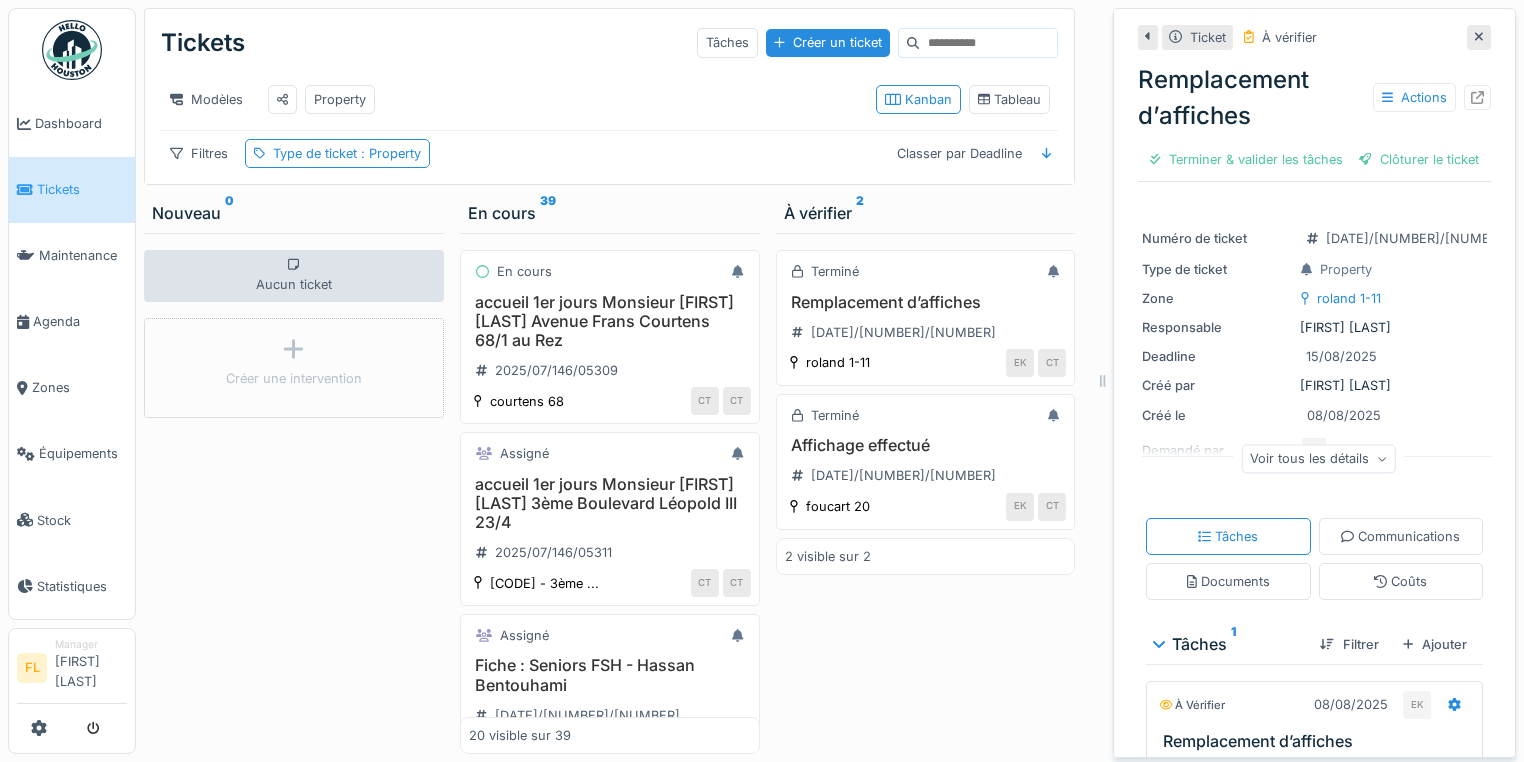 drag, startPoint x: 643, startPoint y: 120, endPoint x: 602, endPoint y: 112, distance: 41.773197 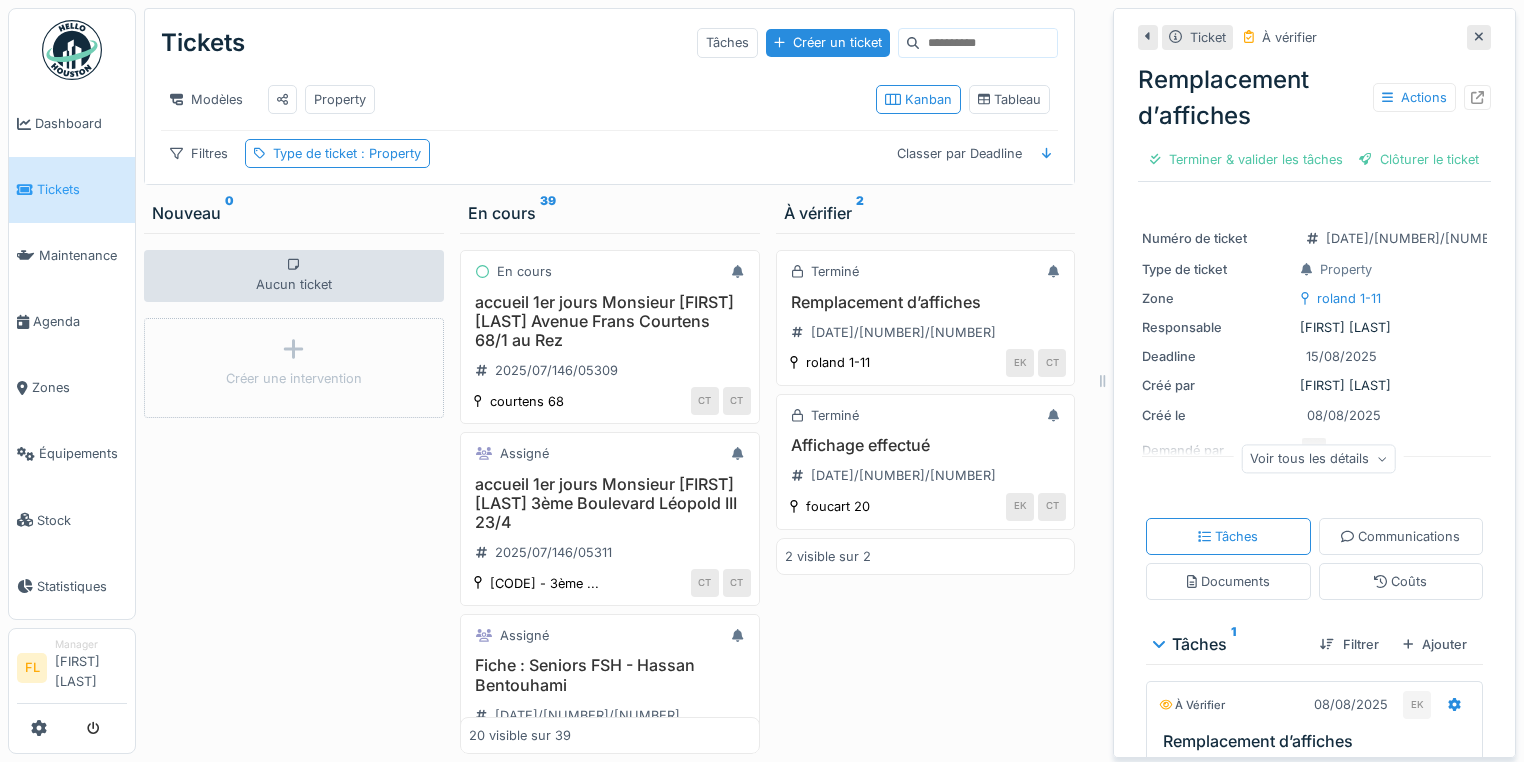 click on "Modèles     Property" at bounding box center (510, 99) 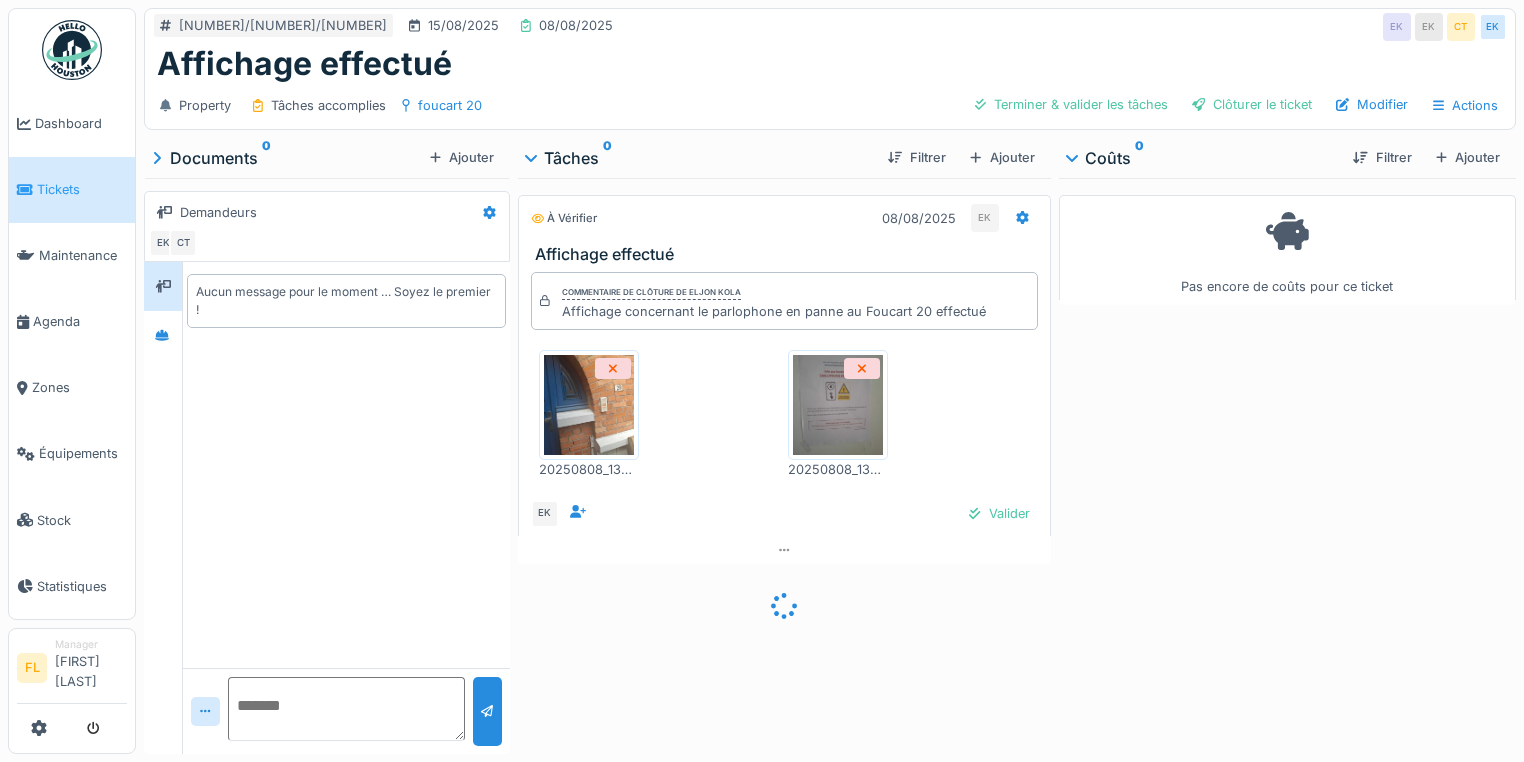 scroll, scrollTop: 0, scrollLeft: 0, axis: both 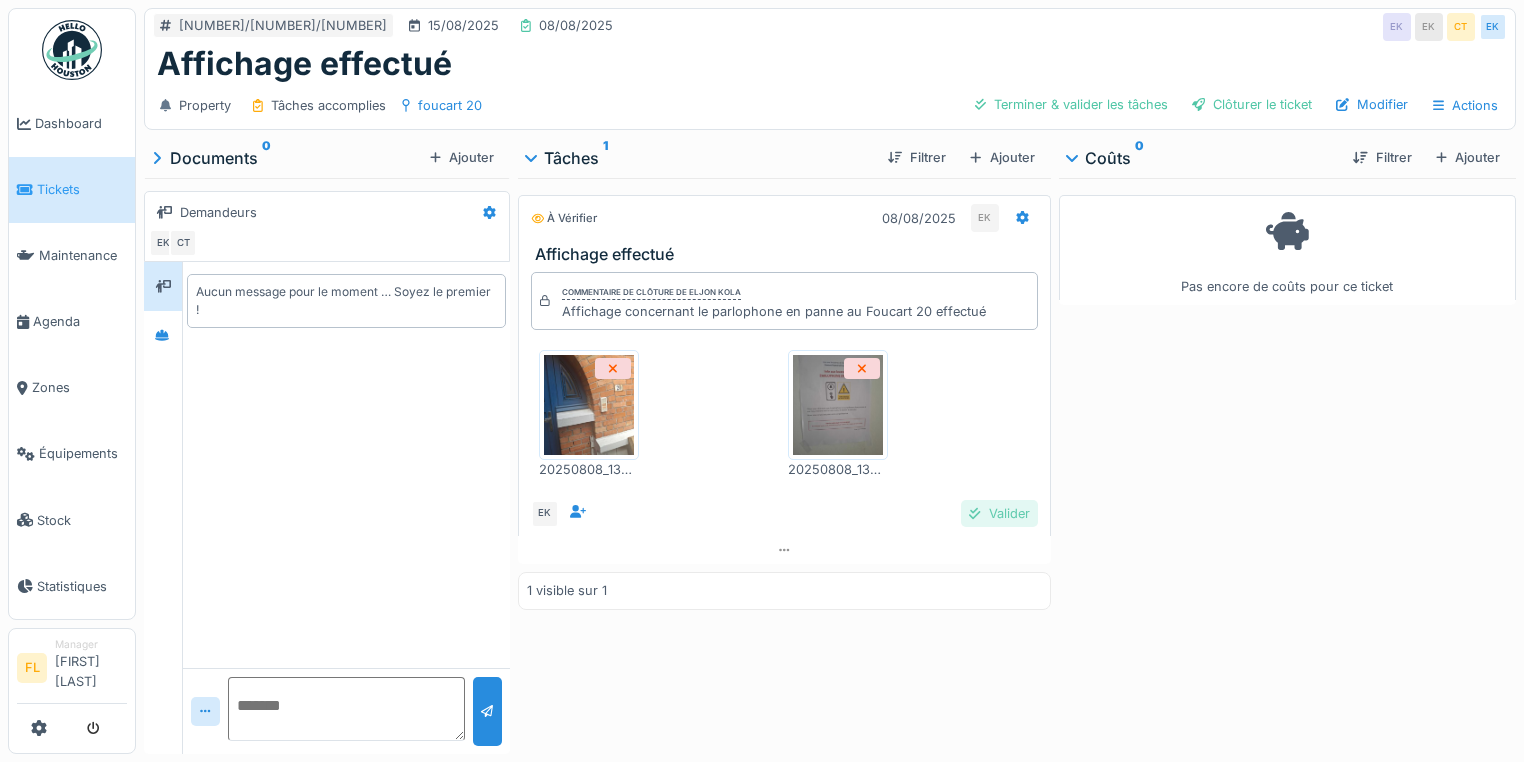 click on "Valider" at bounding box center [999, 513] 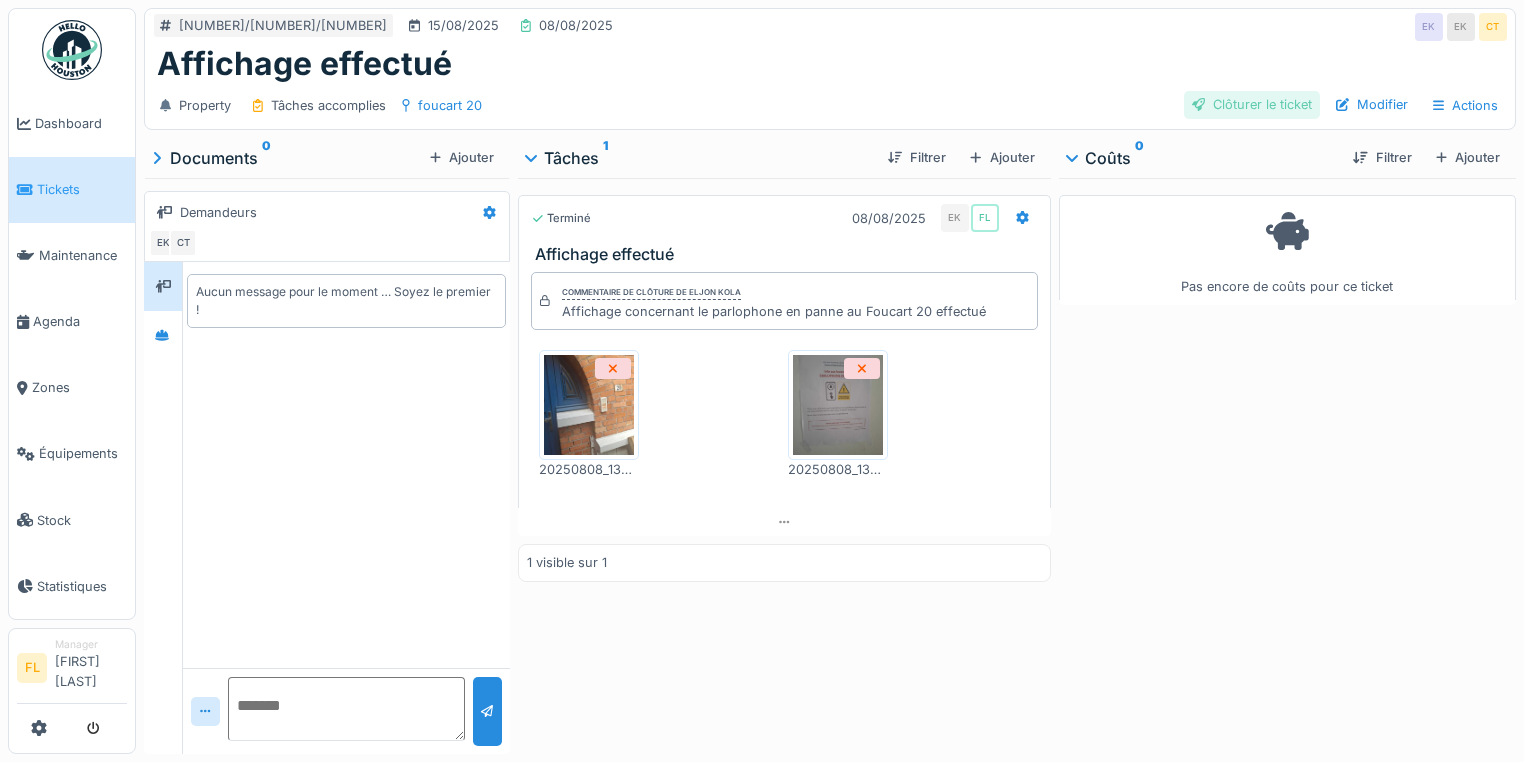 click on "Clôturer le ticket" at bounding box center (1252, 104) 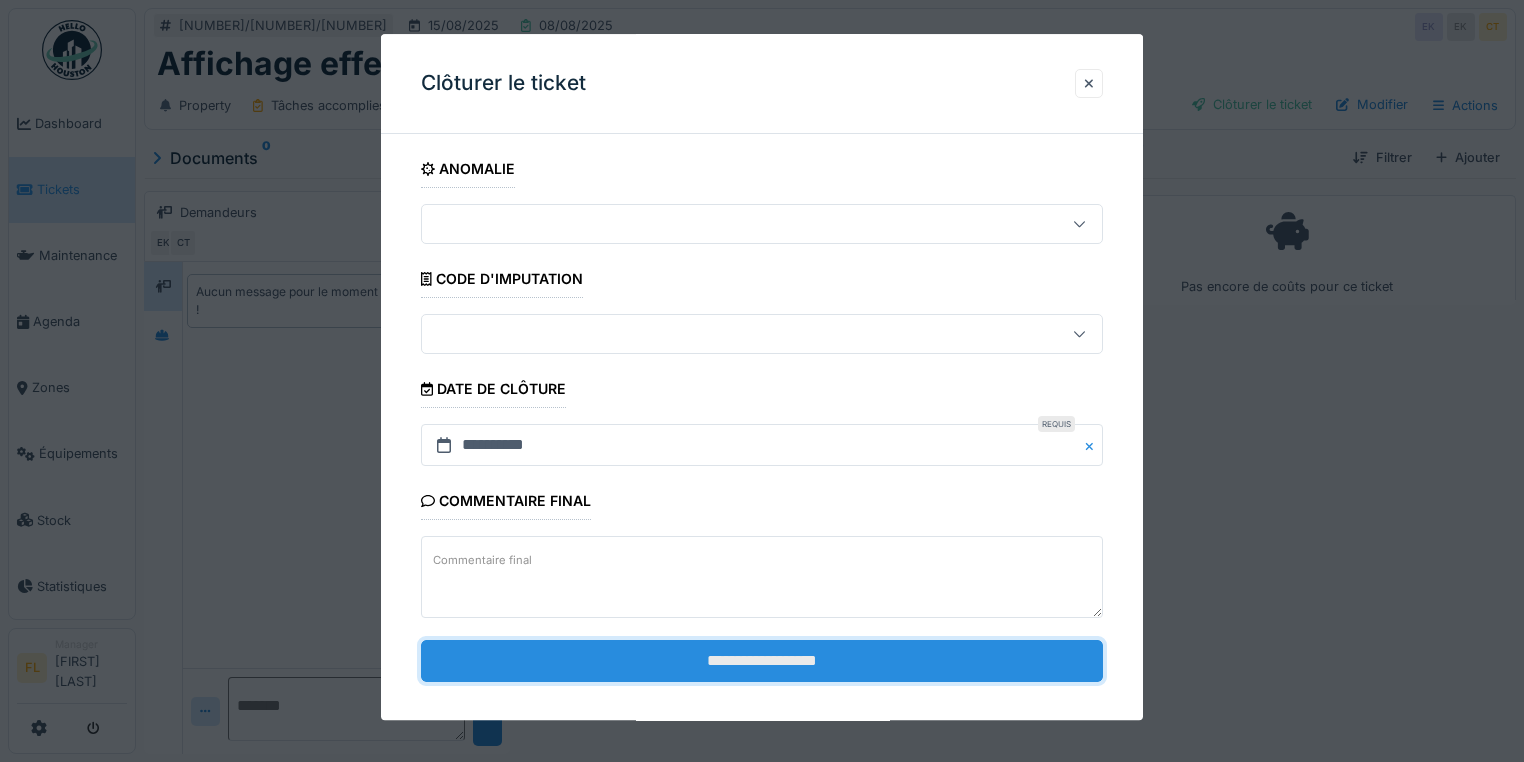 click on "**********" at bounding box center (762, 661) 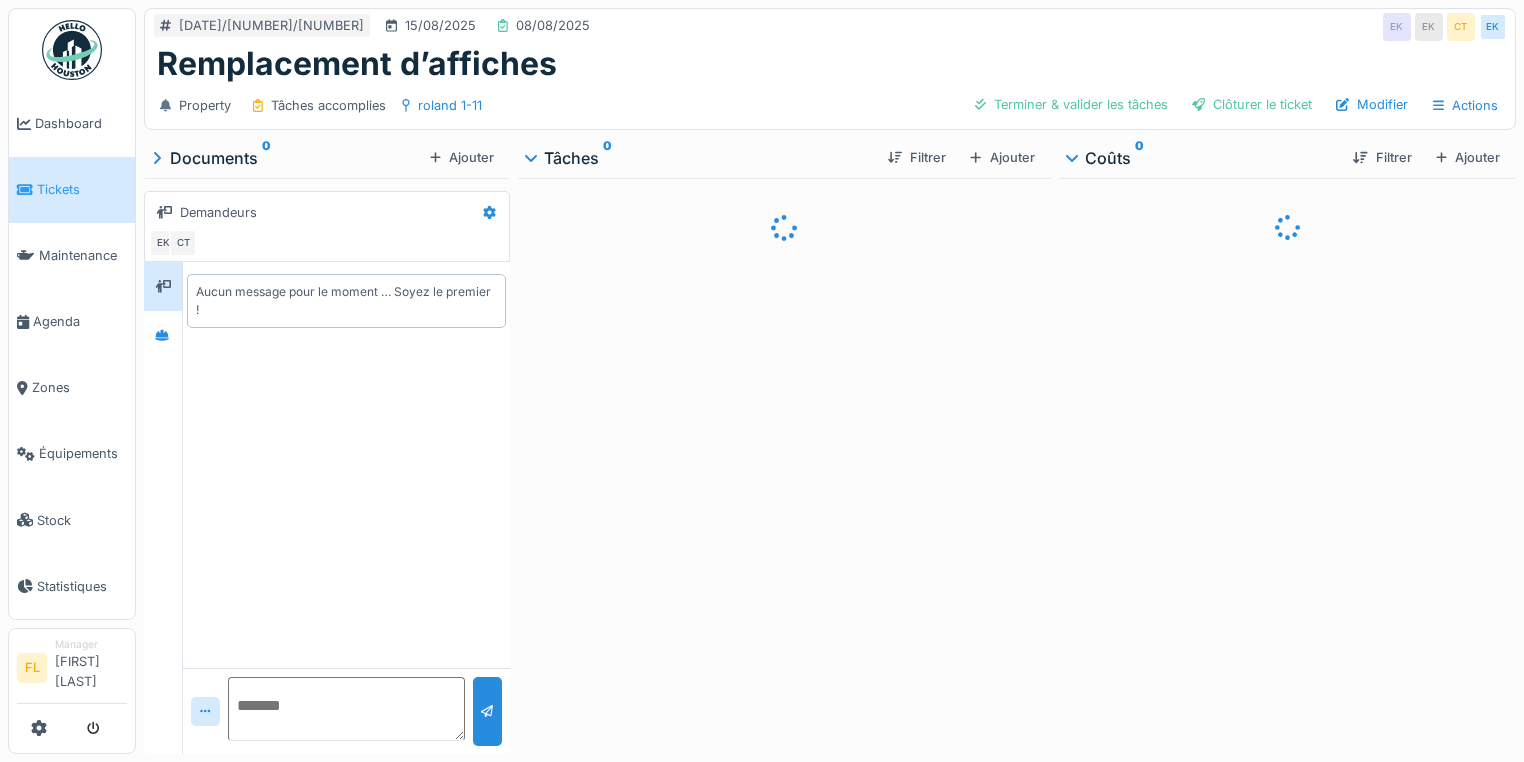 scroll, scrollTop: 0, scrollLeft: 0, axis: both 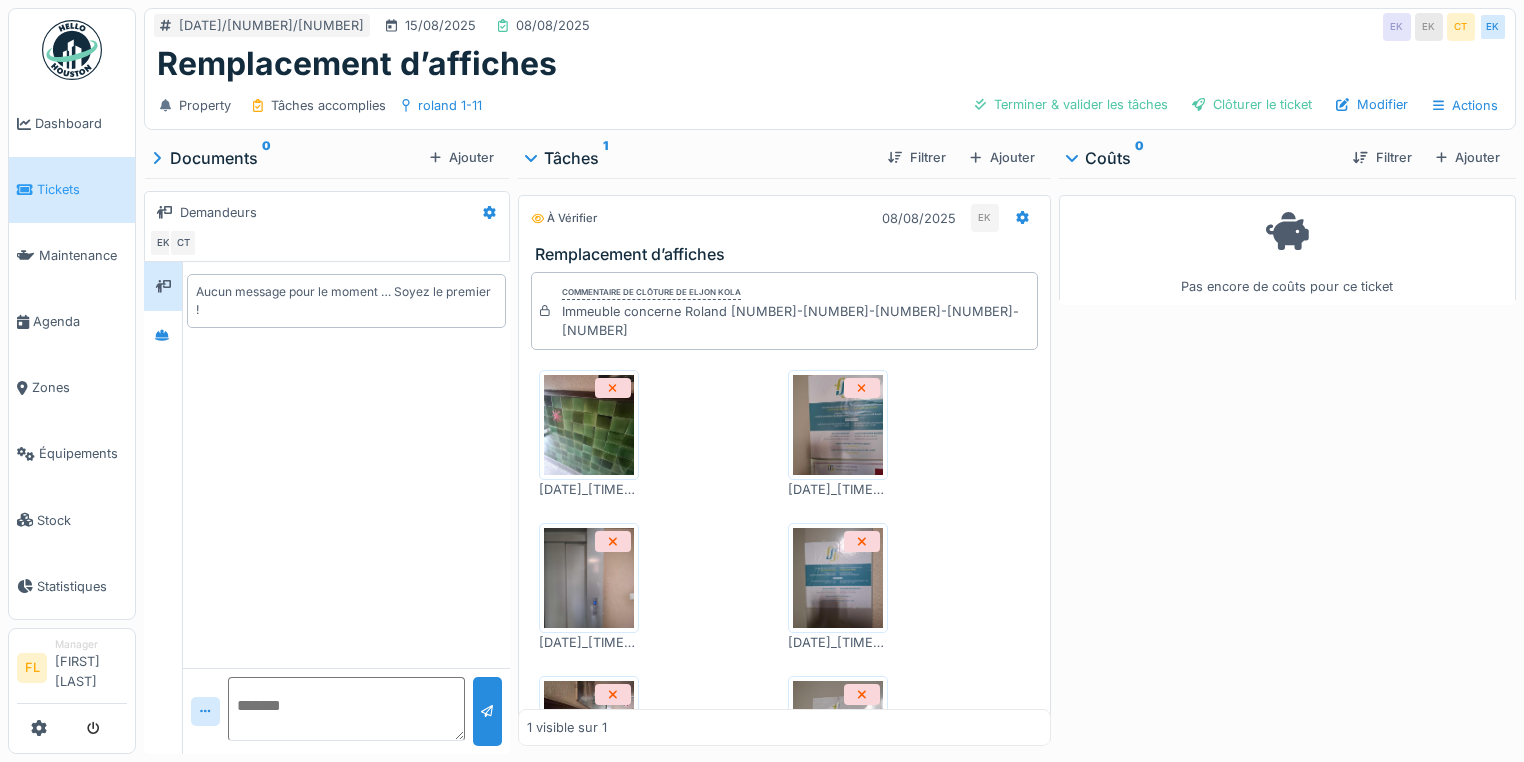 drag, startPoint x: 559, startPoint y: 307, endPoint x: 927, endPoint y: 324, distance: 368.39246 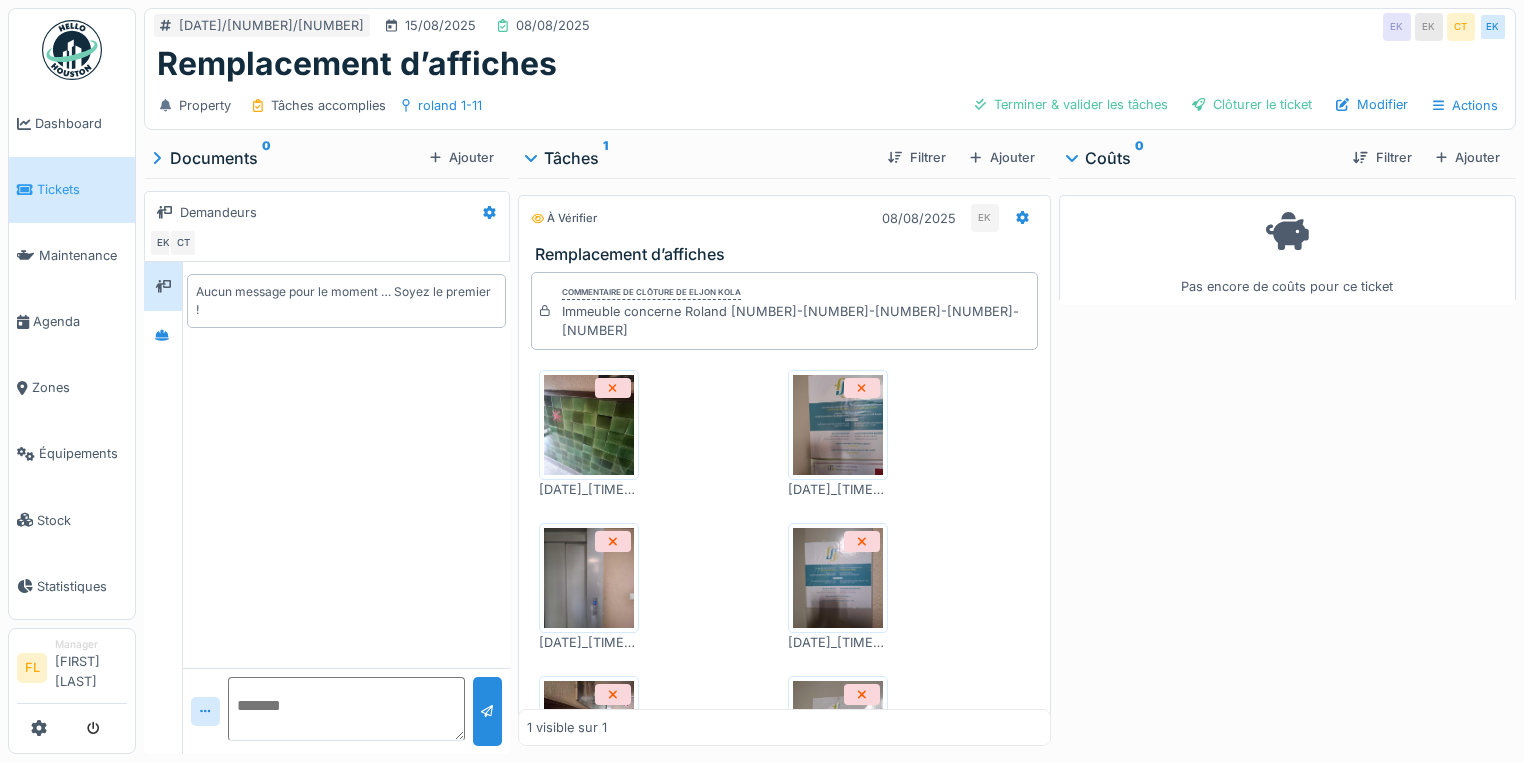 drag, startPoint x: 888, startPoint y: 326, endPoint x: 551, endPoint y: 318, distance: 337.09494 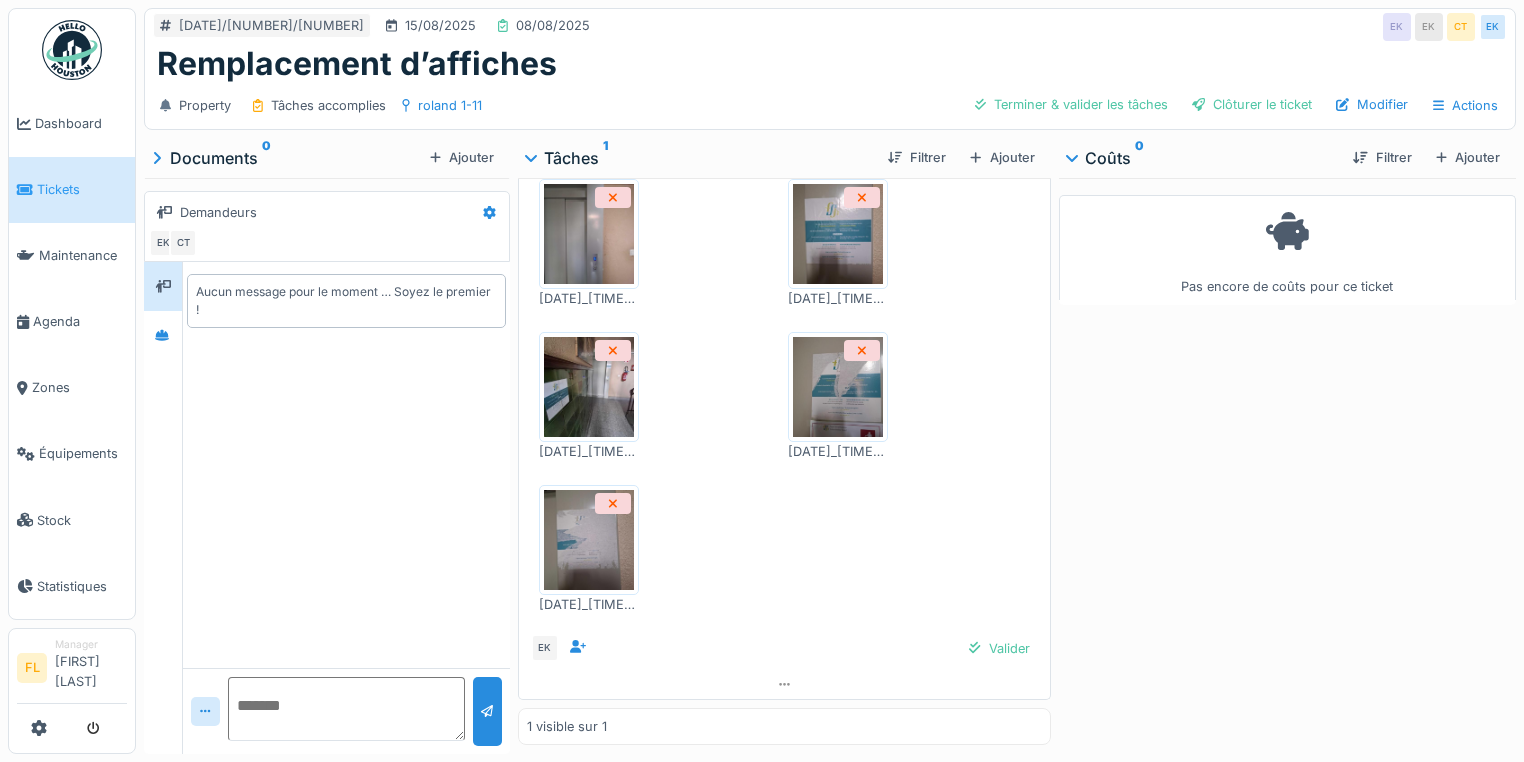 scroll, scrollTop: 416, scrollLeft: 0, axis: vertical 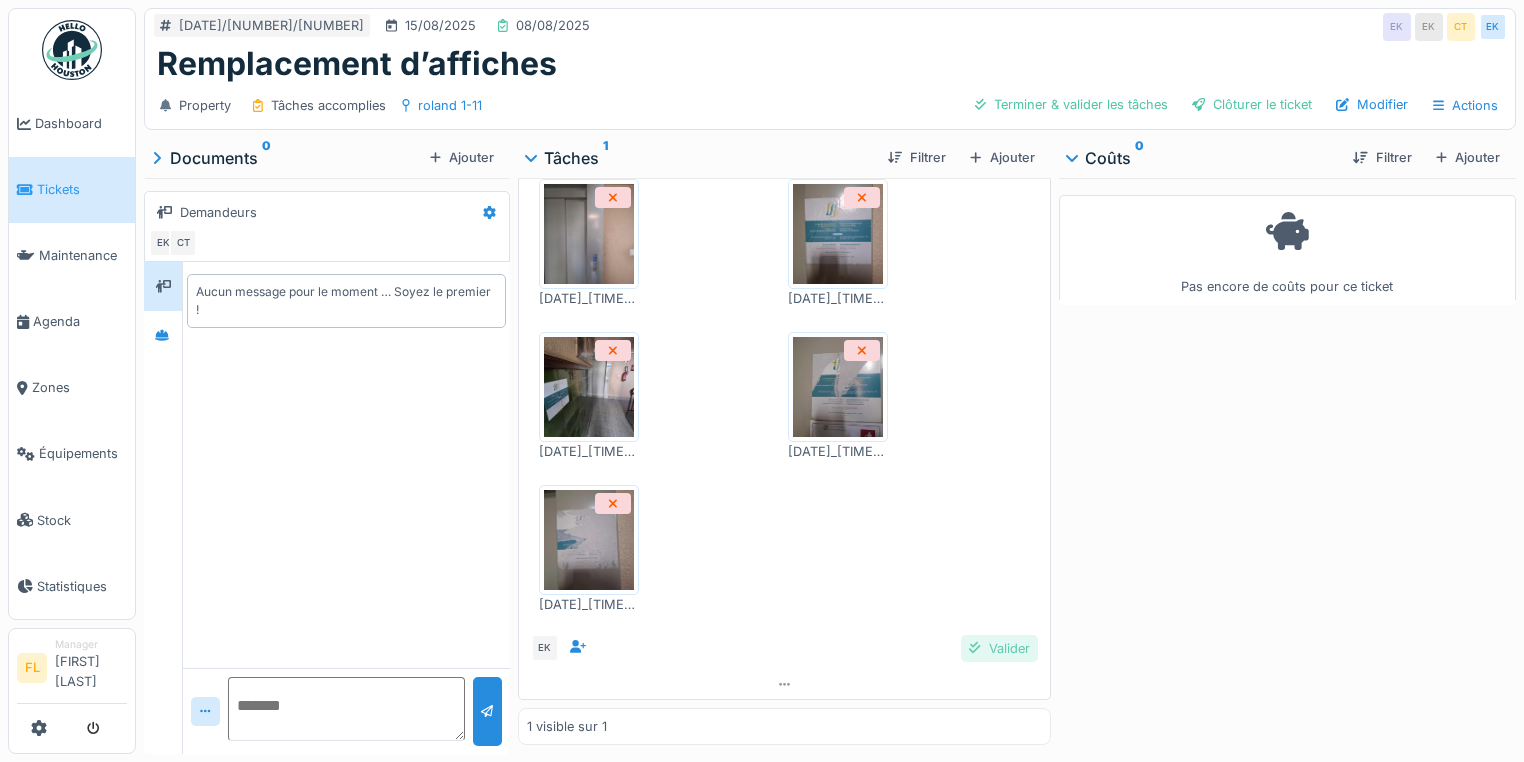 click on "Commentaire de clôture de Eljon Kola Suite à notre passage dans les immeubles, nous avons constaté que certains affiches avec les info Fsh étai déchirées.
Nous avons effectué le remplacement par des nouvelles affiches.
Immeuble concerne Roland 3-5-7-9-11 20250808_131617.jpg 20250808_131351.jpg 20250808_131613.jpg 20250808_131029.jpg 20250808_131840.jpg 20250808_131215.jpg 20250808_130736.jpg EK Valider" at bounding box center [784, 295] 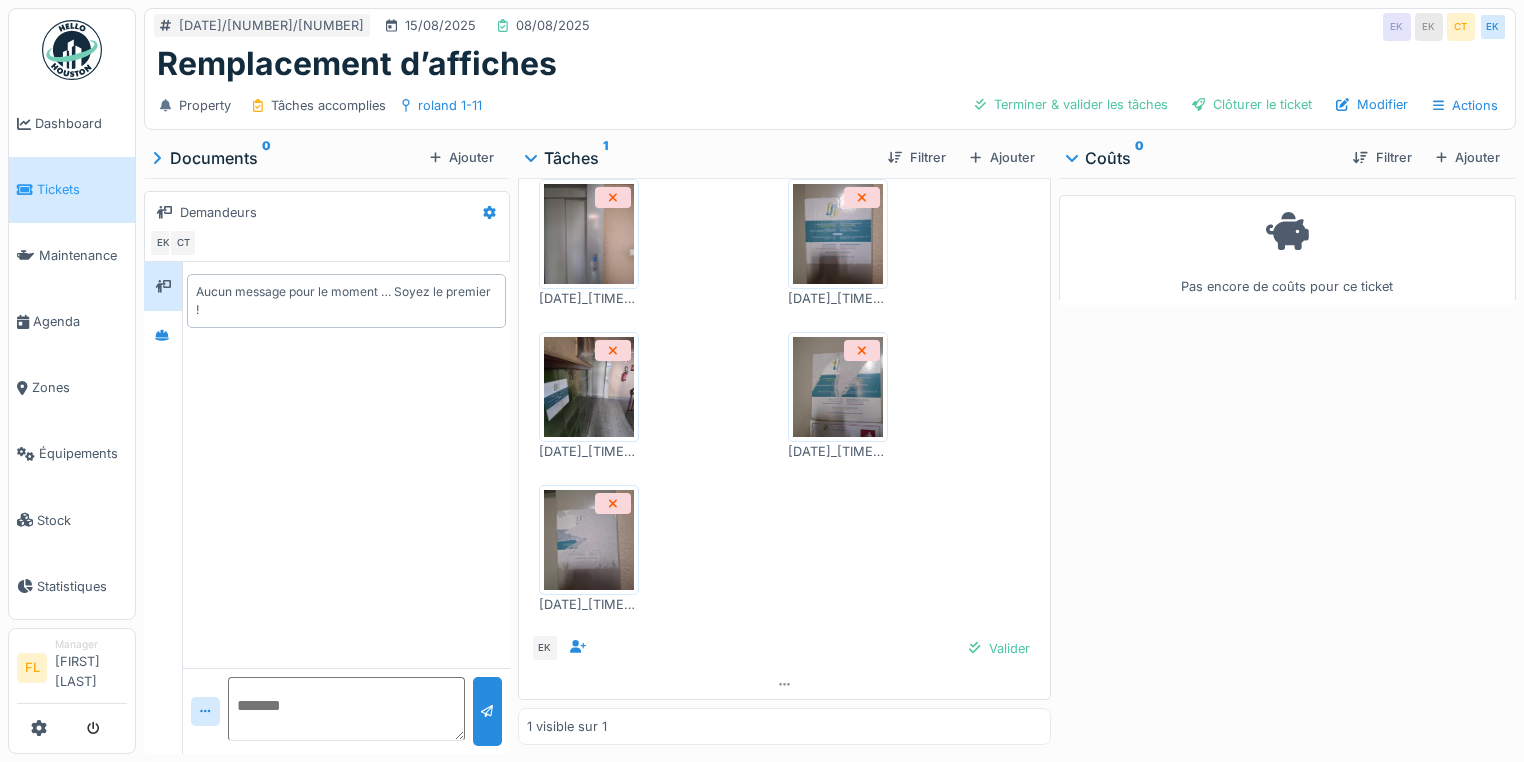 drag, startPoint x: 972, startPoint y: 630, endPoint x: 1010, endPoint y: 655, distance: 45.486263 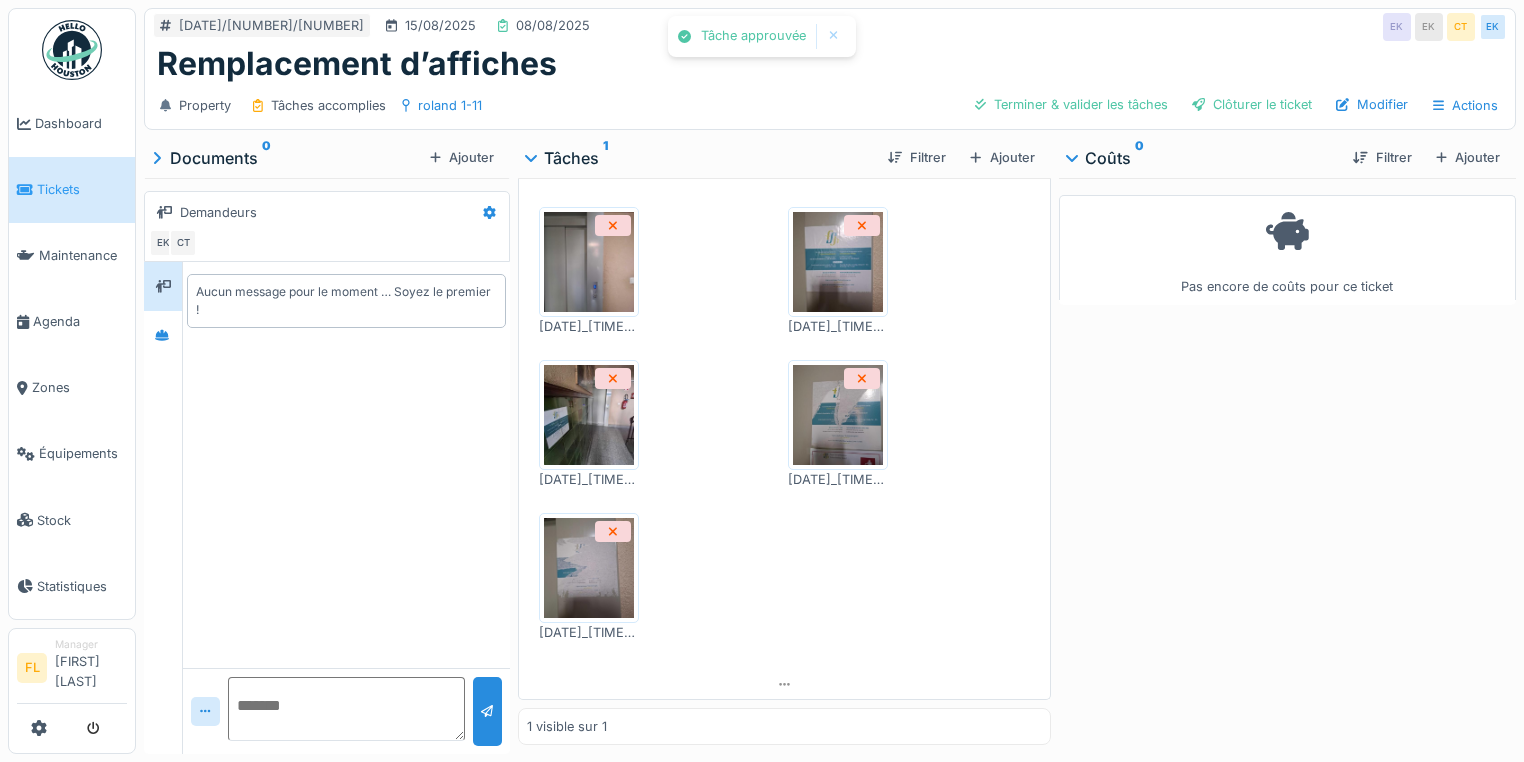 scroll, scrollTop: 388, scrollLeft: 0, axis: vertical 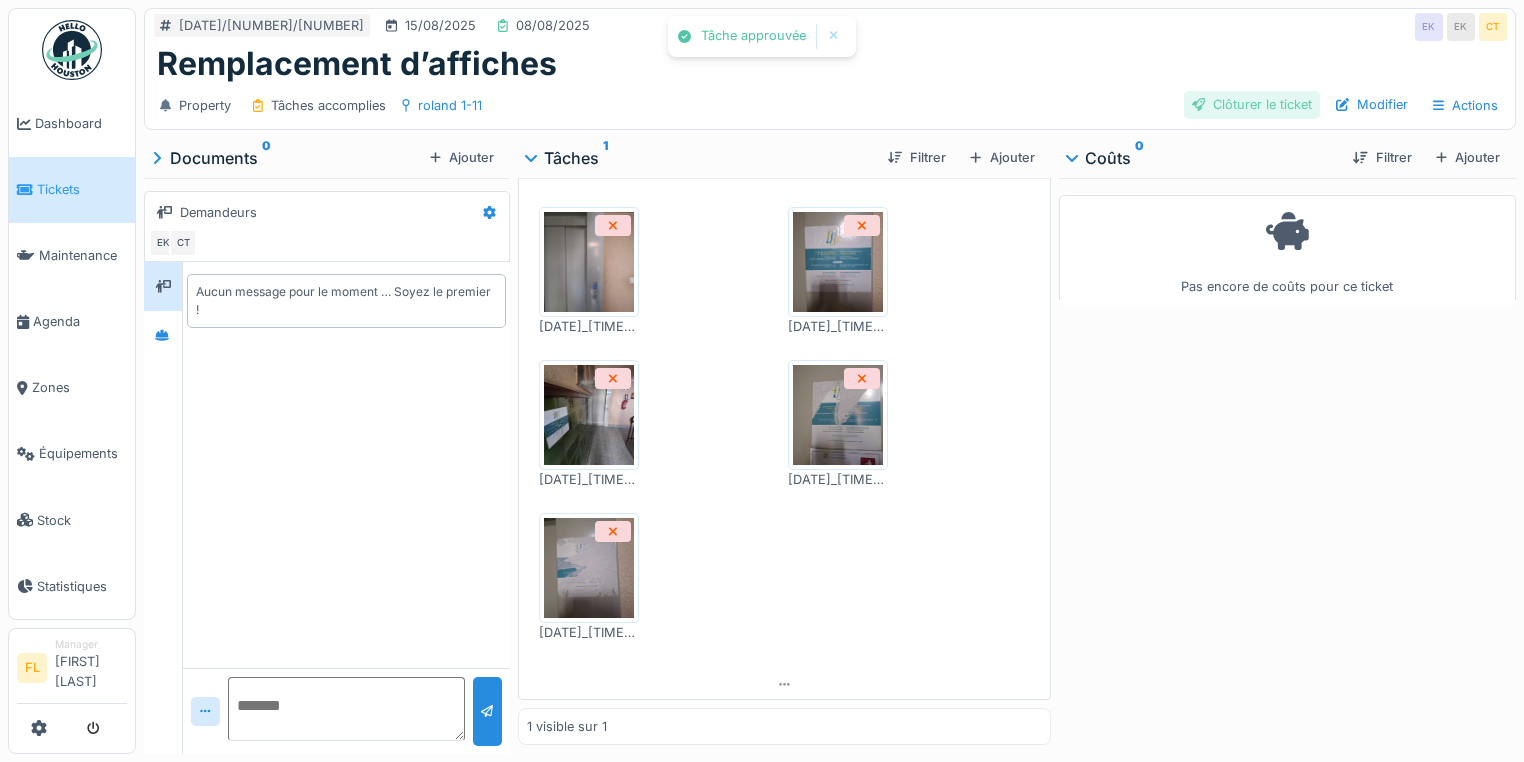 click on "Clôturer le ticket" at bounding box center [1252, 104] 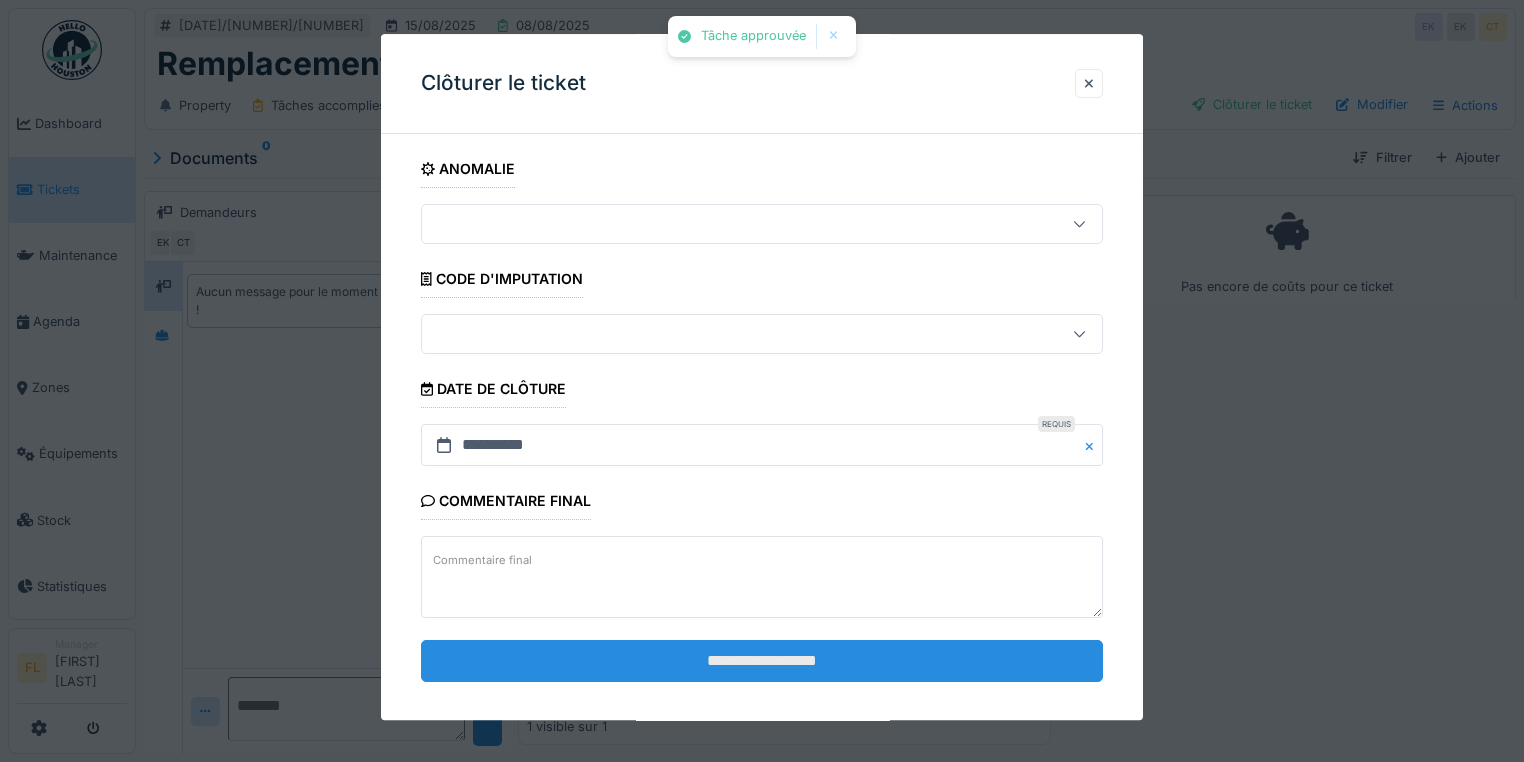 click on "**********" at bounding box center (762, 661) 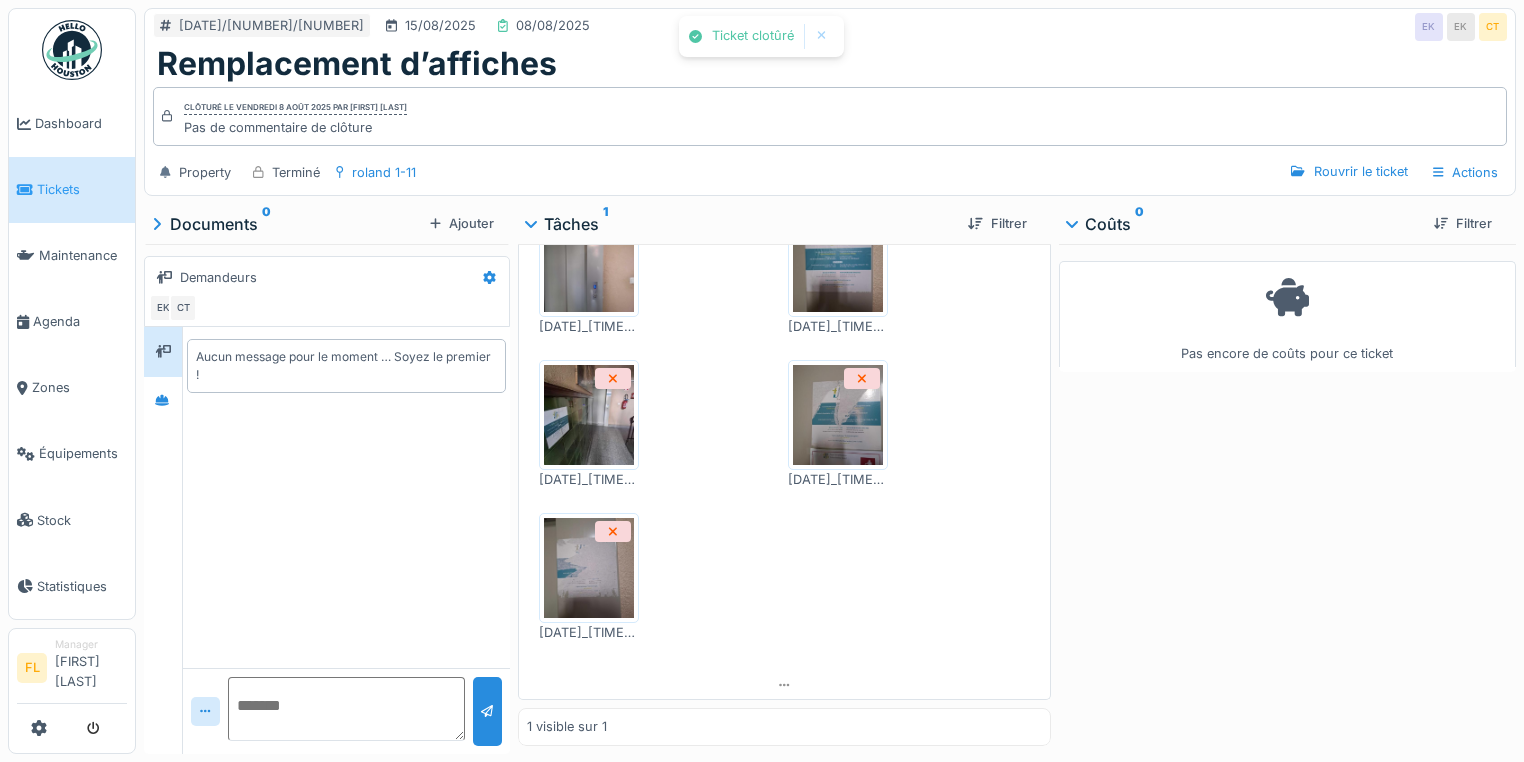 scroll, scrollTop: 416, scrollLeft: 0, axis: vertical 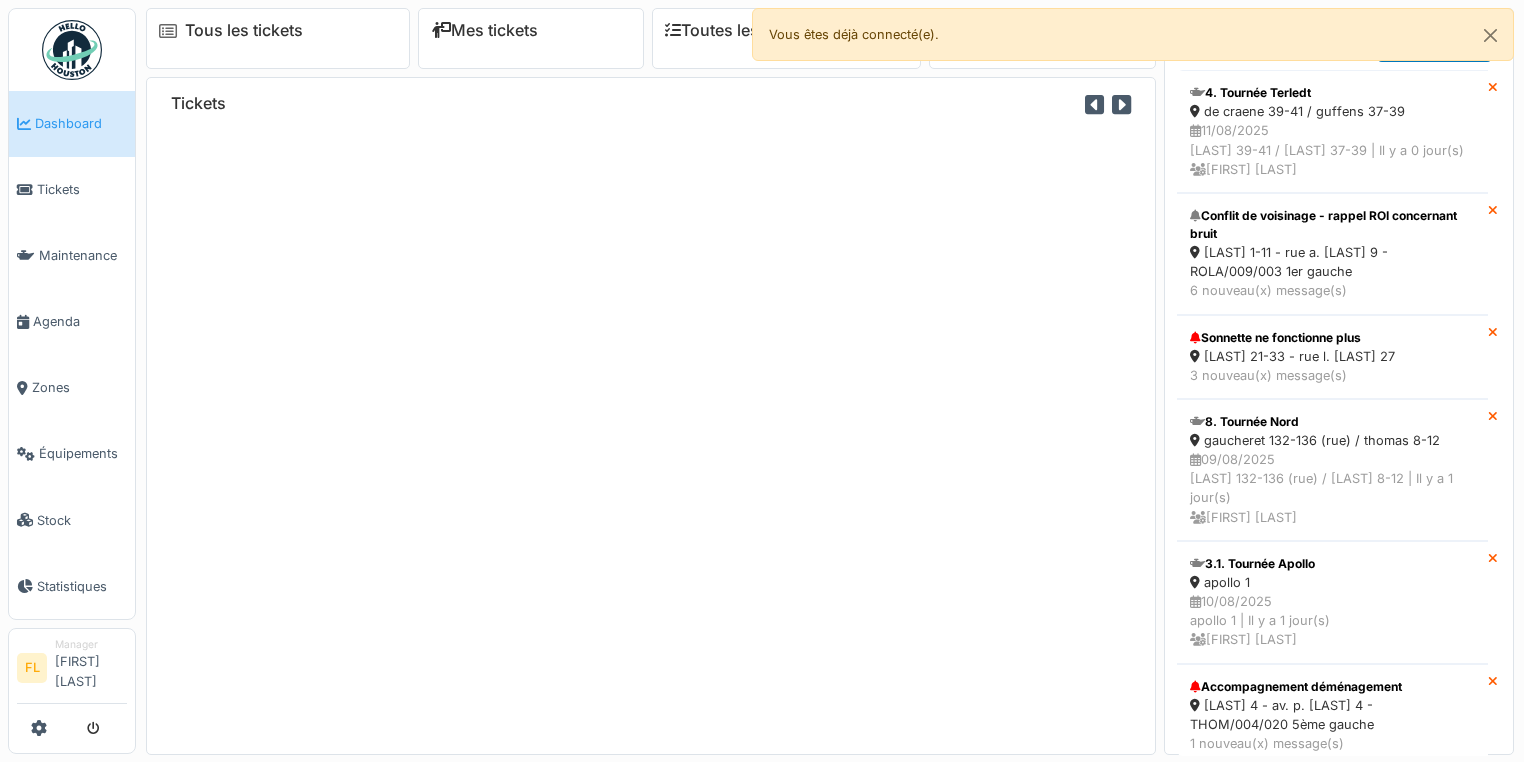 click on "Tickets" at bounding box center [82, 189] 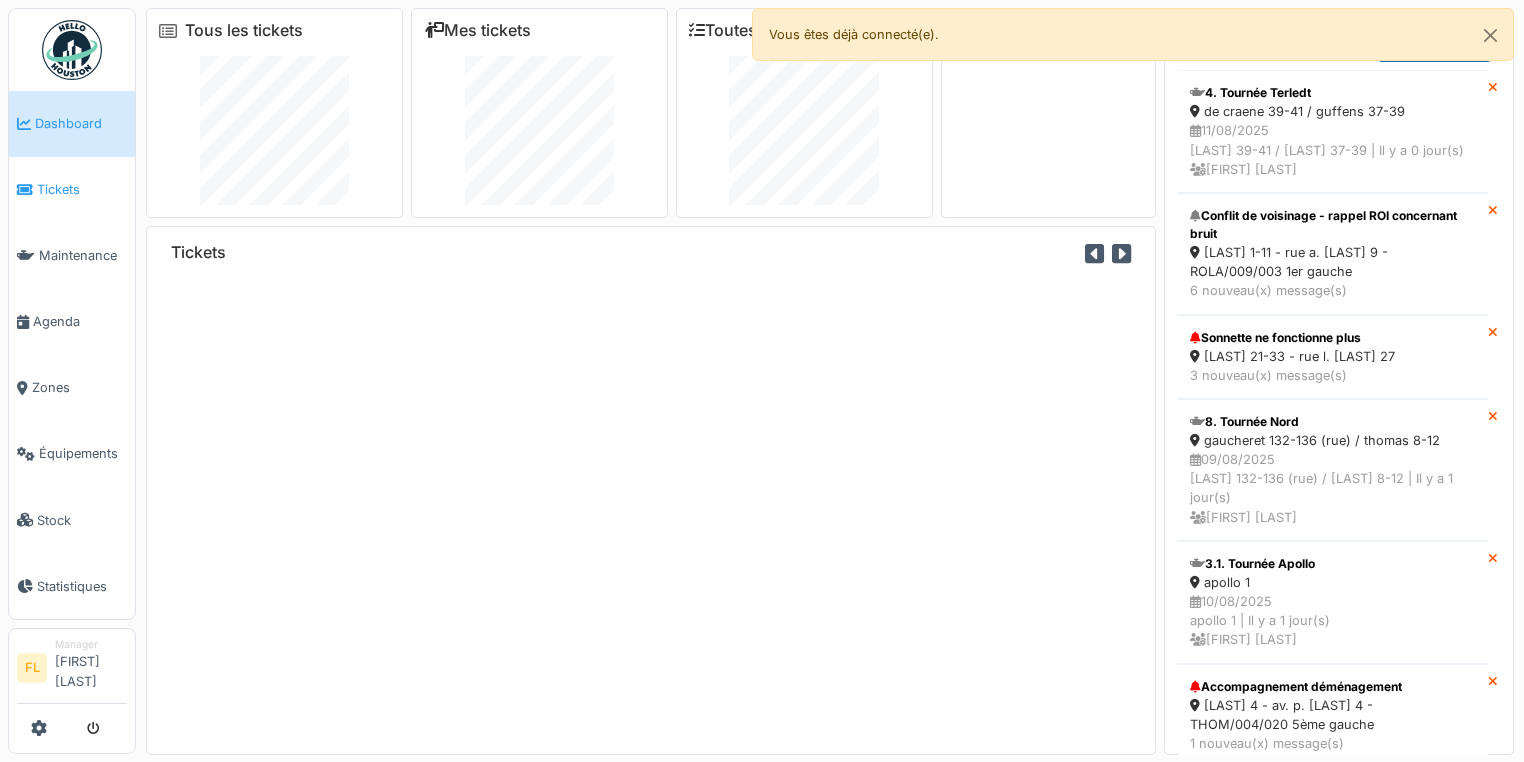 click on "Tickets" at bounding box center (82, 189) 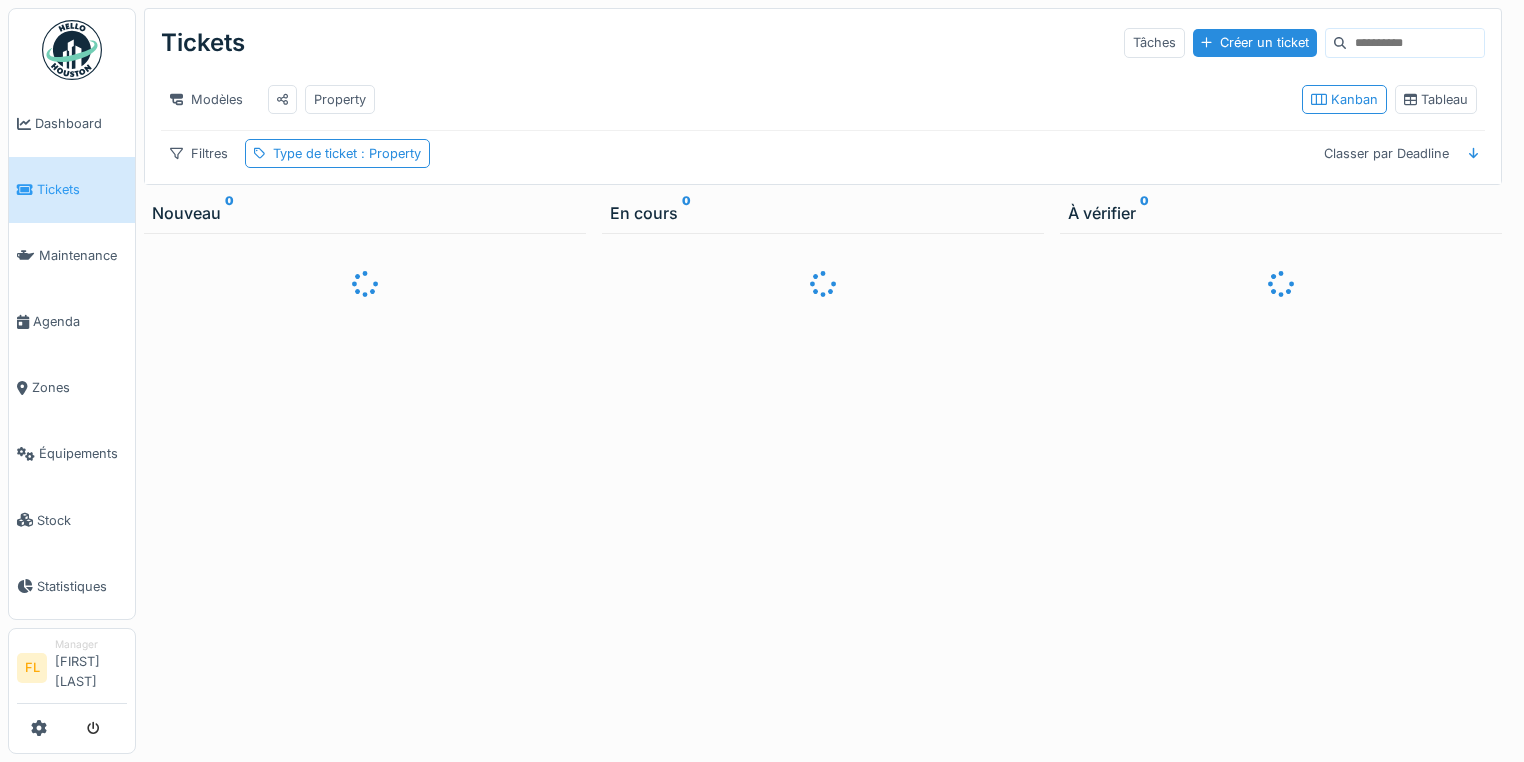 scroll, scrollTop: 0, scrollLeft: 0, axis: both 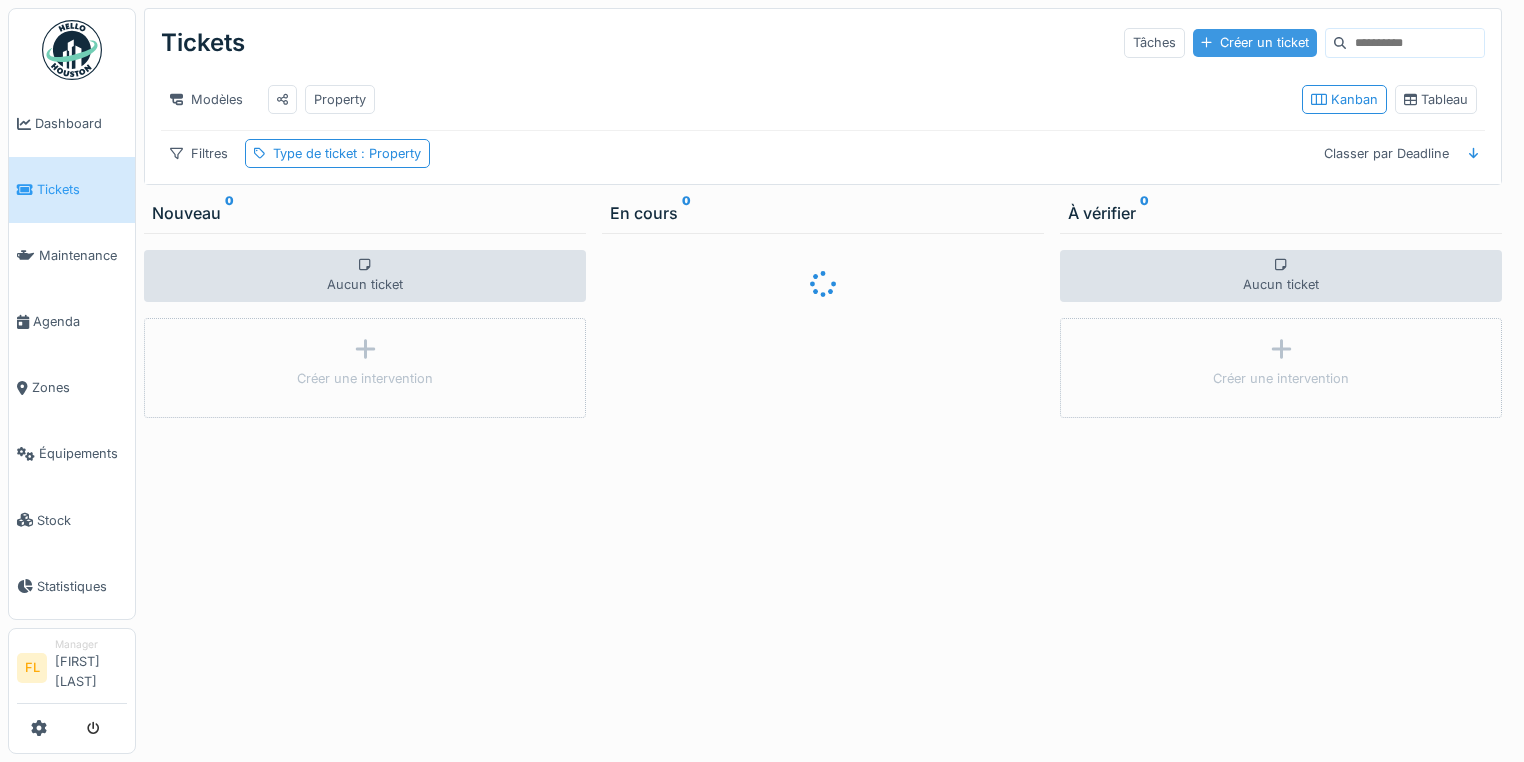 click on "Créer un ticket" at bounding box center [1255, 42] 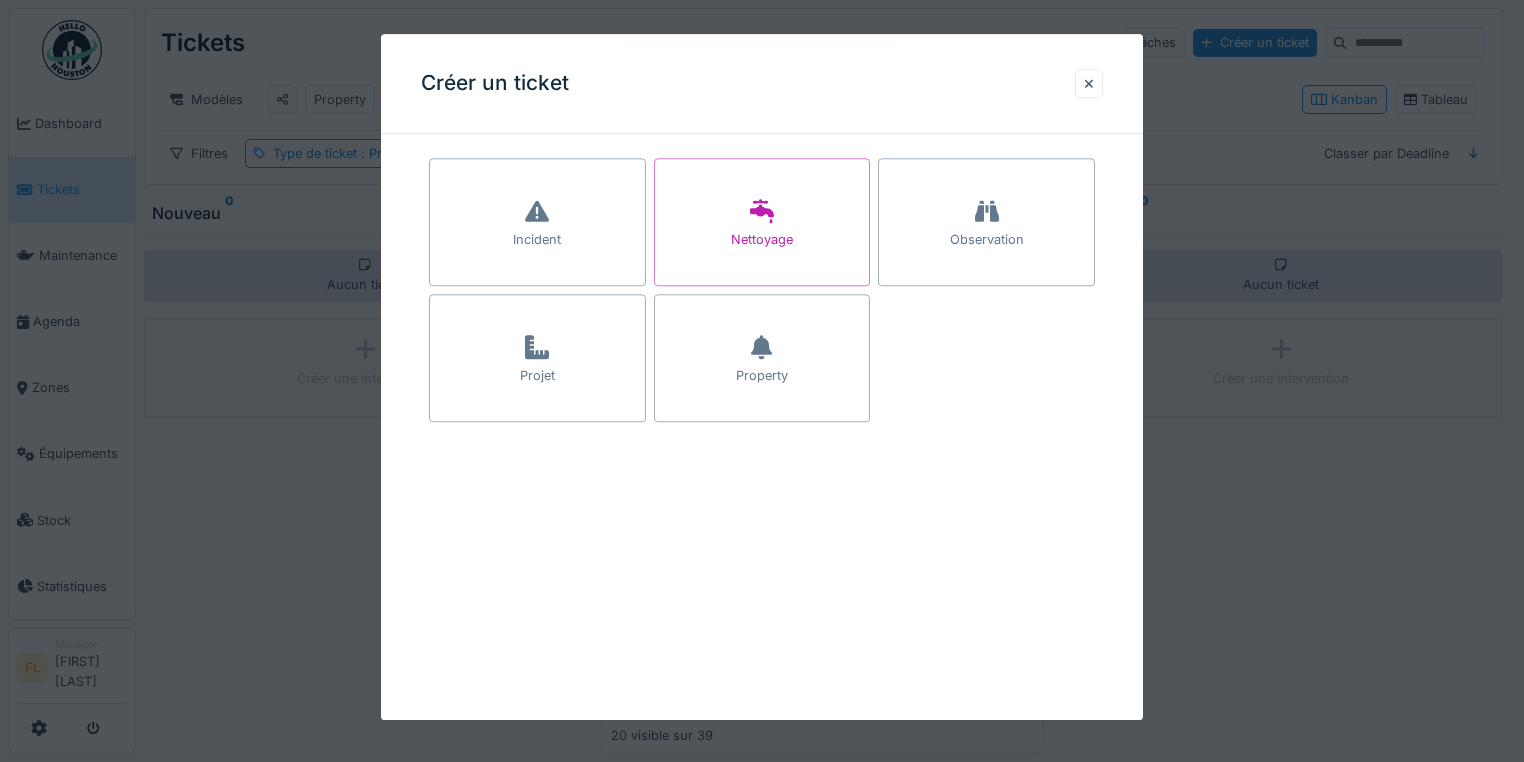 drag, startPoint x: 678, startPoint y: 355, endPoint x: 769, endPoint y: 430, distance: 117.923706 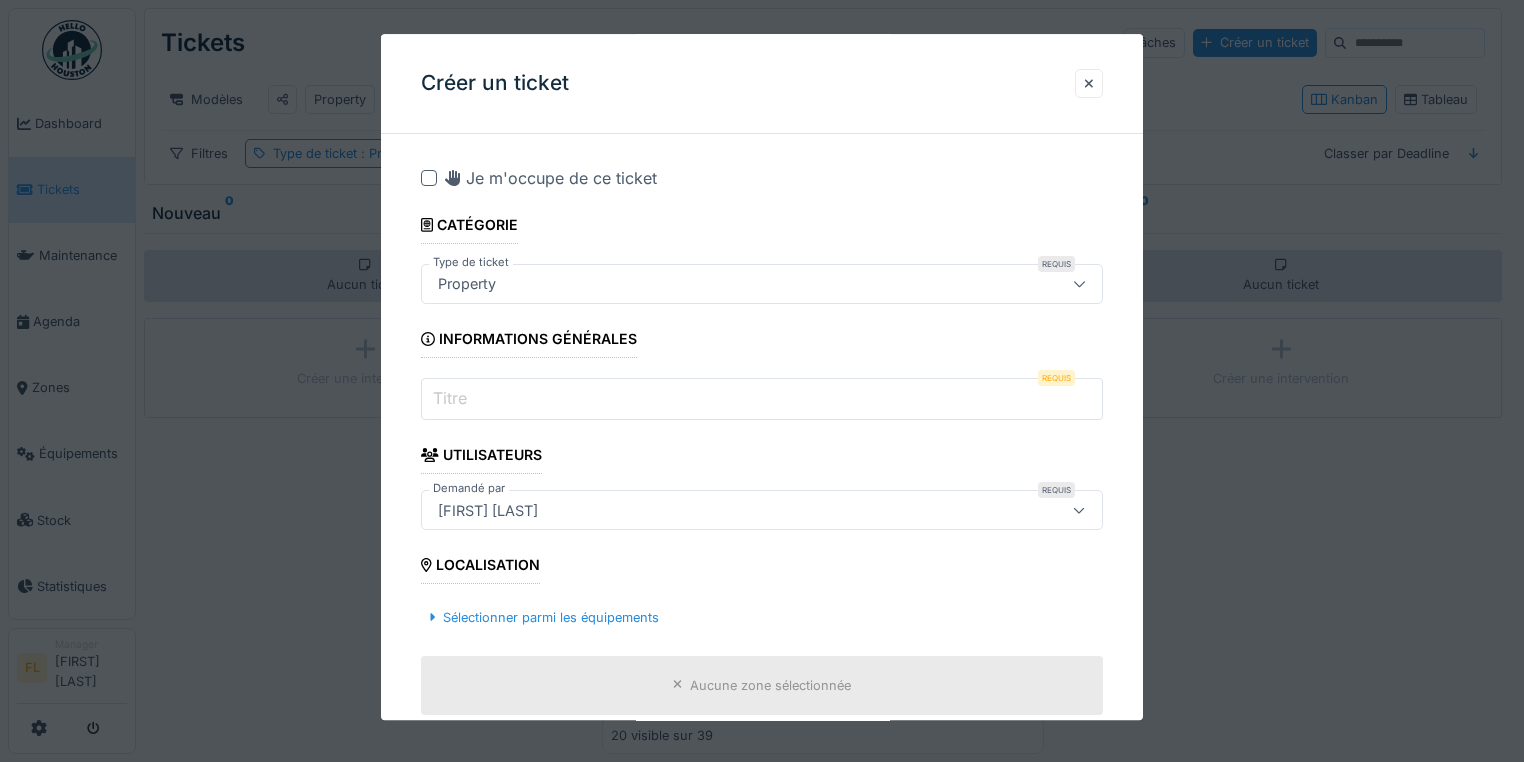 click on "Titre" at bounding box center (762, 400) 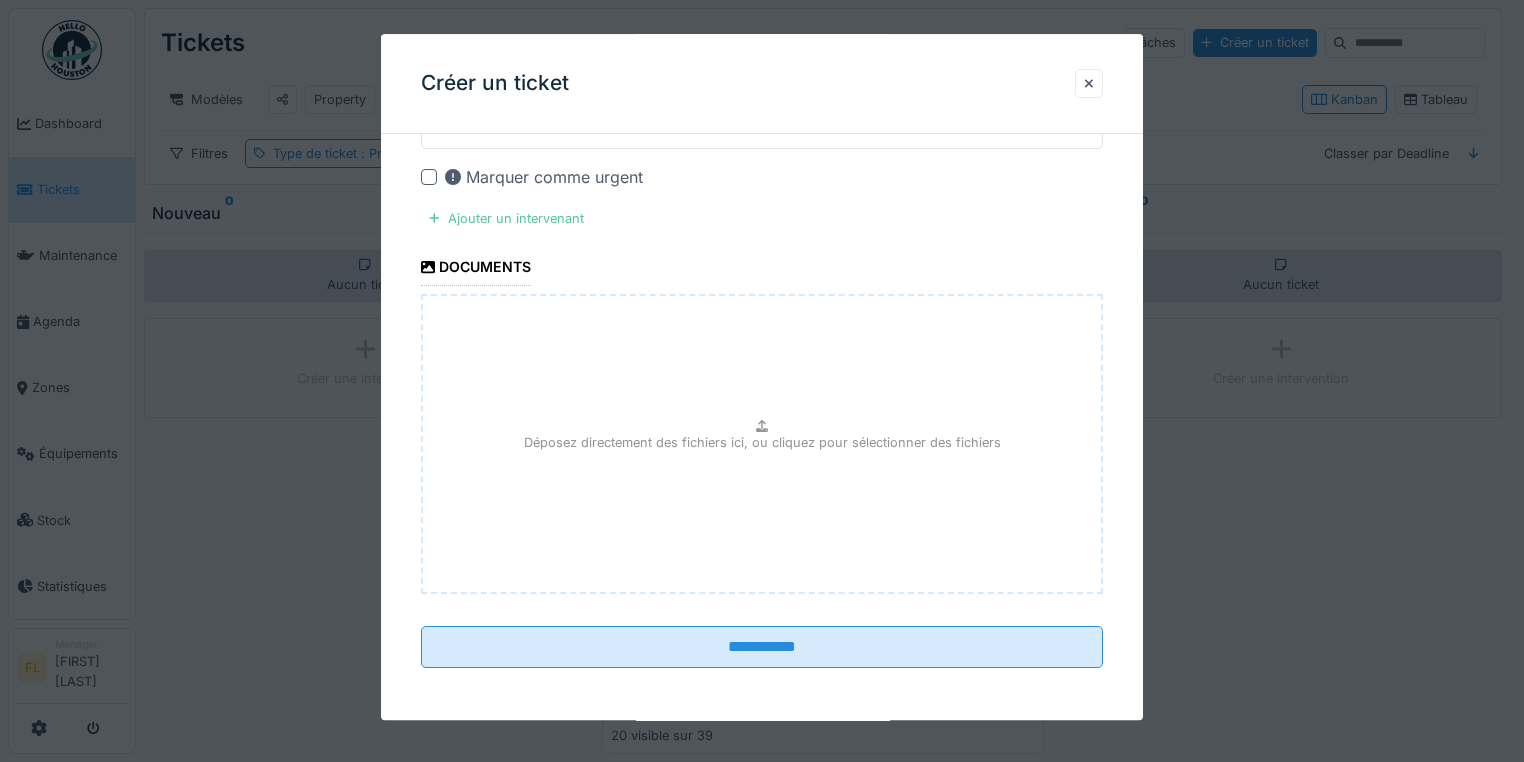 scroll, scrollTop: 688, scrollLeft: 0, axis: vertical 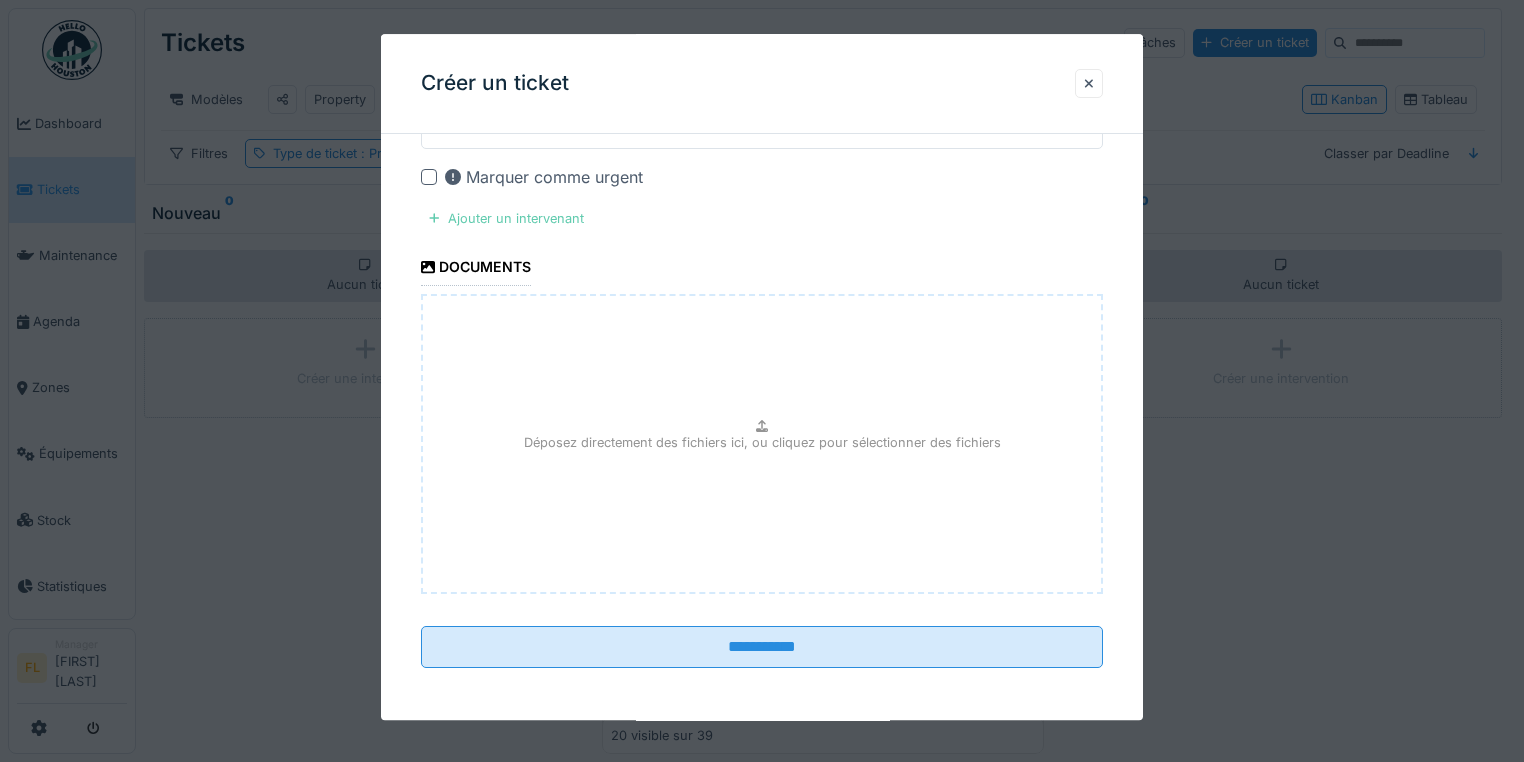 type on "**********" 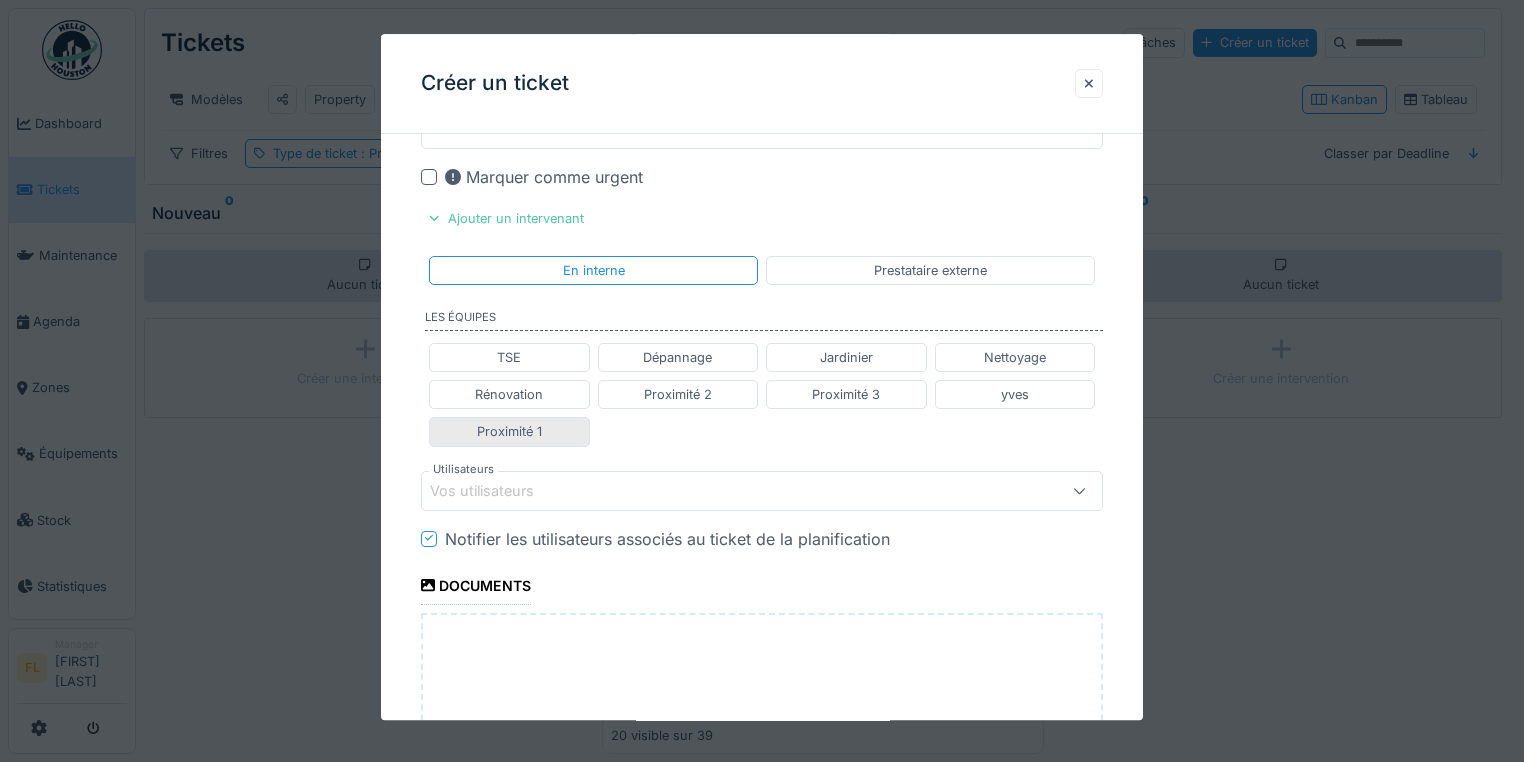 click on "Proximité 1" at bounding box center [509, 432] 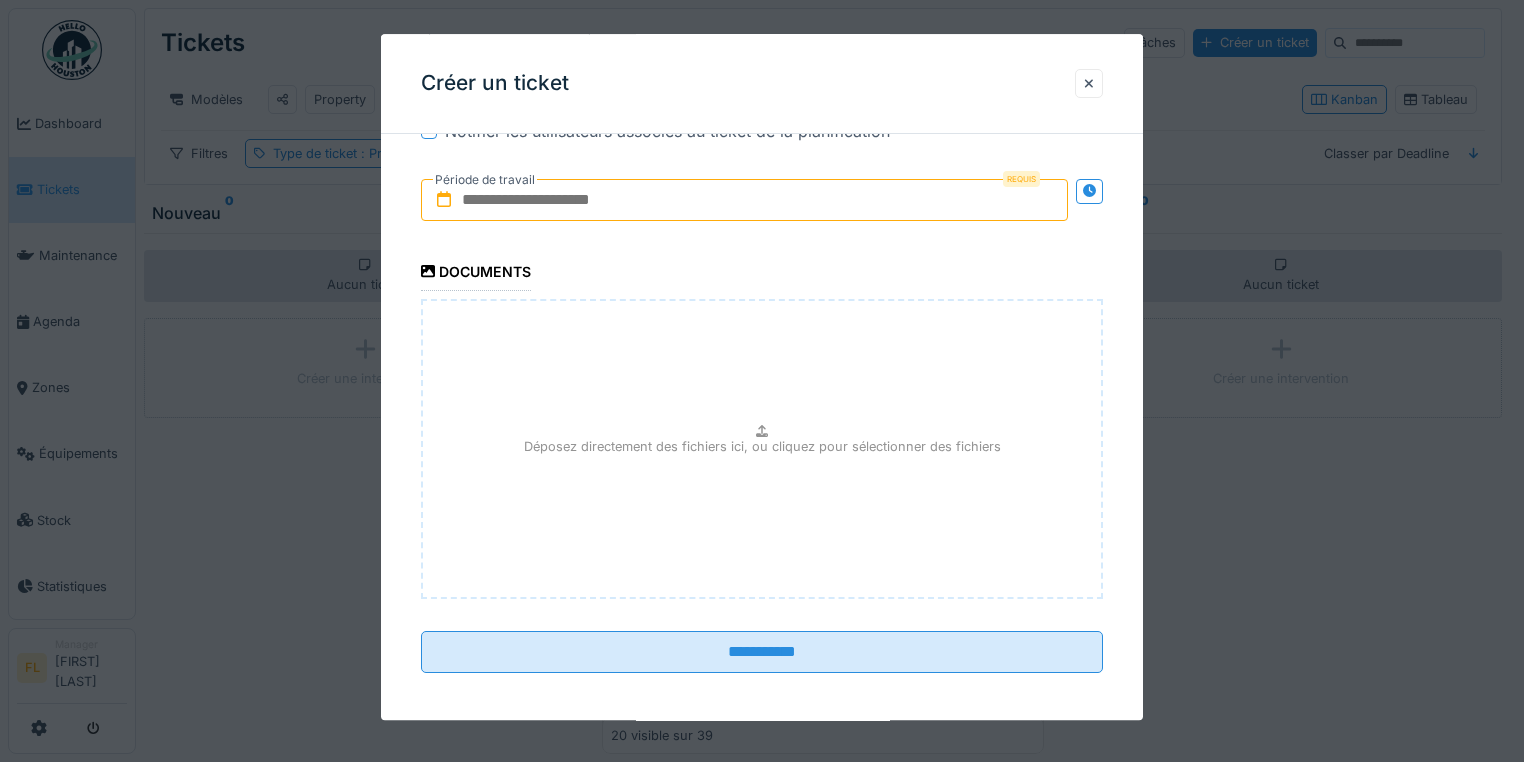 scroll, scrollTop: 1099, scrollLeft: 0, axis: vertical 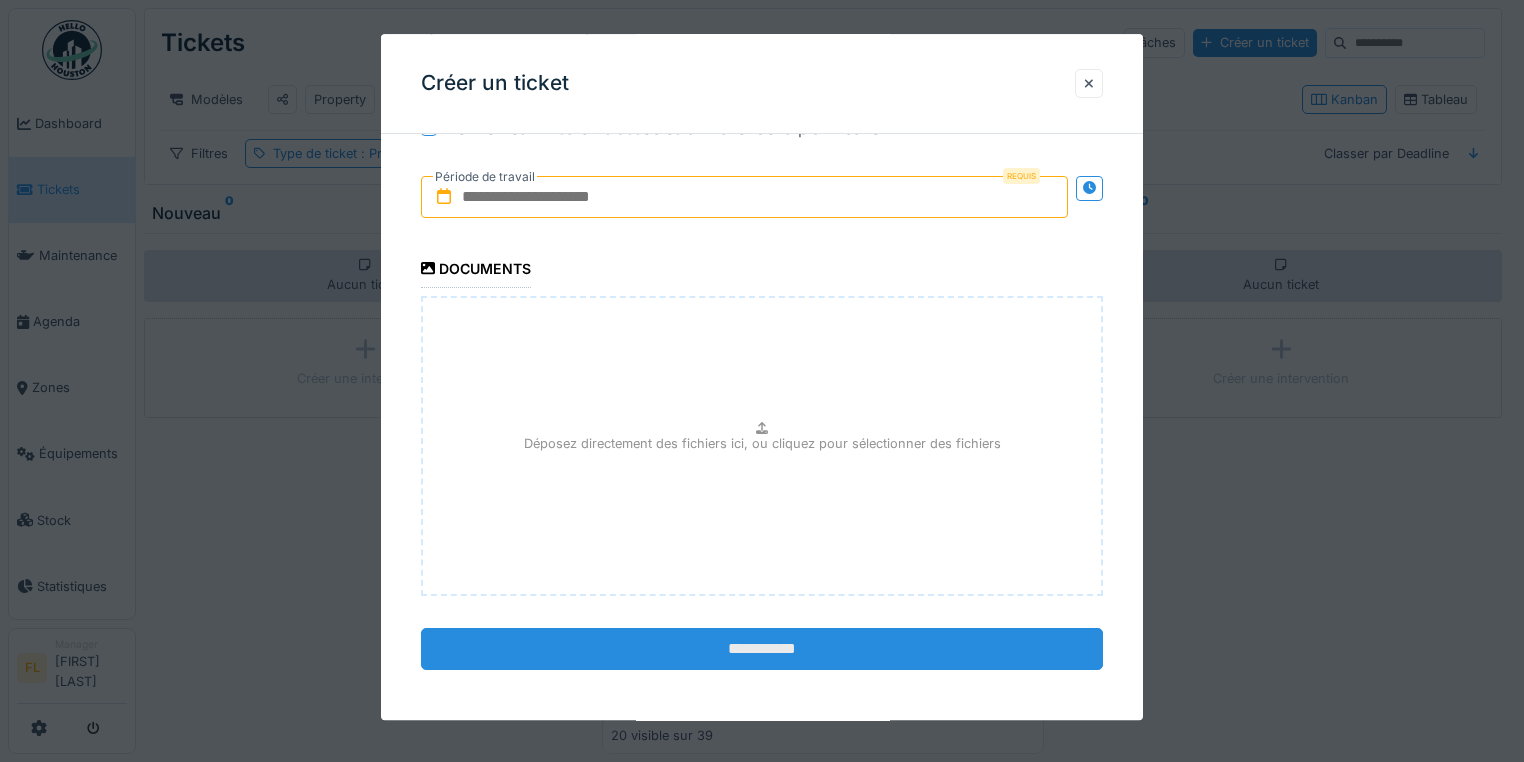 click on "**********" at bounding box center (762, 649) 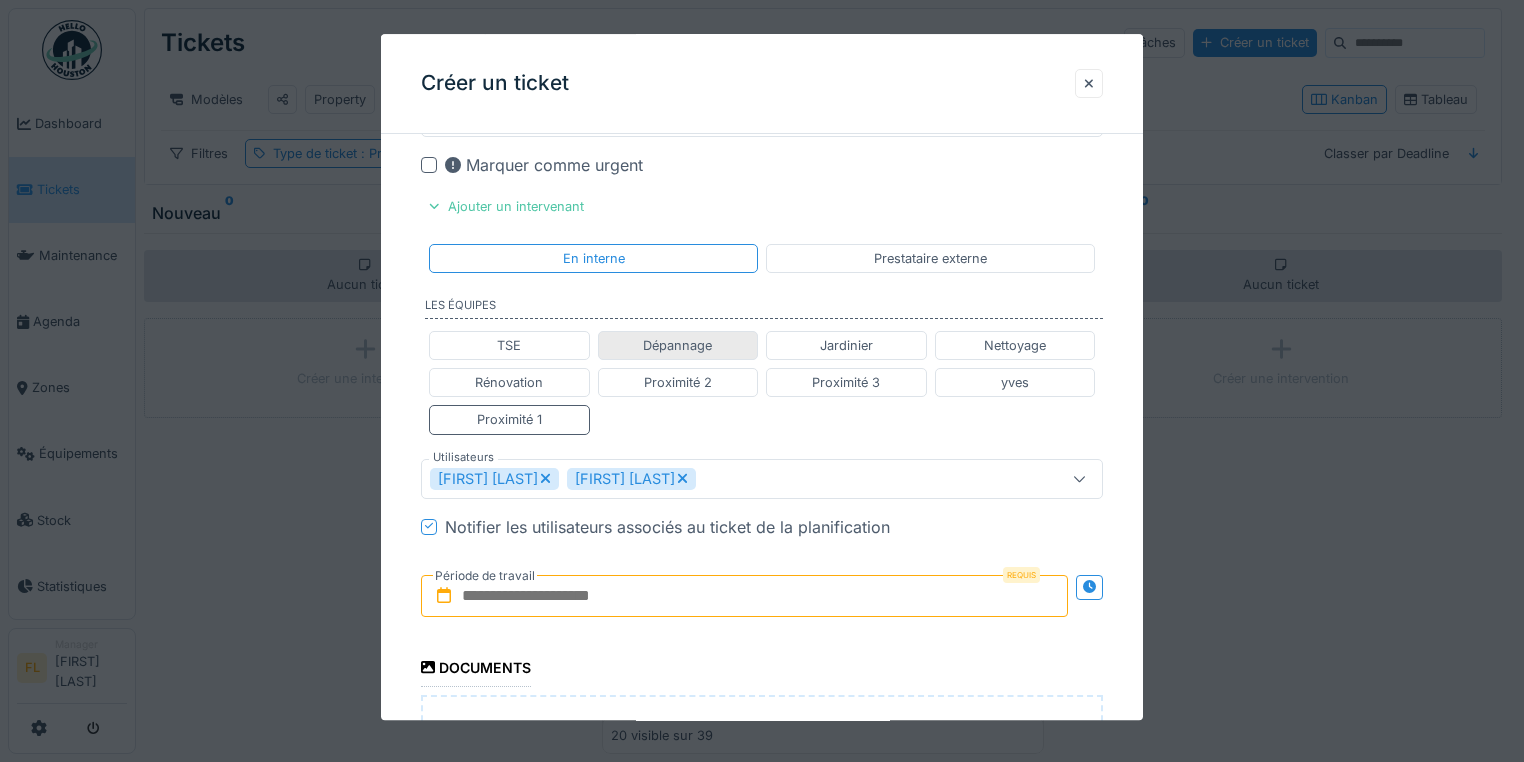 scroll, scrollTop: 699, scrollLeft: 0, axis: vertical 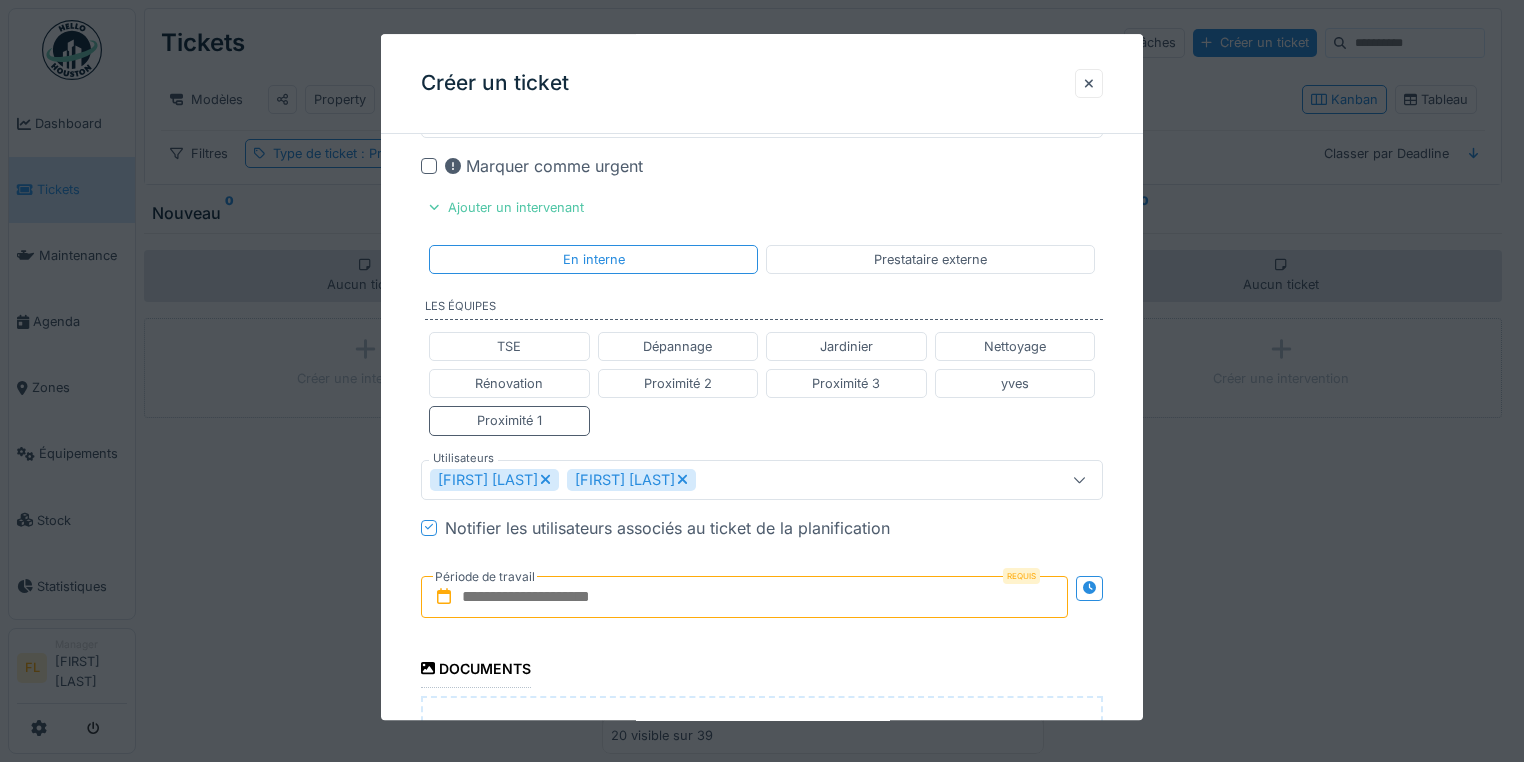 click 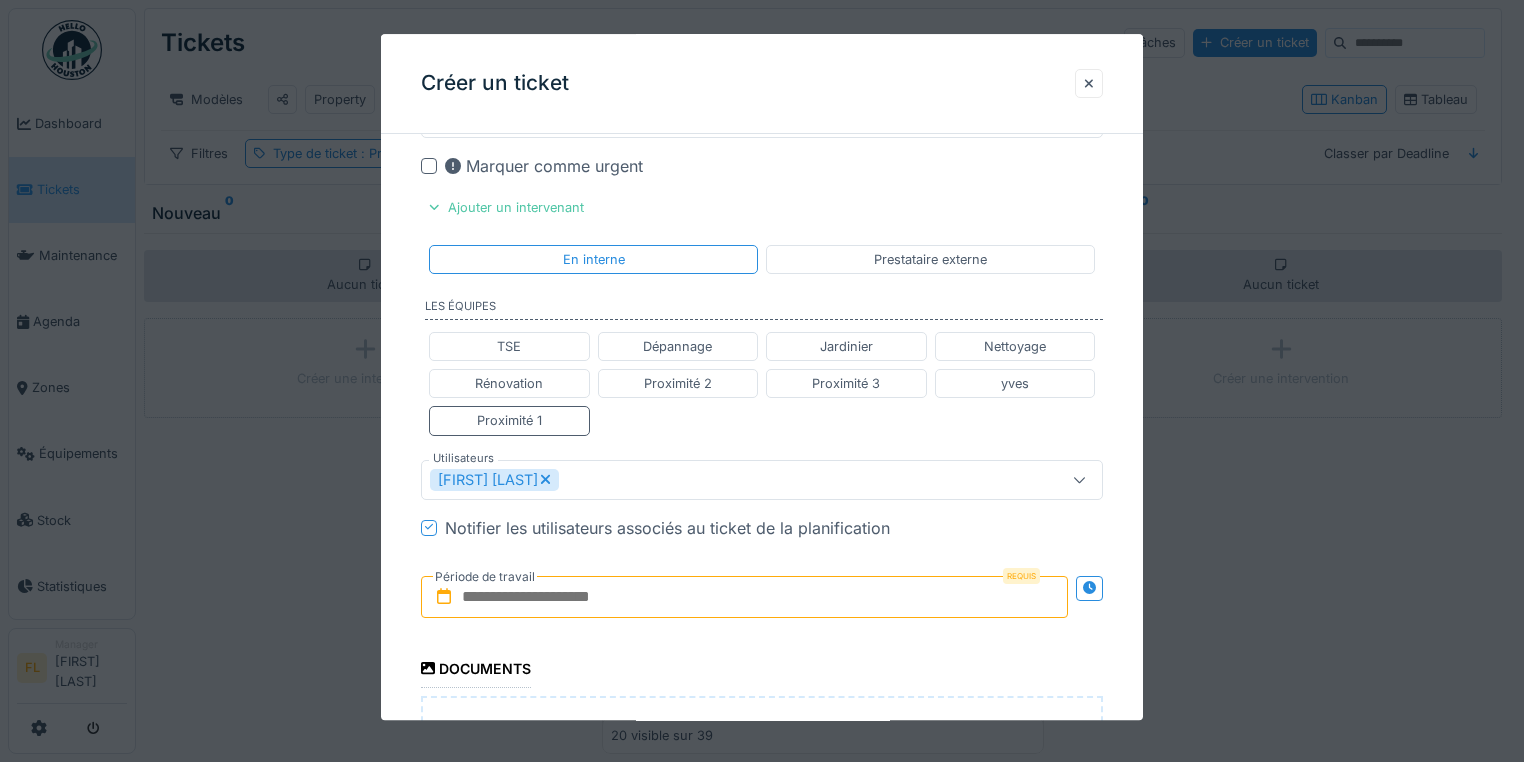 click 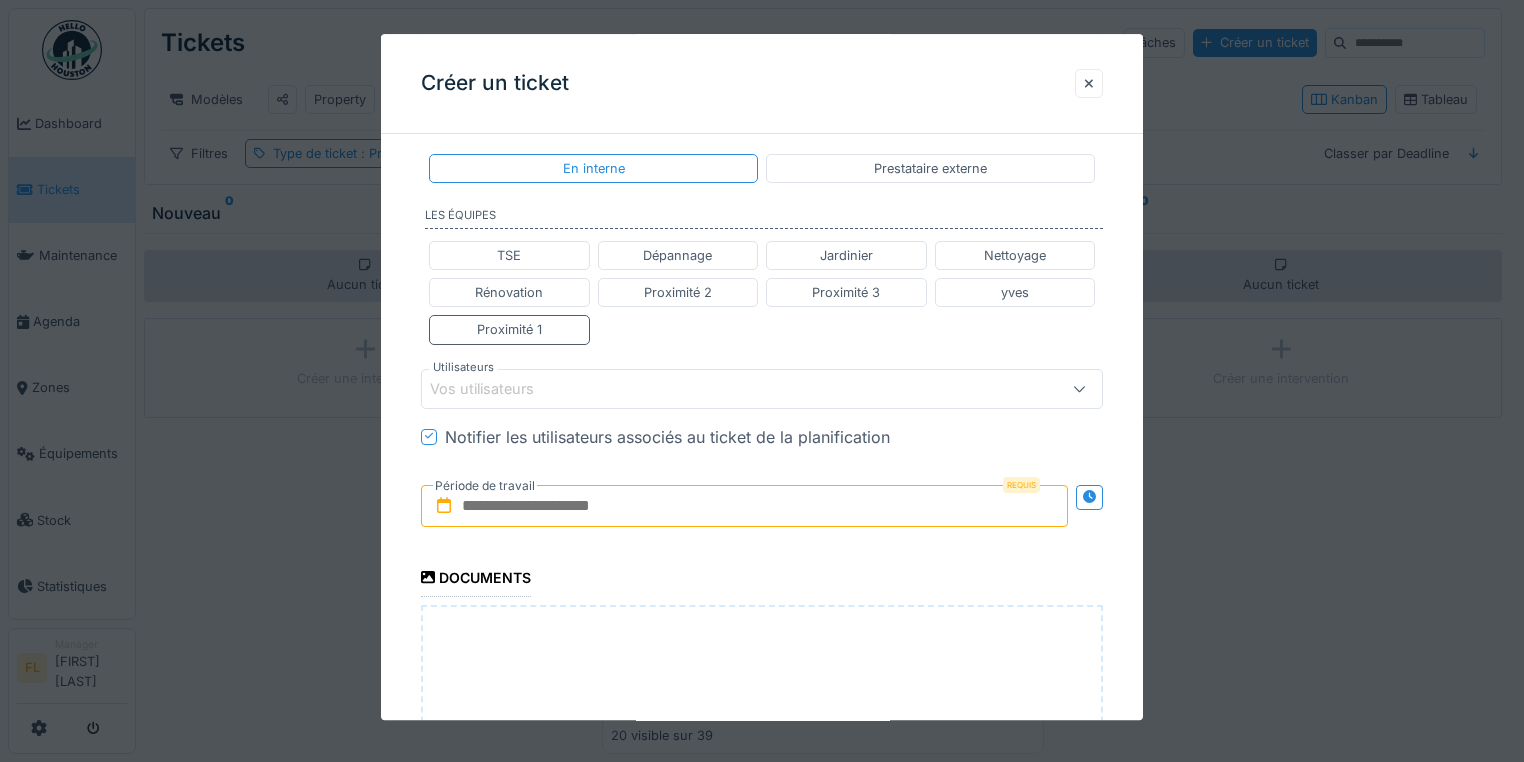 scroll, scrollTop: 1099, scrollLeft: 0, axis: vertical 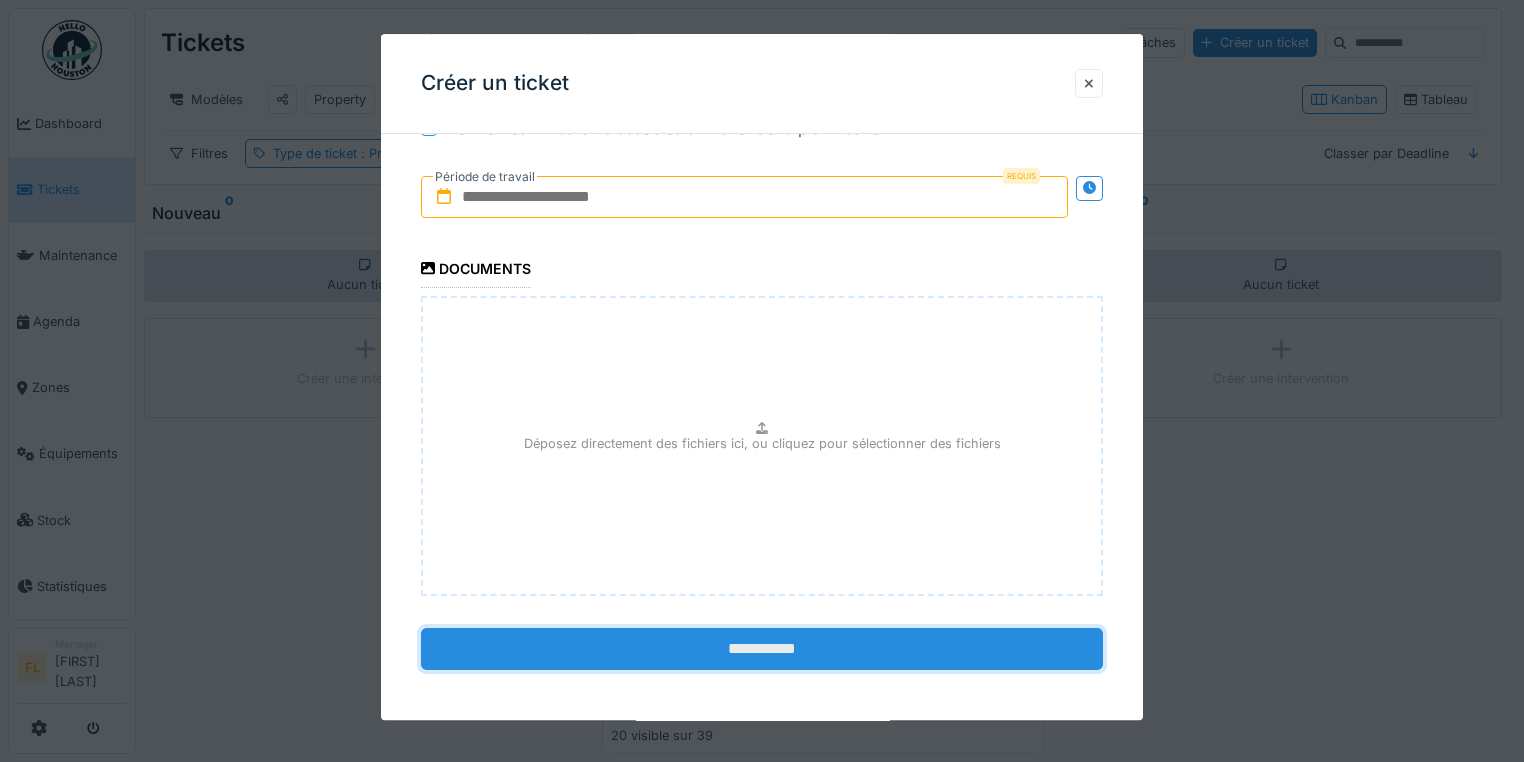 drag, startPoint x: 704, startPoint y: 651, endPoint x: 714, endPoint y: 652, distance: 10.049875 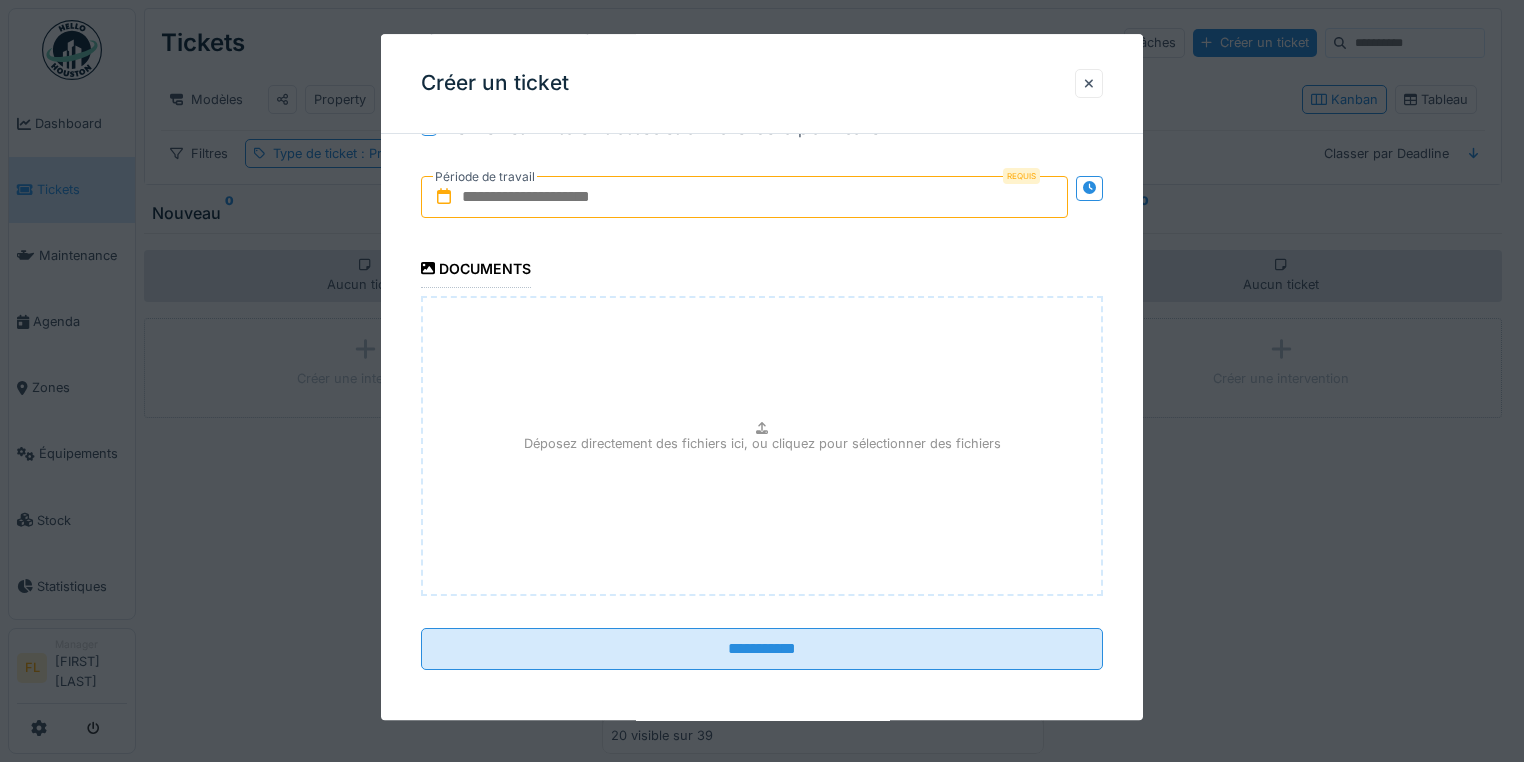 drag, startPoint x: 540, startPoint y: 202, endPoint x: 532, endPoint y: 190, distance: 14.422205 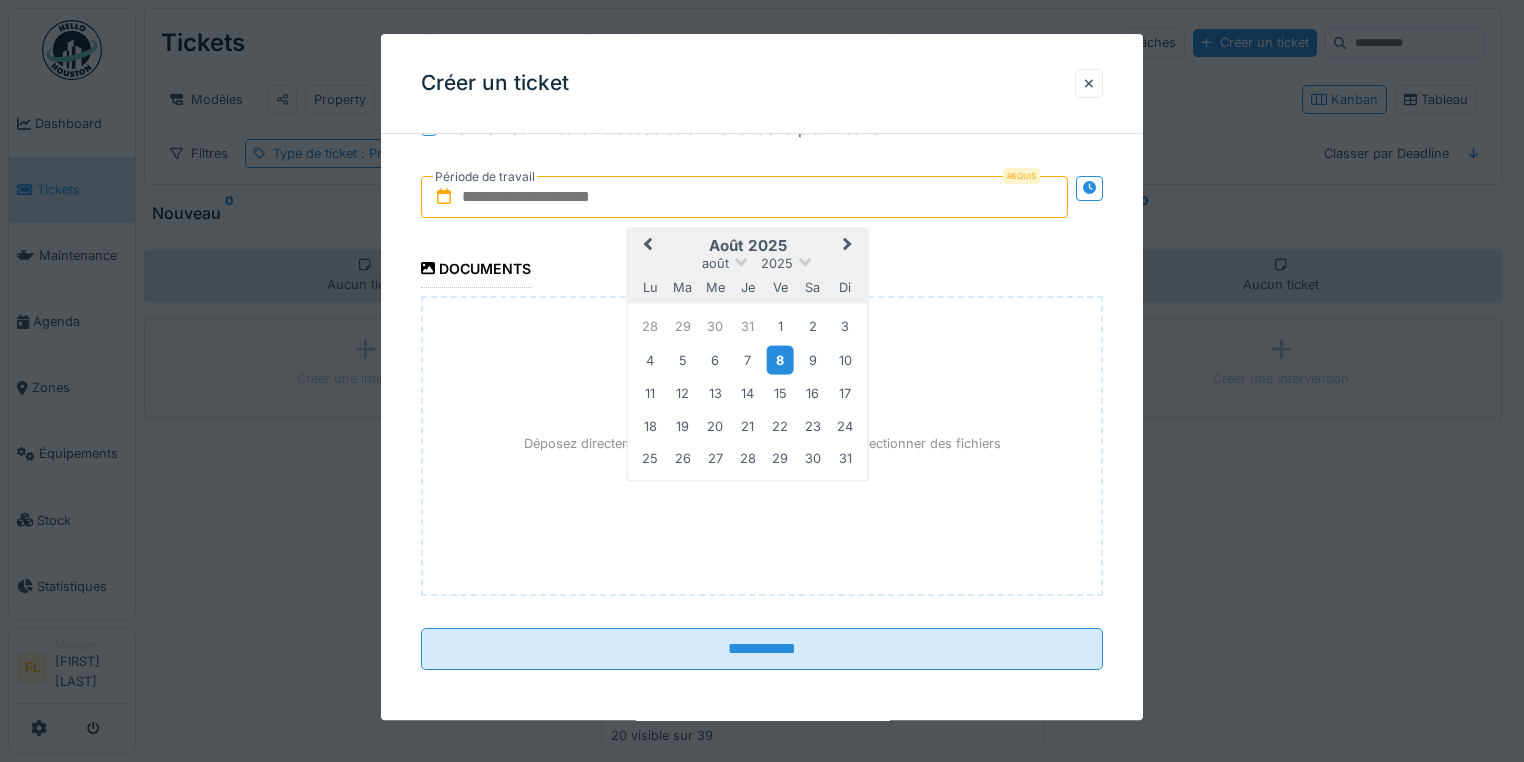 click on "8" at bounding box center (780, 360) 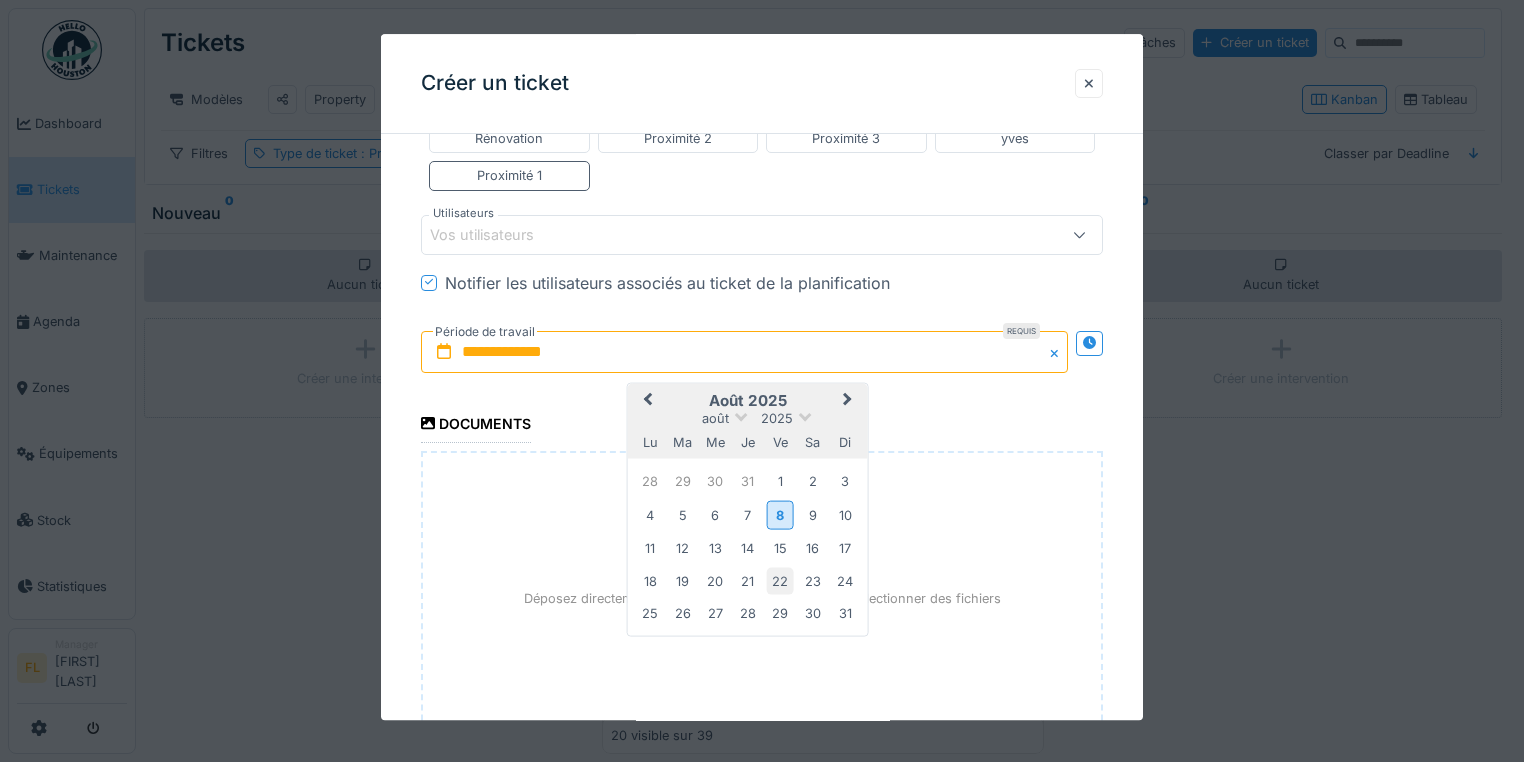 scroll, scrollTop: 939, scrollLeft: 0, axis: vertical 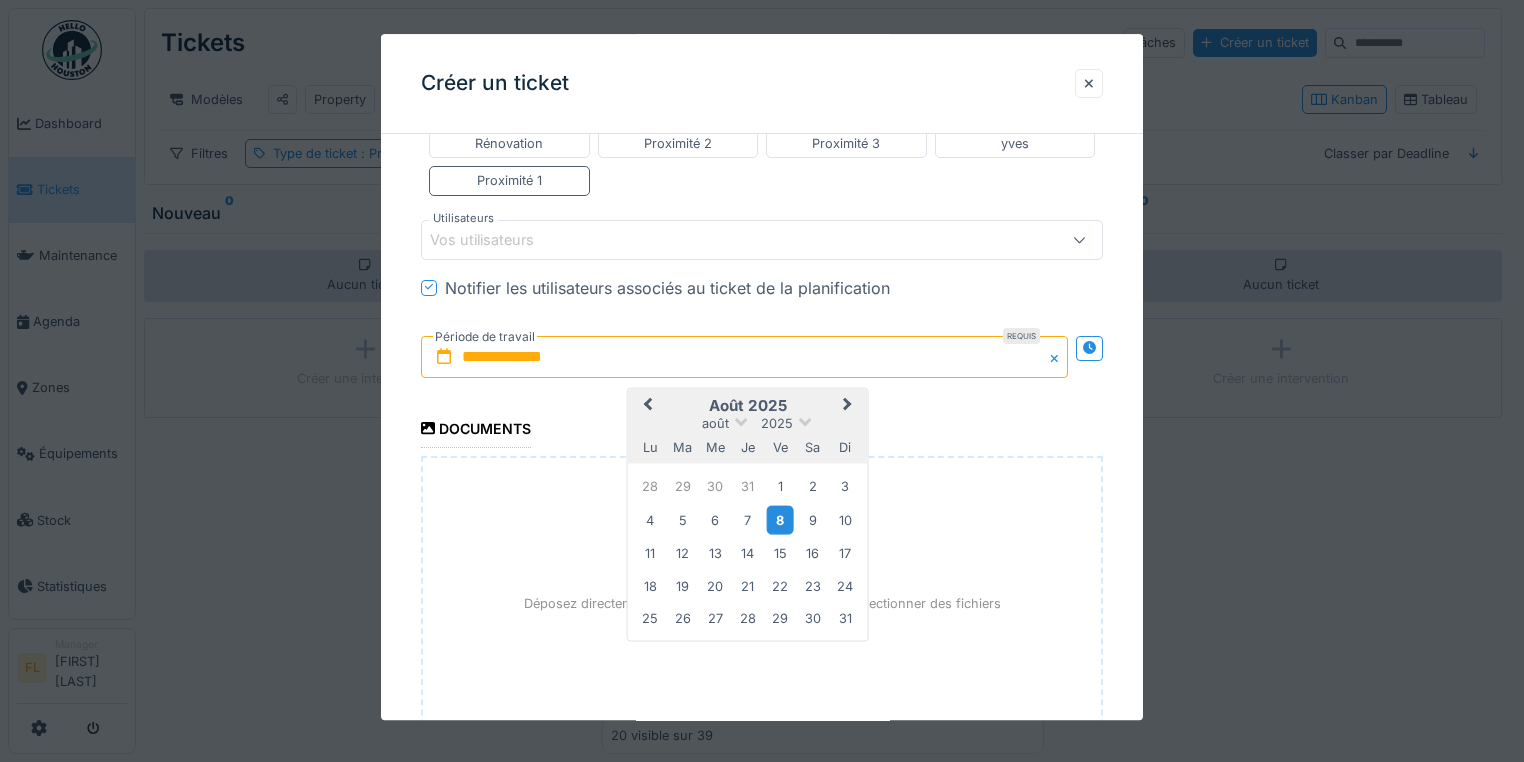 click on "8" at bounding box center [780, 520] 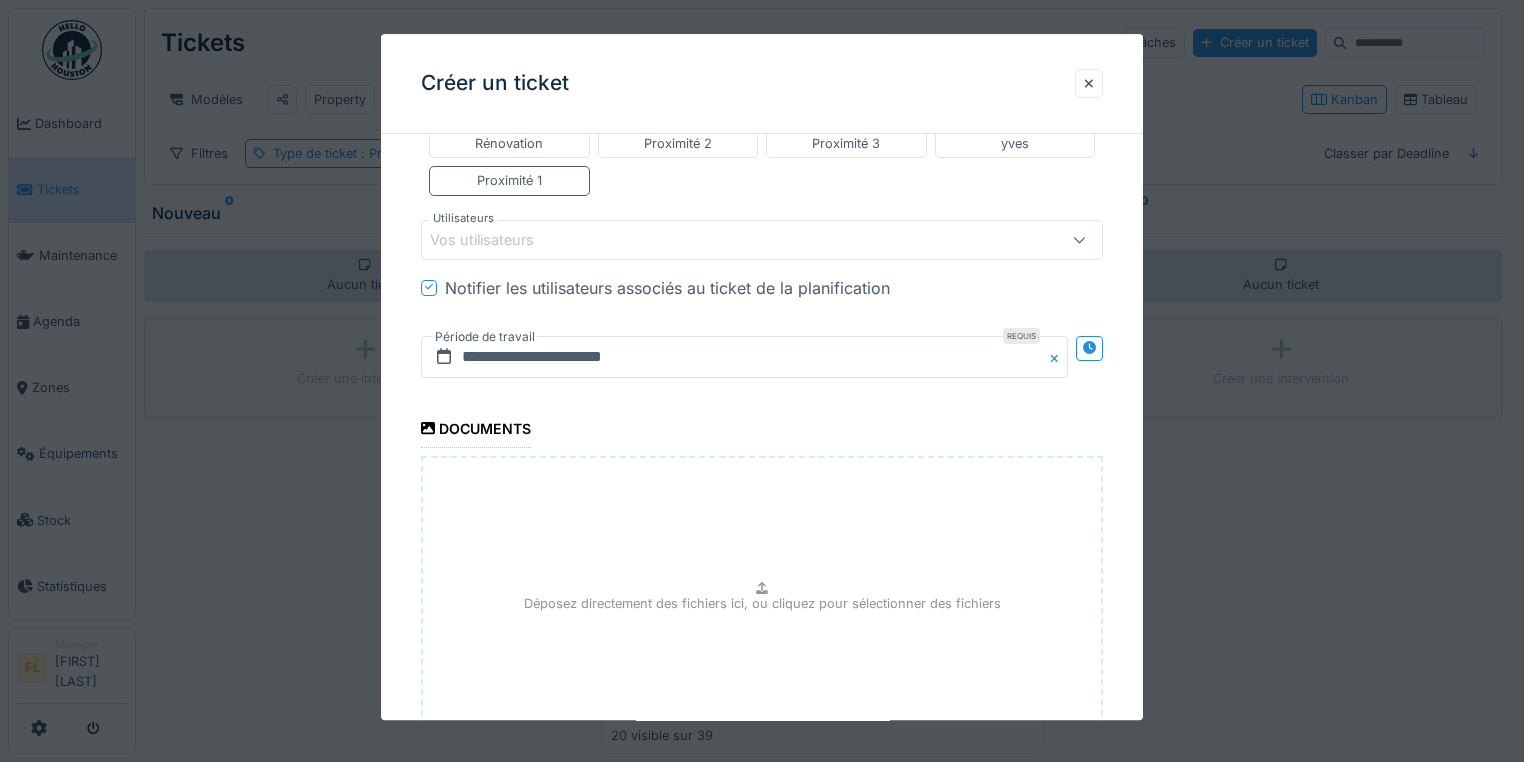click on "Vos utilisateurs" at bounding box center (496, 240) 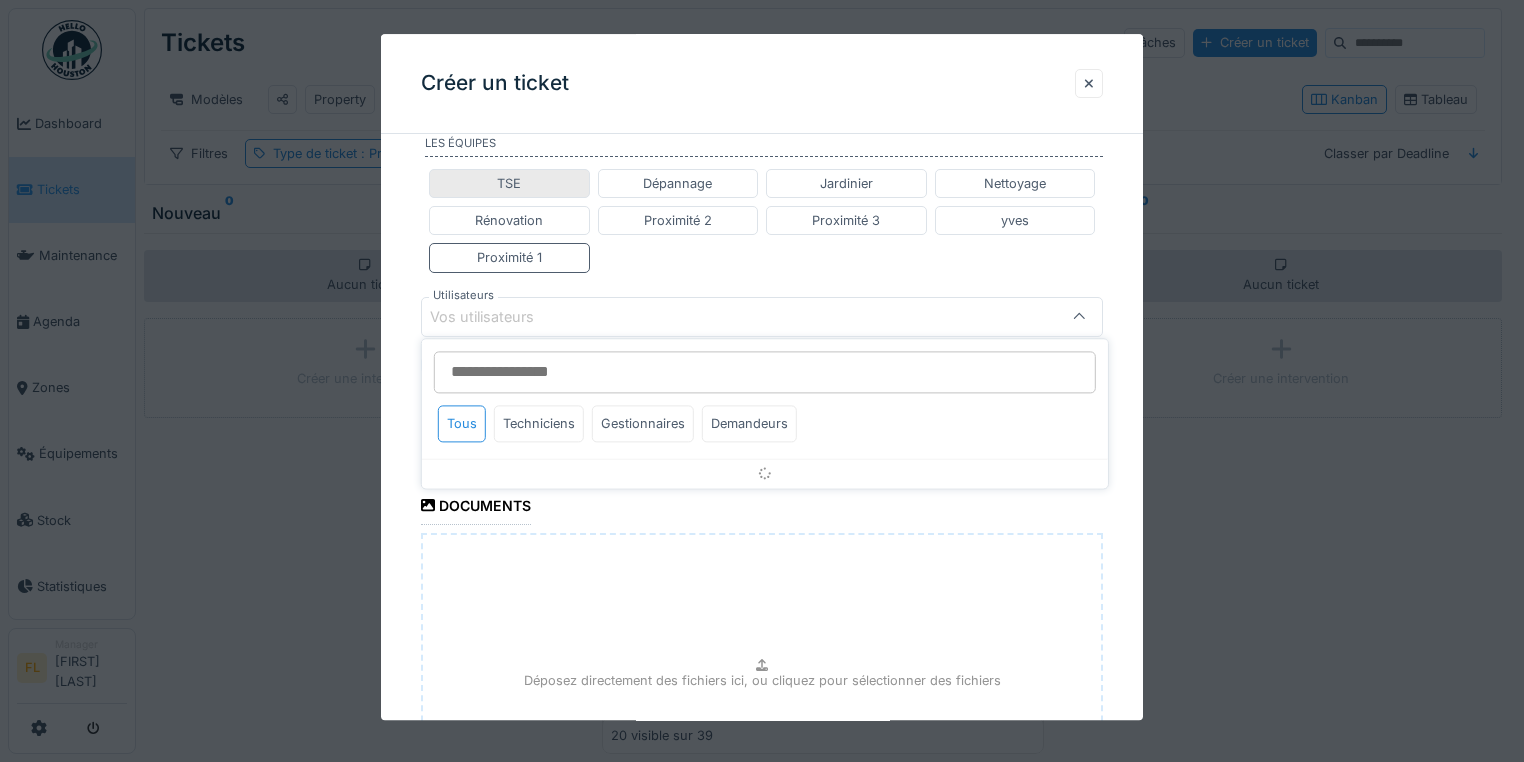 scroll, scrollTop: 797, scrollLeft: 0, axis: vertical 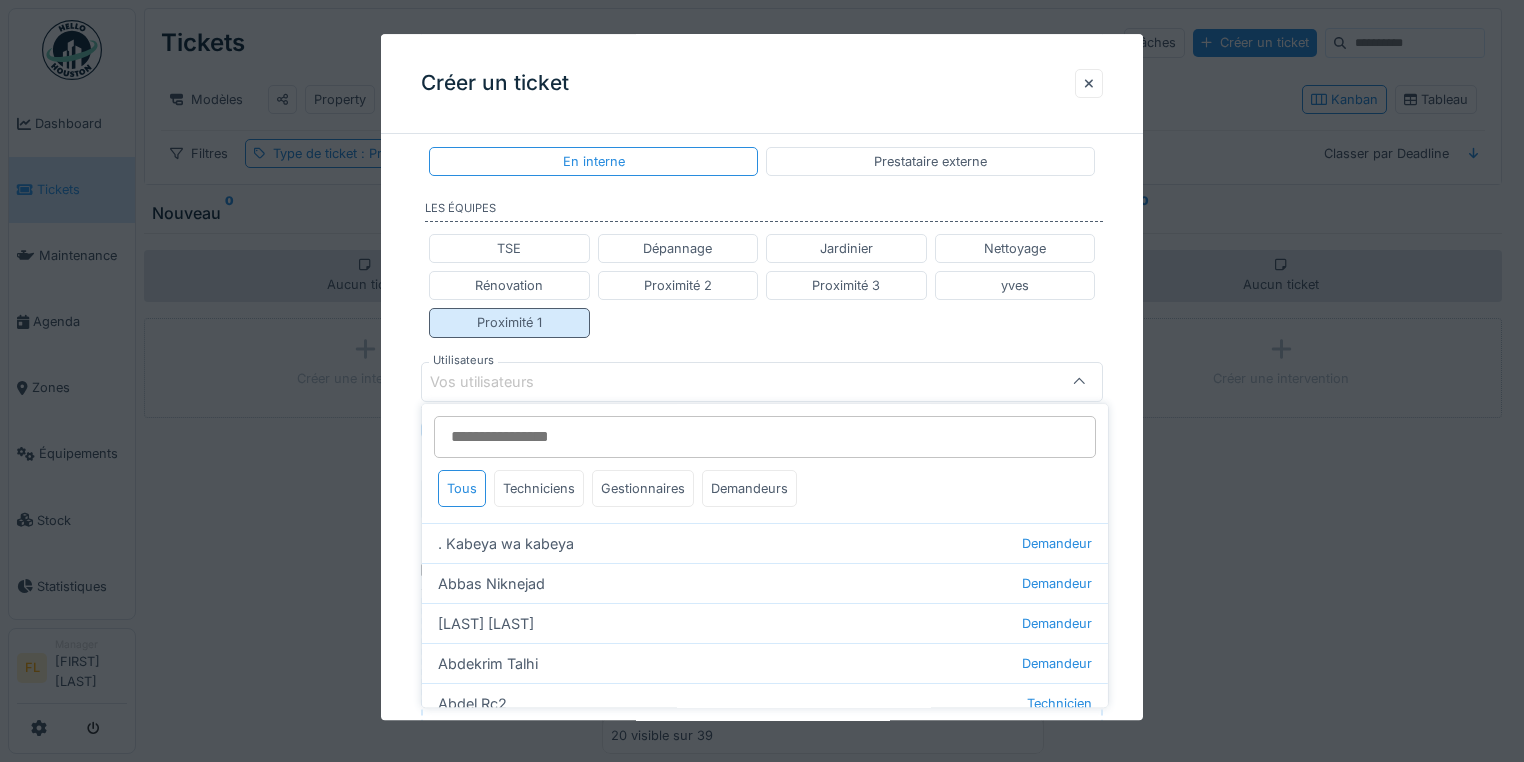 click on "Proximité 1" at bounding box center [509, 323] 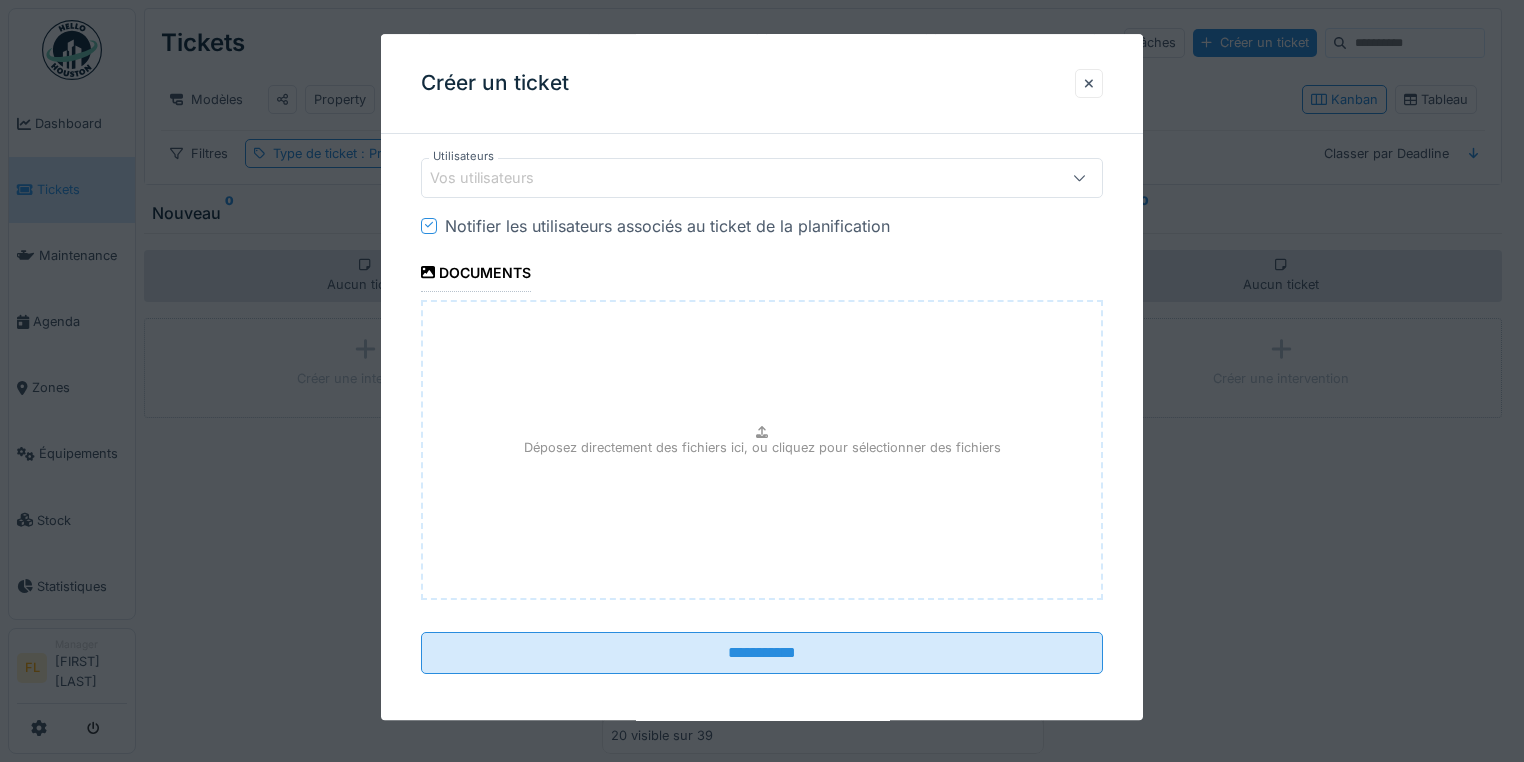 scroll, scrollTop: 1005, scrollLeft: 0, axis: vertical 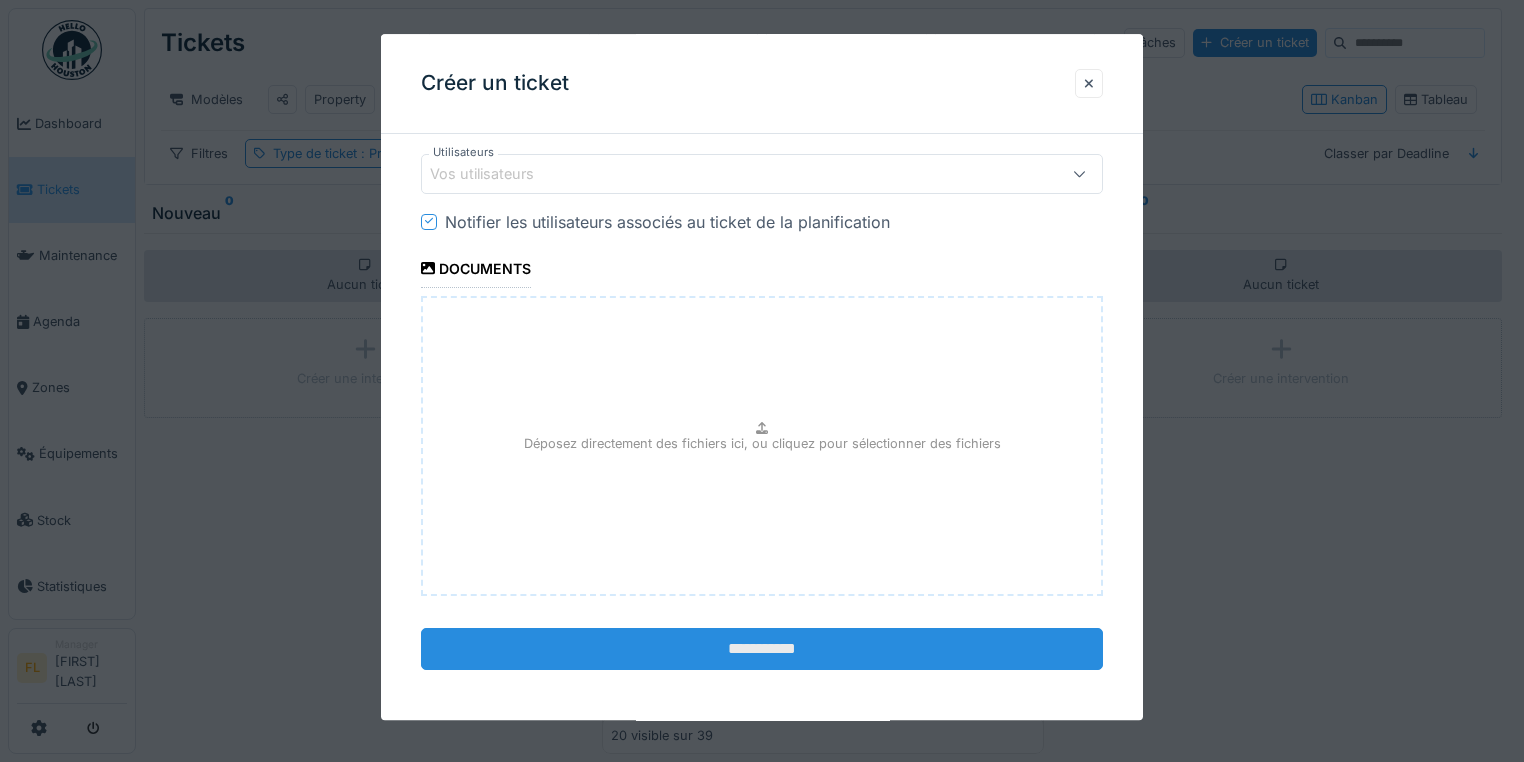 click on "**********" at bounding box center [762, 649] 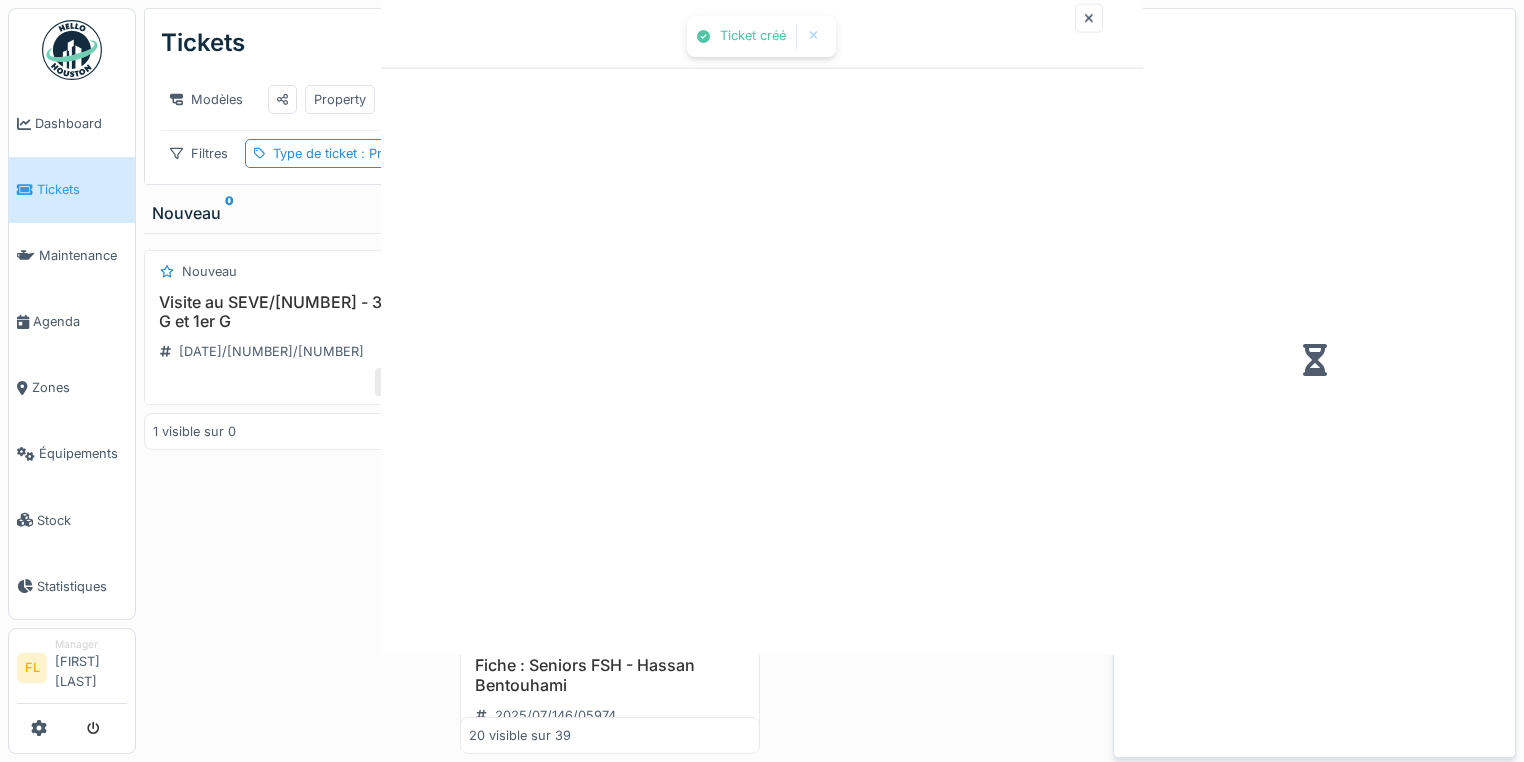 scroll, scrollTop: 0, scrollLeft: 0, axis: both 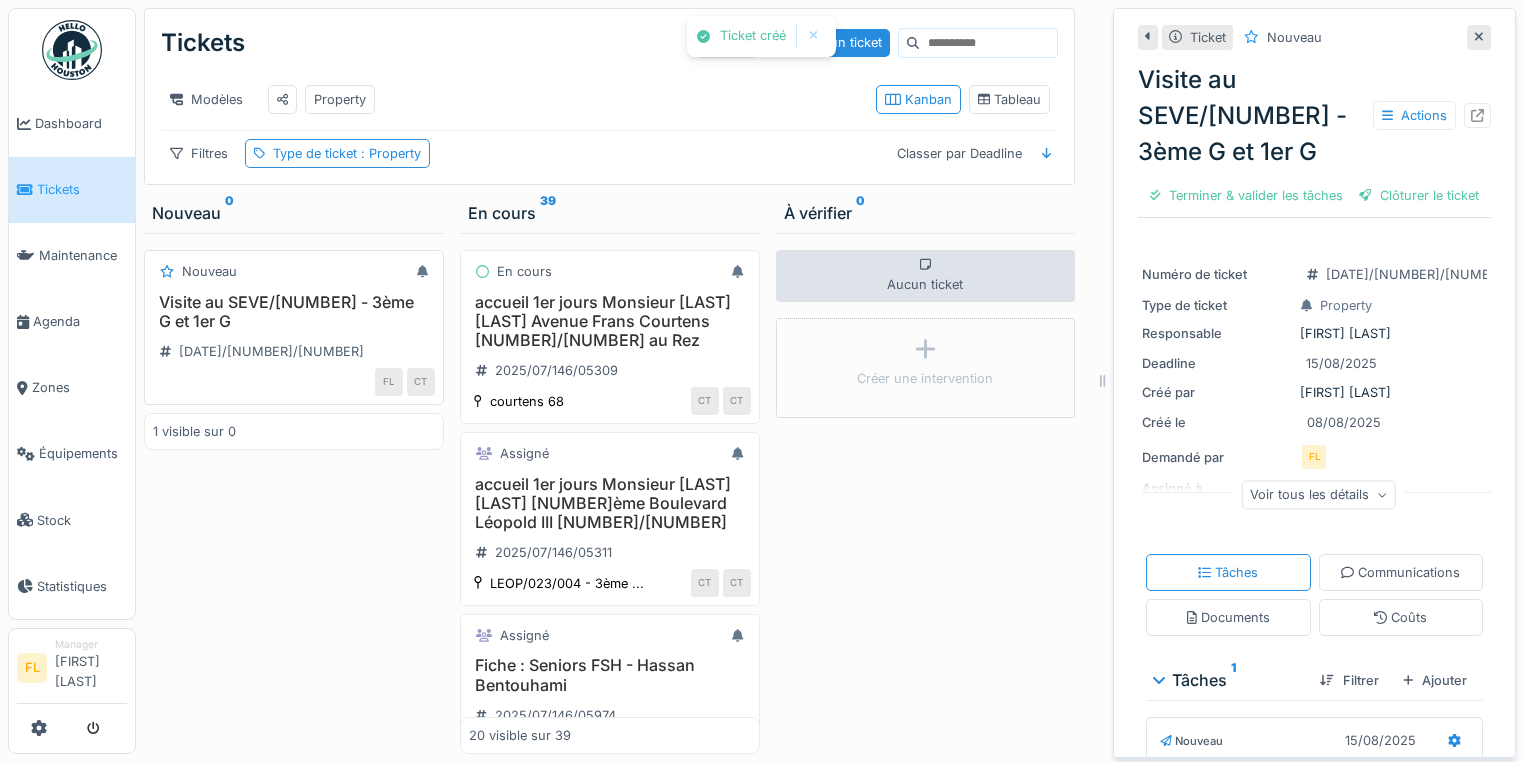 click on "Visite au SEVE/078 - 3ème G et 1er G" at bounding box center [294, 312] 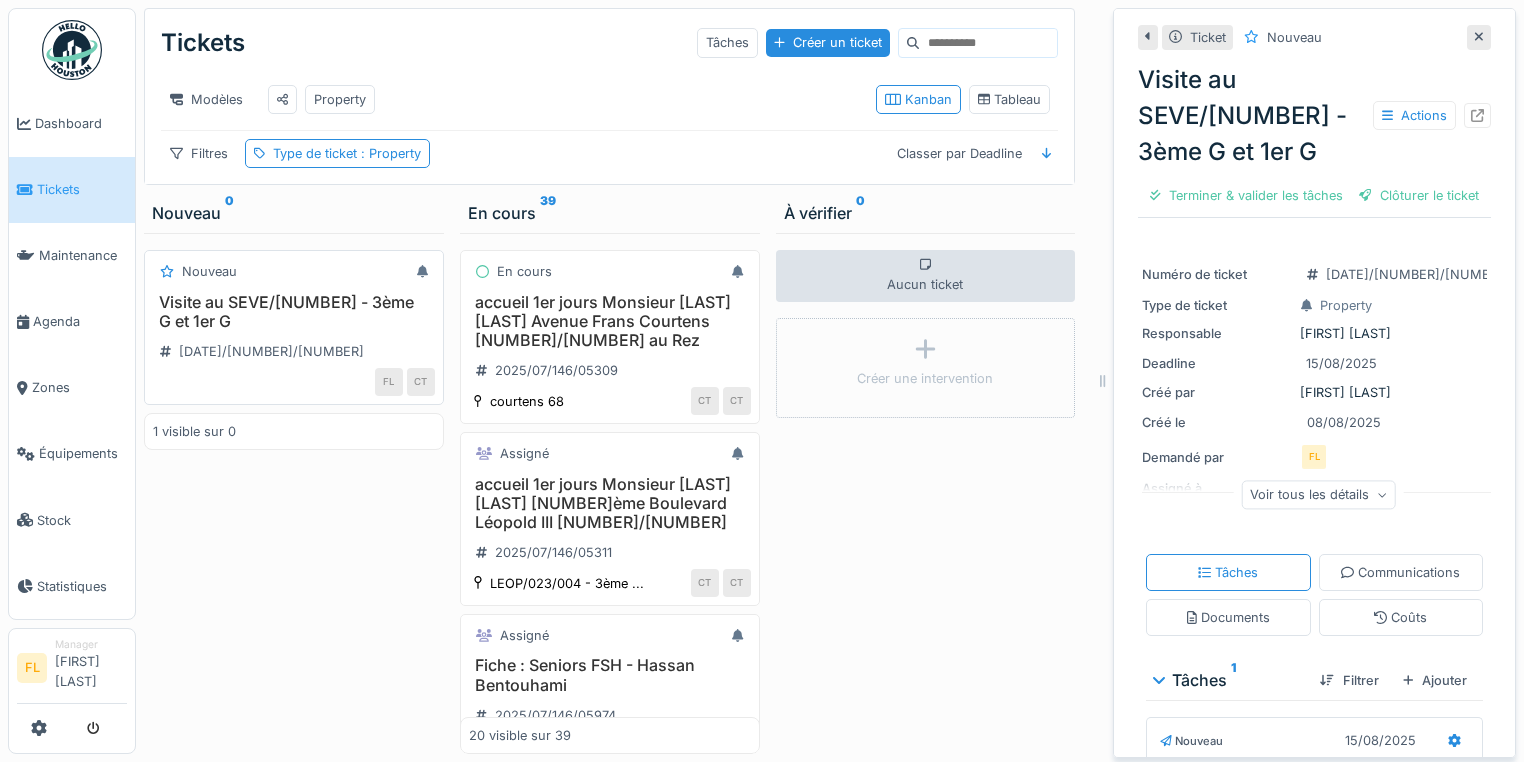 click on "Visite au SEVE/078 - 3ème G et 1er G" at bounding box center (294, 312) 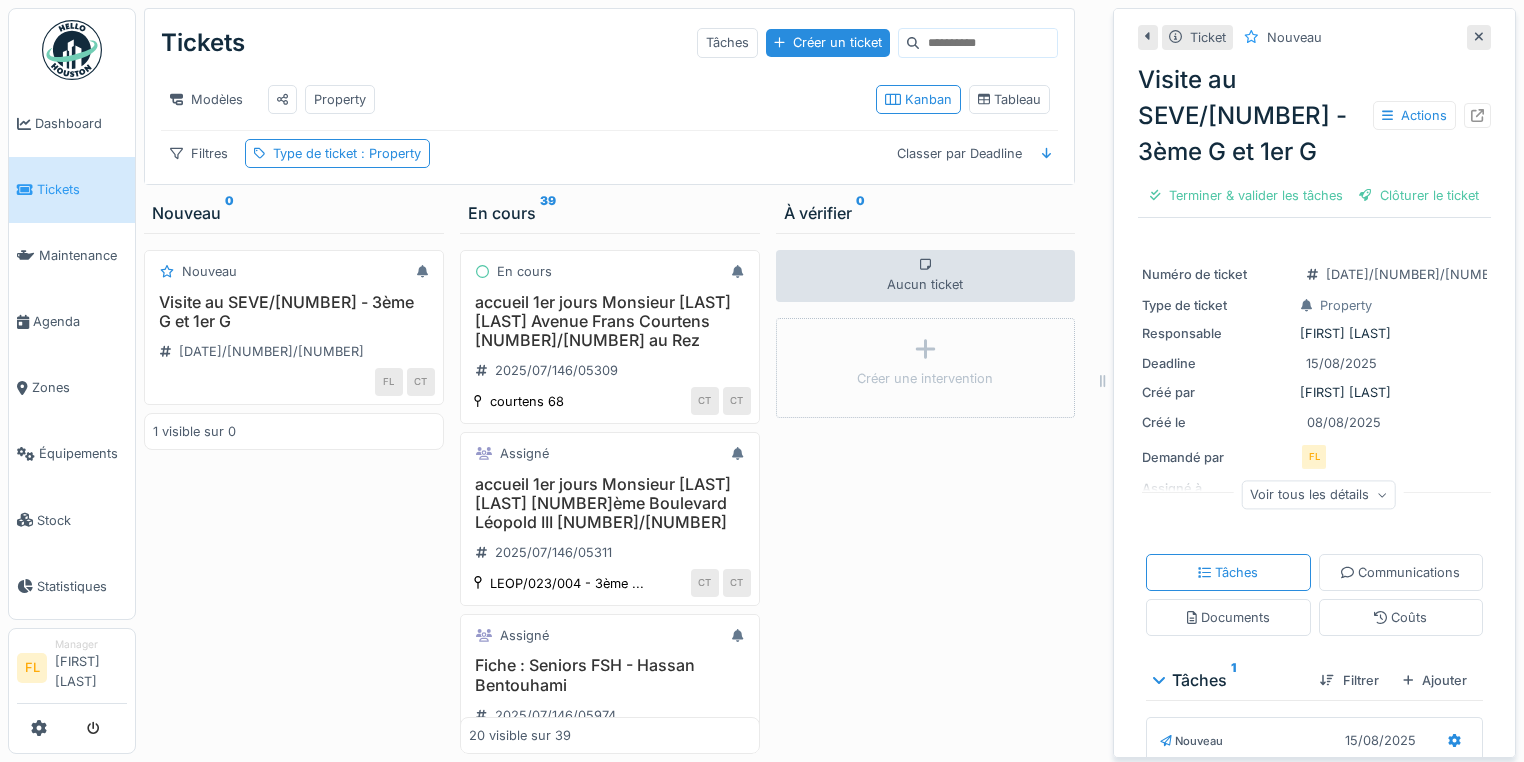 click on "Aucun ticket Créer une intervention" at bounding box center (926, 493) 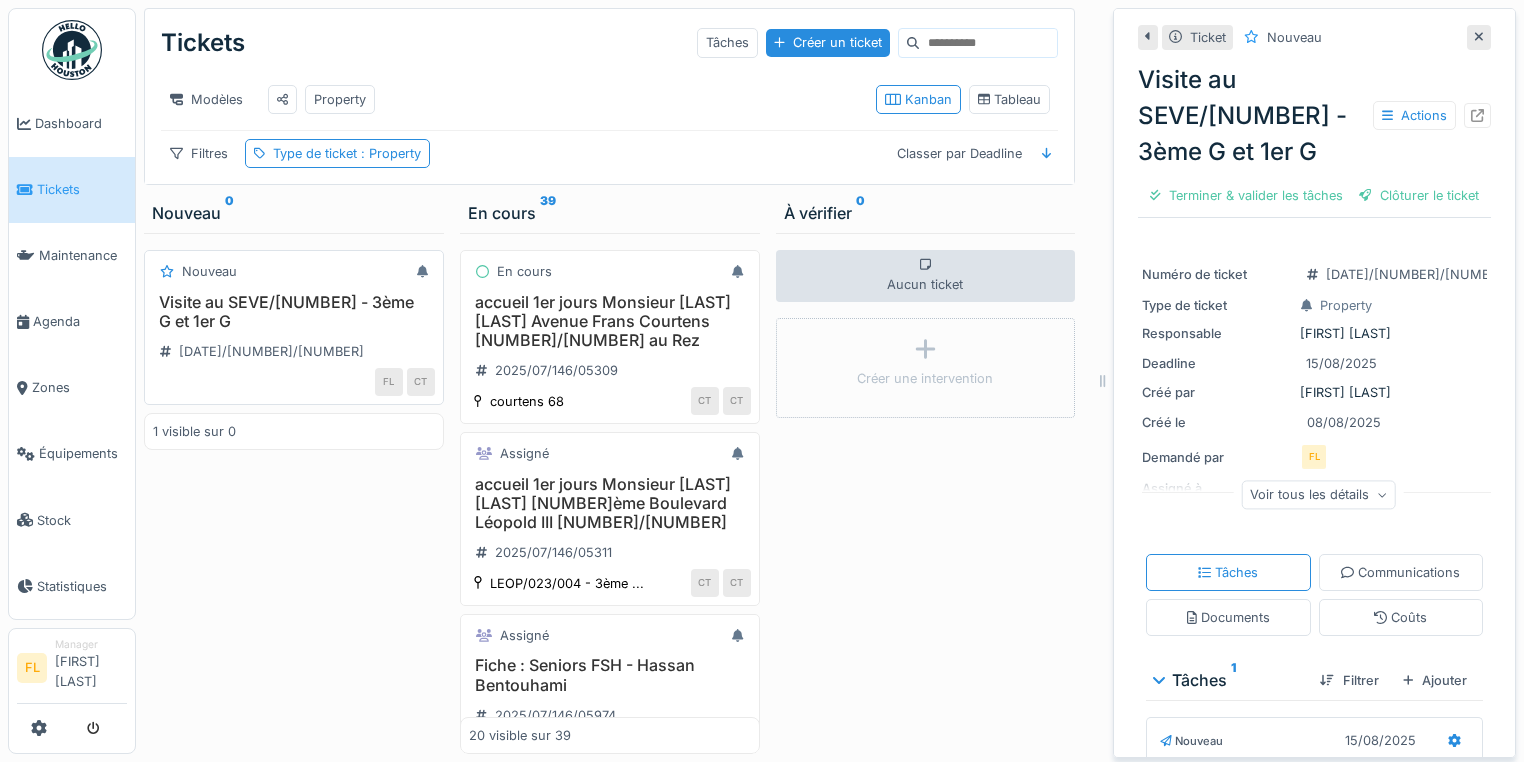 click on "Visite au SEVE/078 - 3ème G et 1er G" at bounding box center (294, 312) 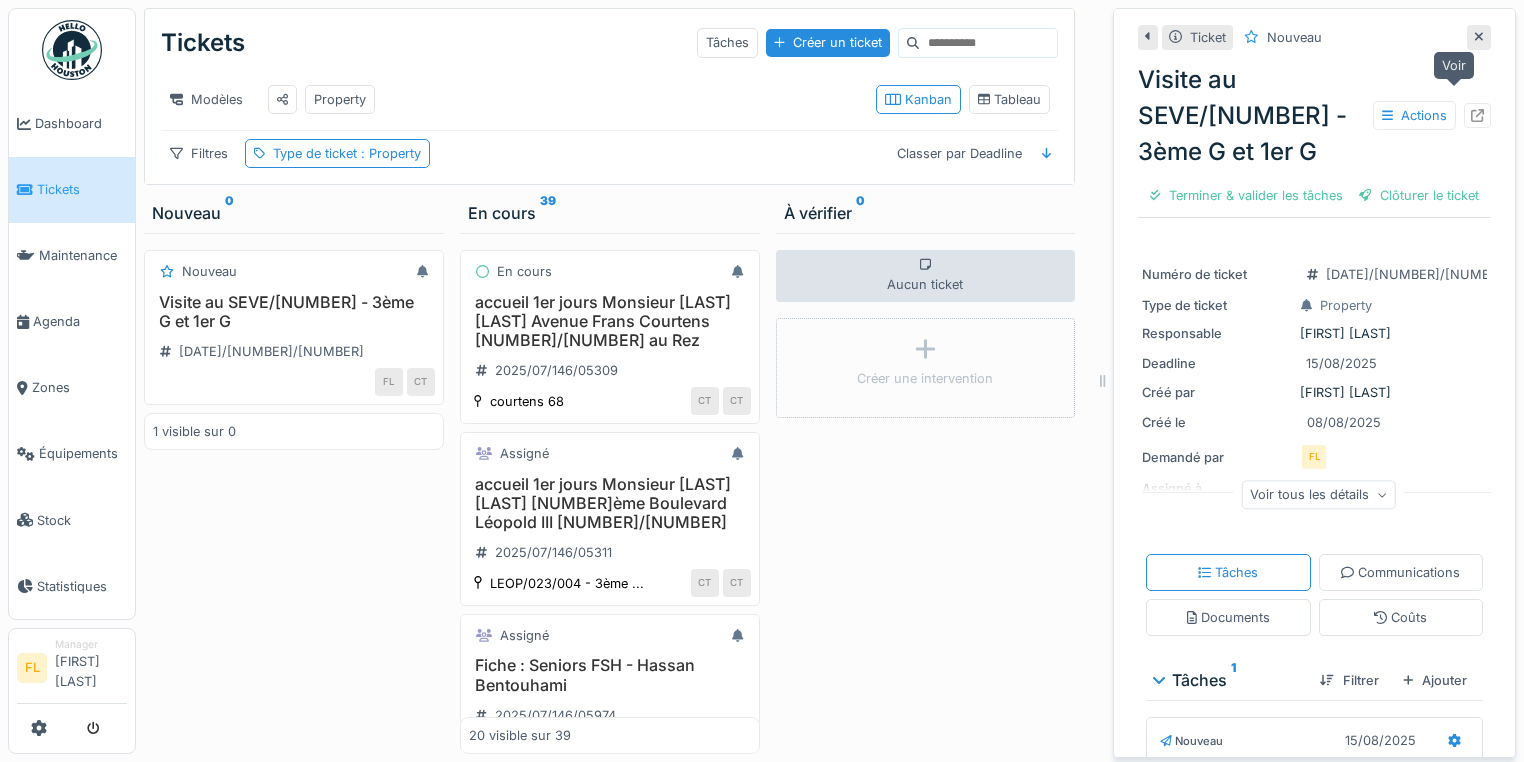 click 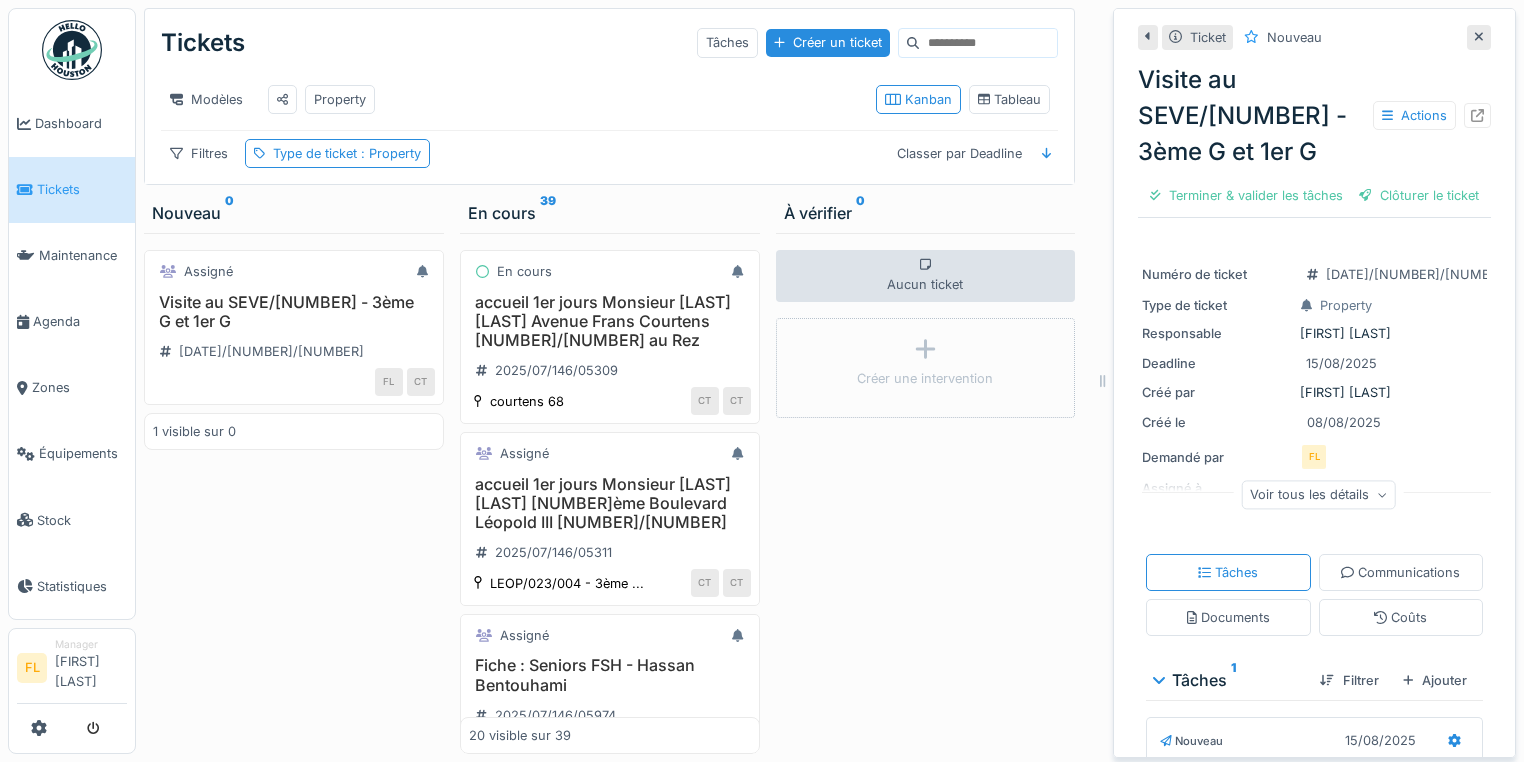drag, startPoint x: 892, startPoint y: 563, endPoint x: 591, endPoint y: 271, distance: 419.3626 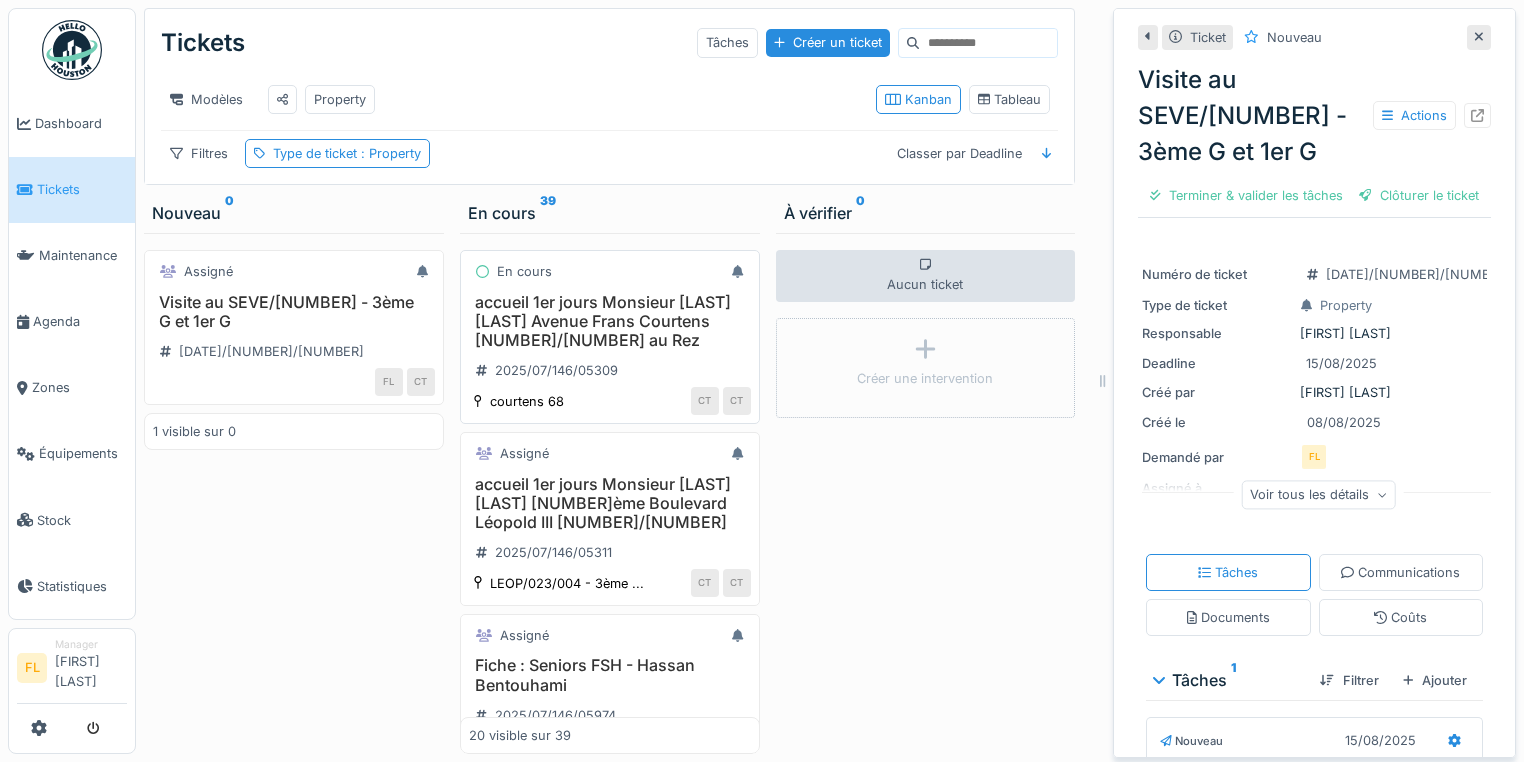 click on "Aucun ticket Créer une intervention" at bounding box center (926, 493) 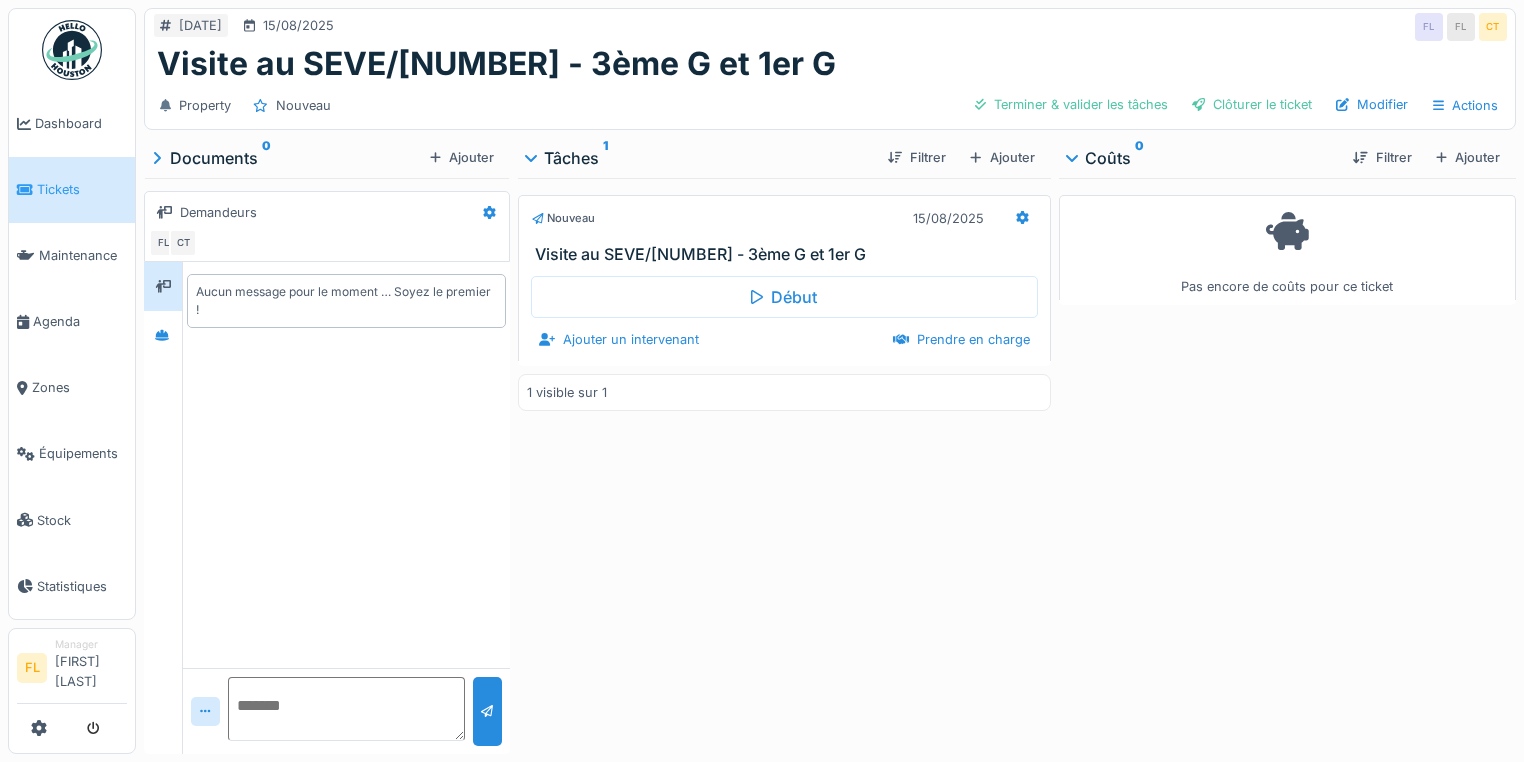 scroll, scrollTop: 0, scrollLeft: 0, axis: both 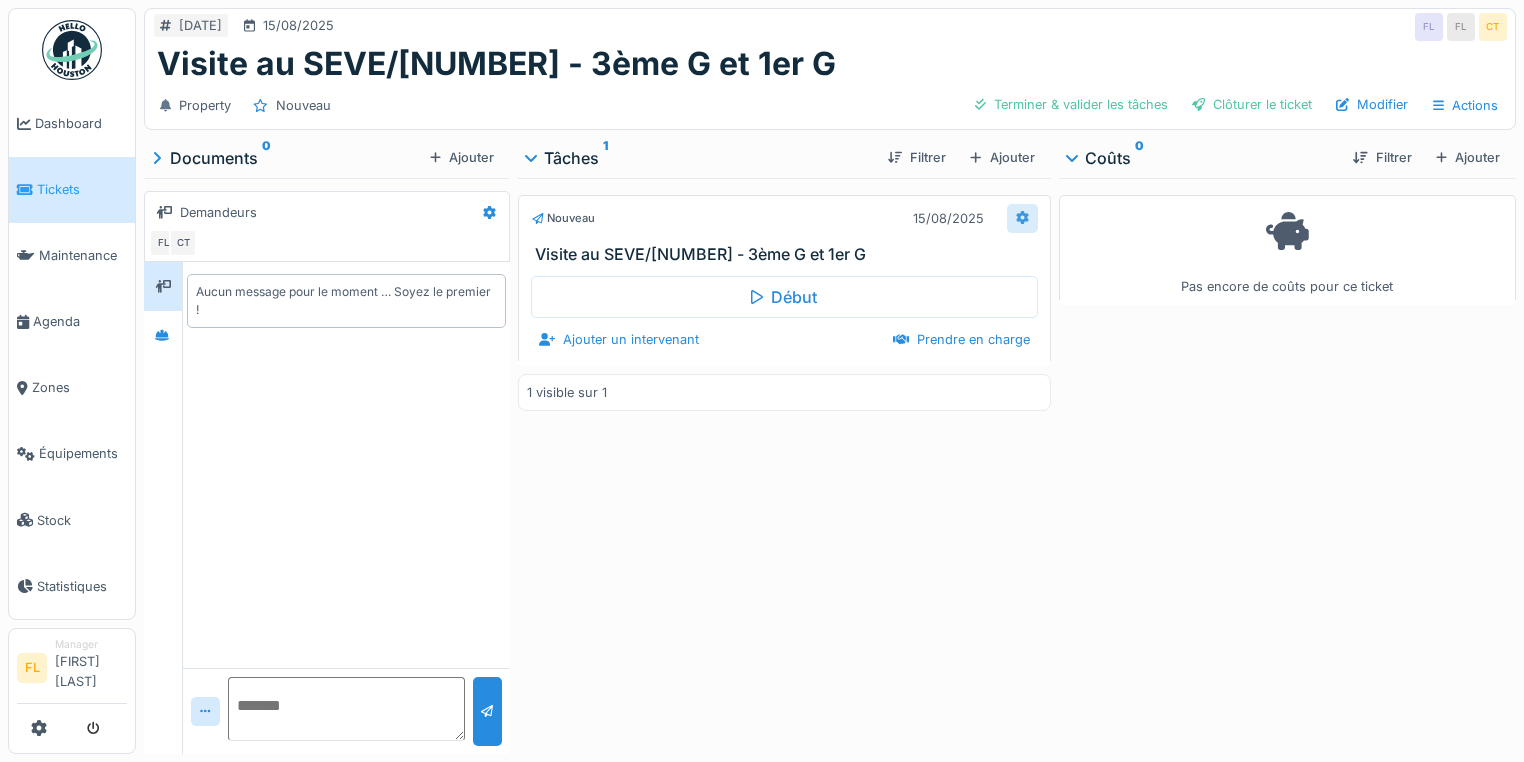 click 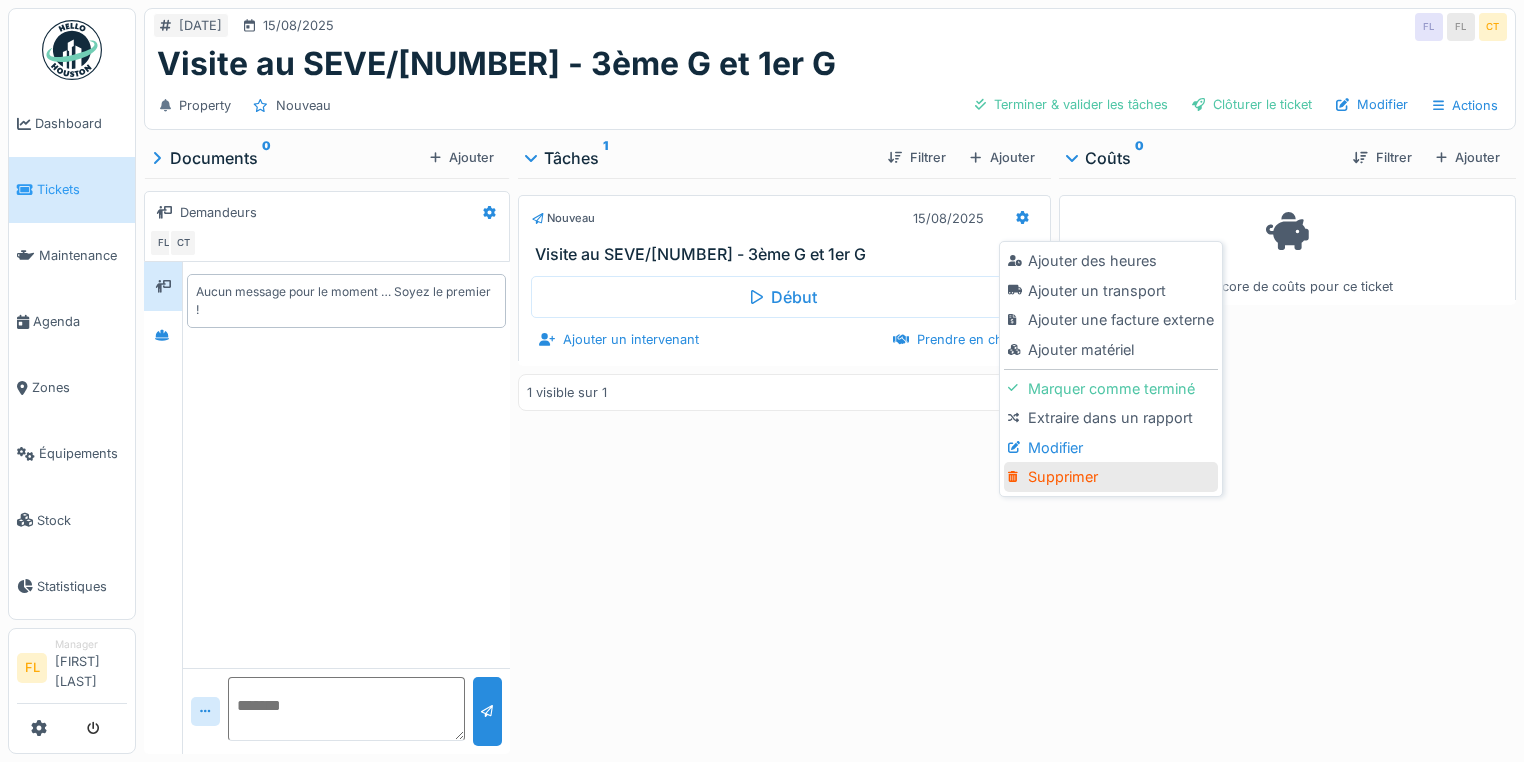click on "Supprimer" at bounding box center (1110, 477) 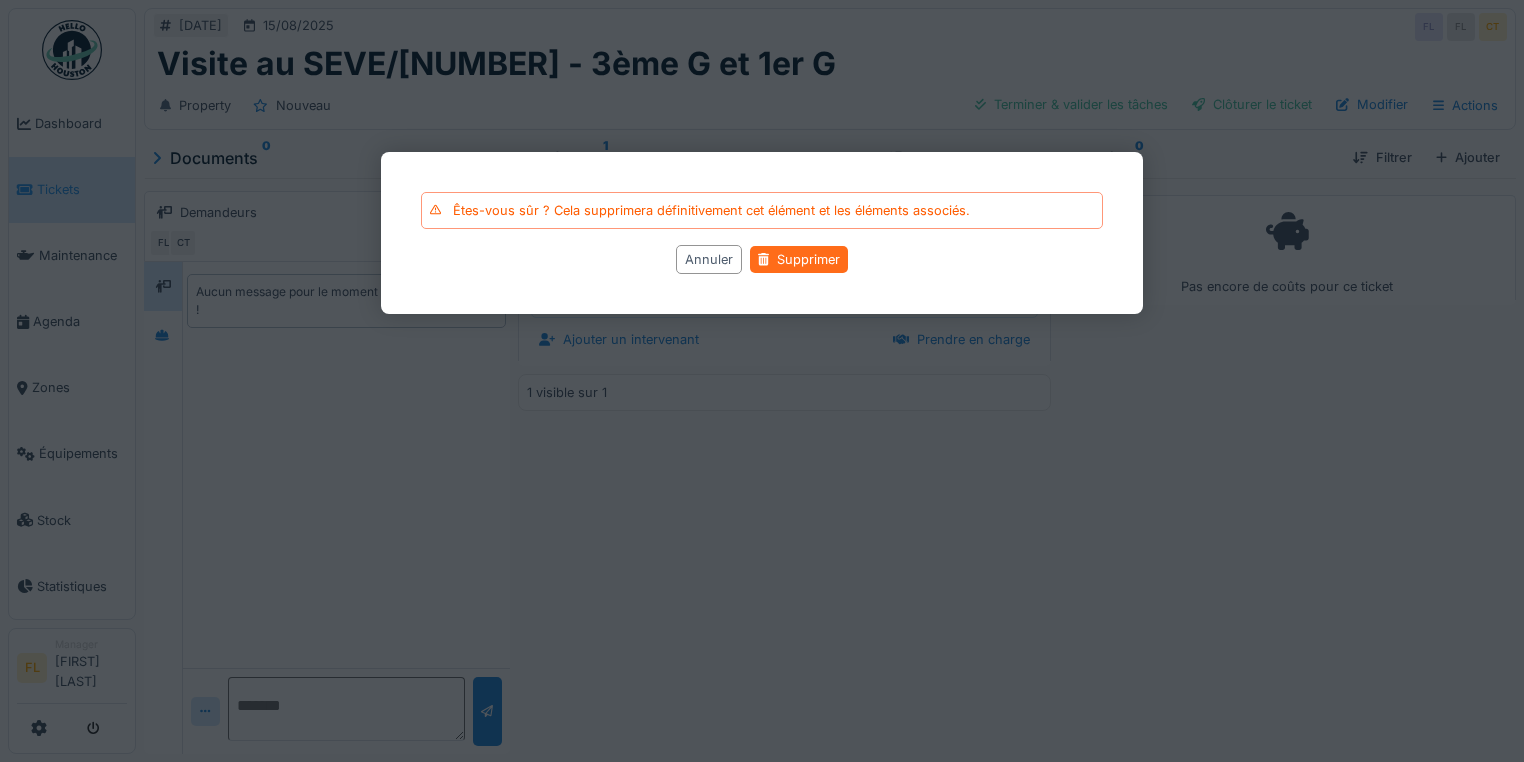 click on "Supprimer" at bounding box center [799, 260] 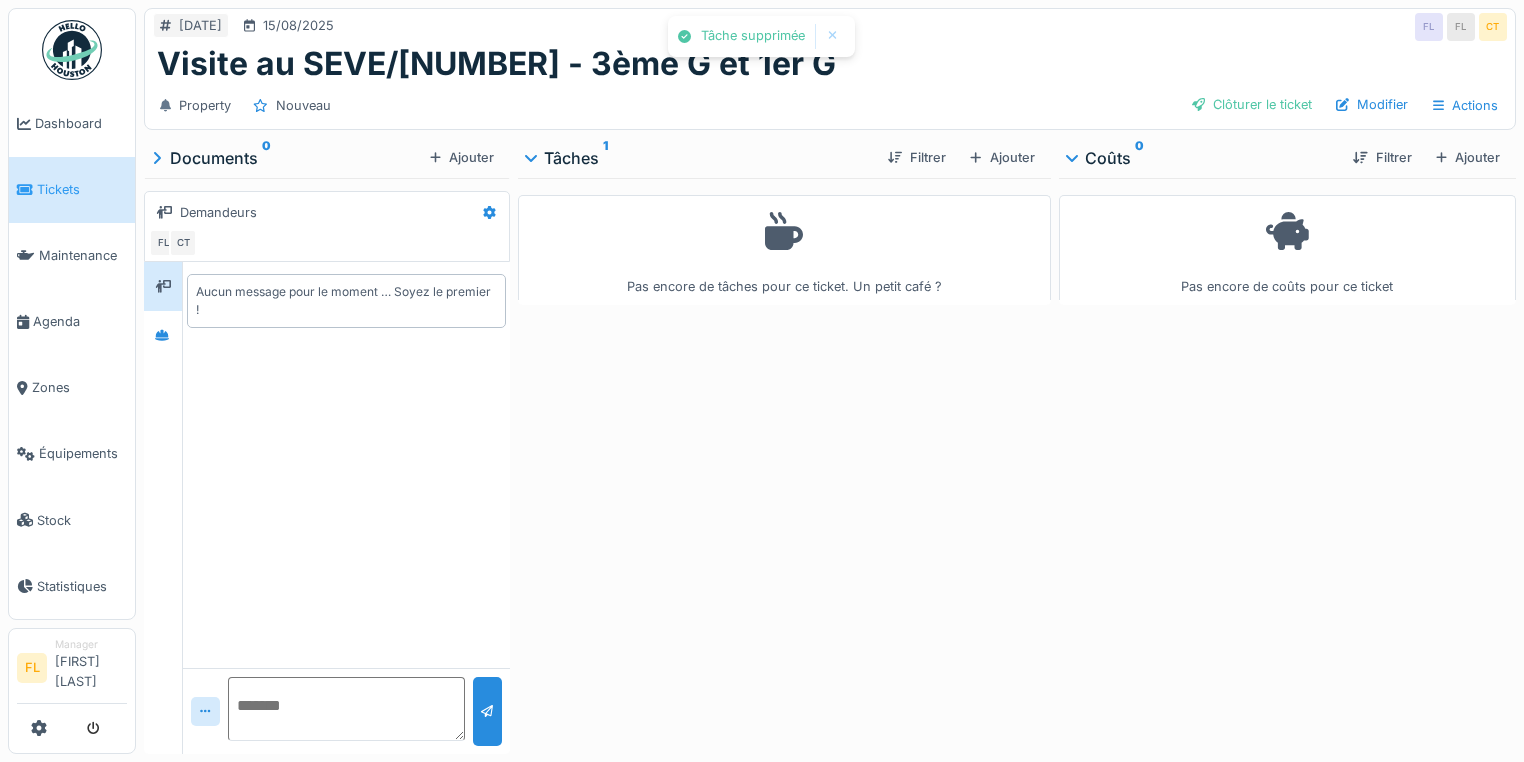 click on "Ajouter" at bounding box center (1002, 157) 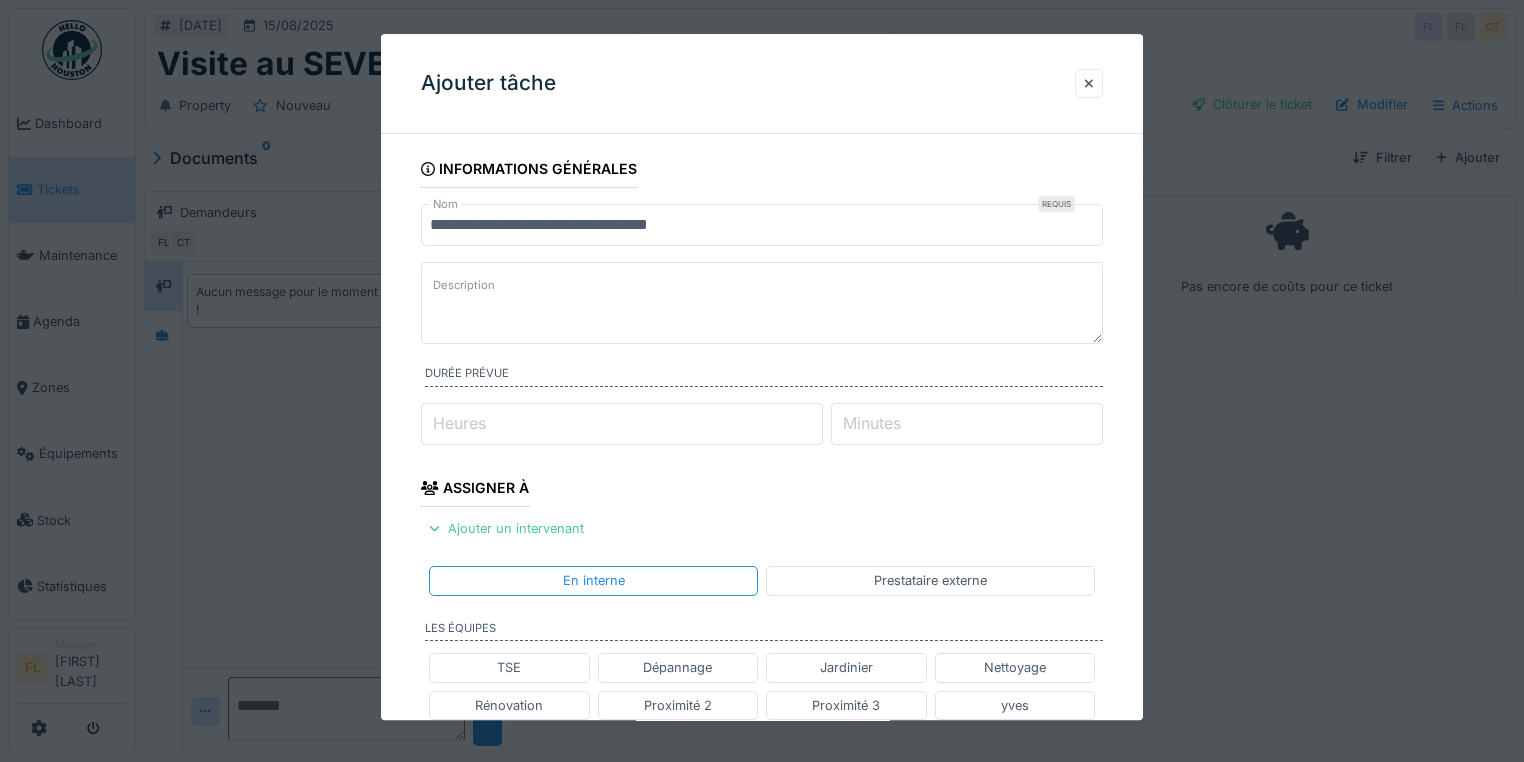 click on "Description" at bounding box center [762, 303] 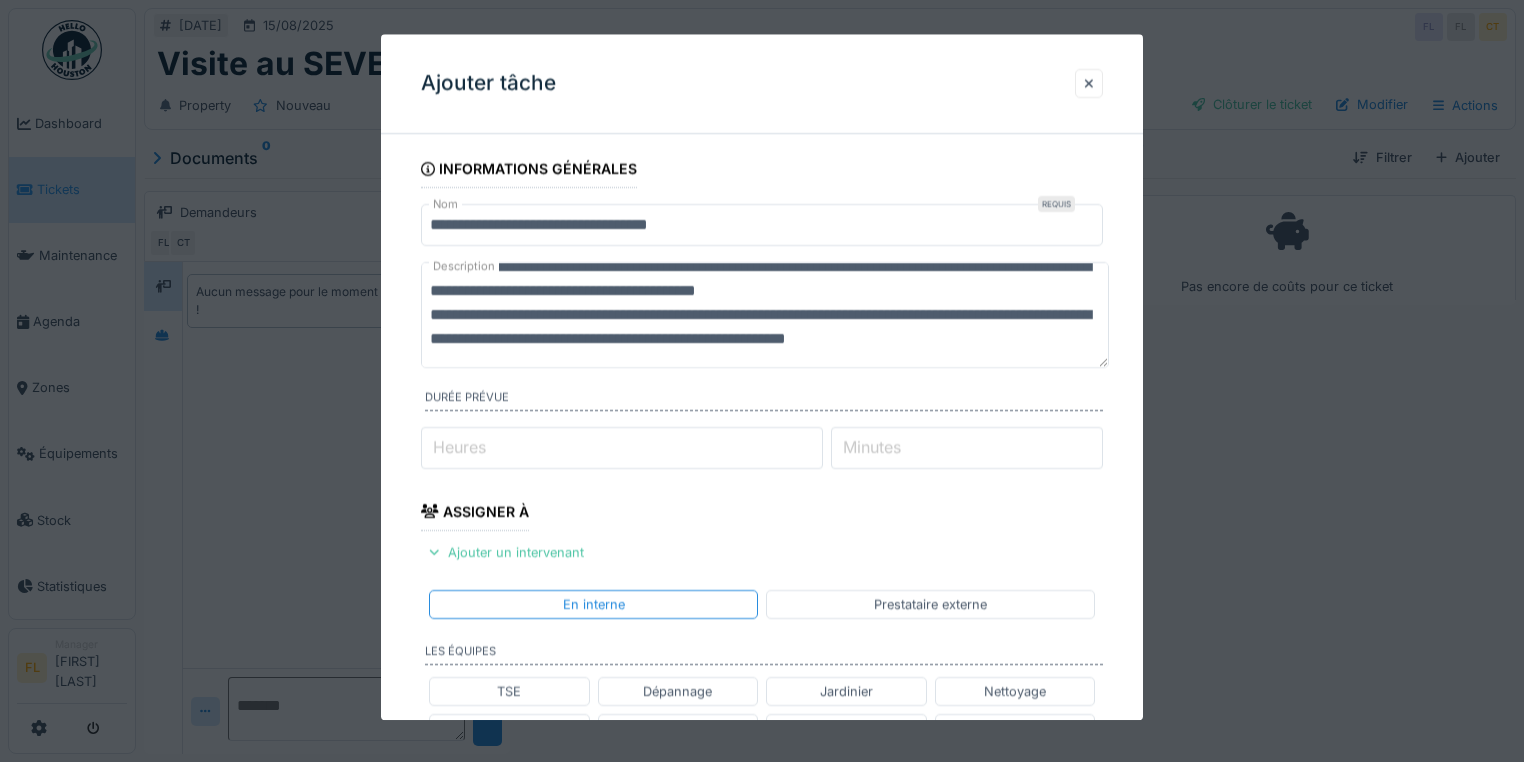 scroll, scrollTop: 48, scrollLeft: 0, axis: vertical 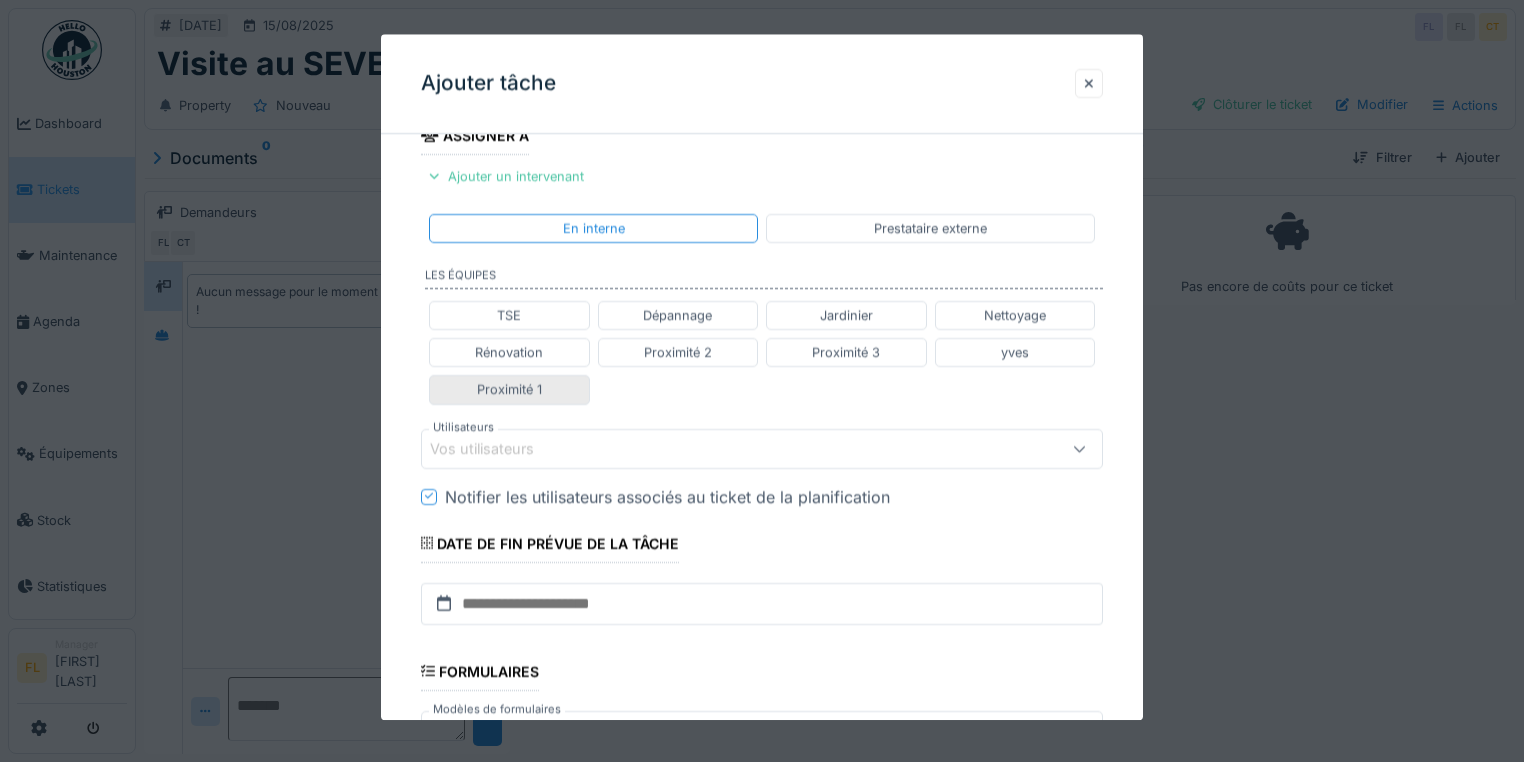 type on "**********" 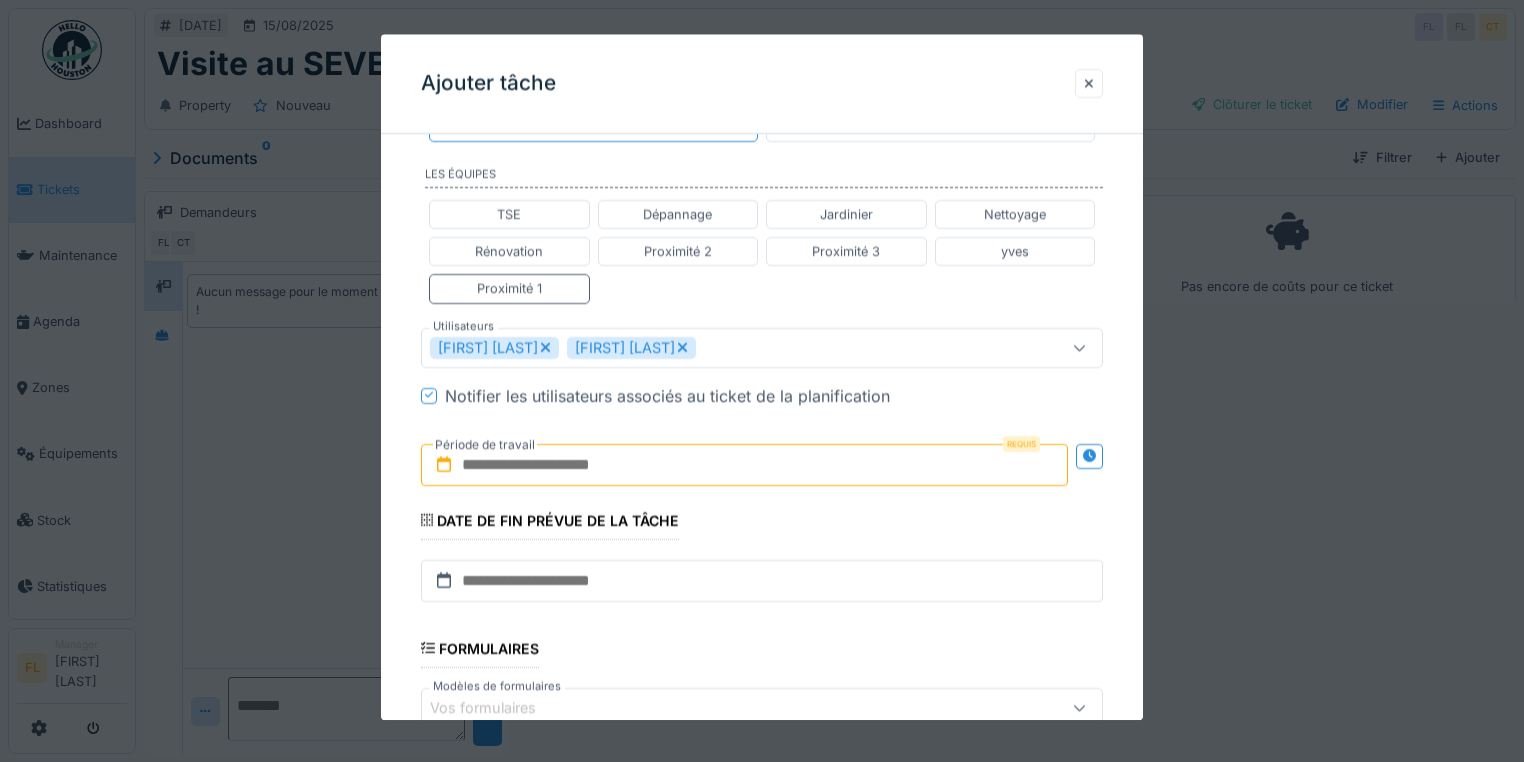 scroll, scrollTop: 640, scrollLeft: 0, axis: vertical 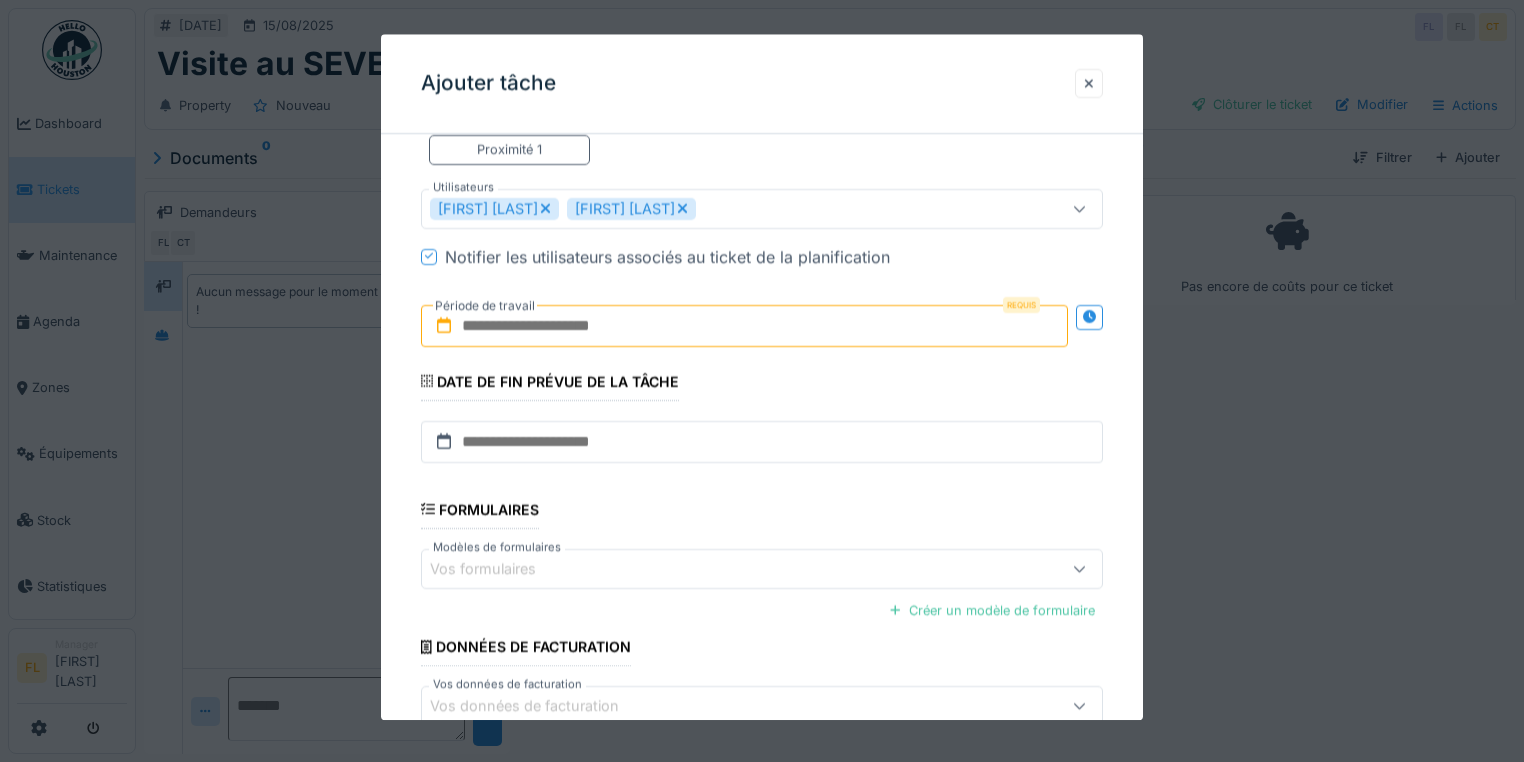 drag, startPoint x: 611, startPoint y: 316, endPoint x: 632, endPoint y: 321, distance: 21.587032 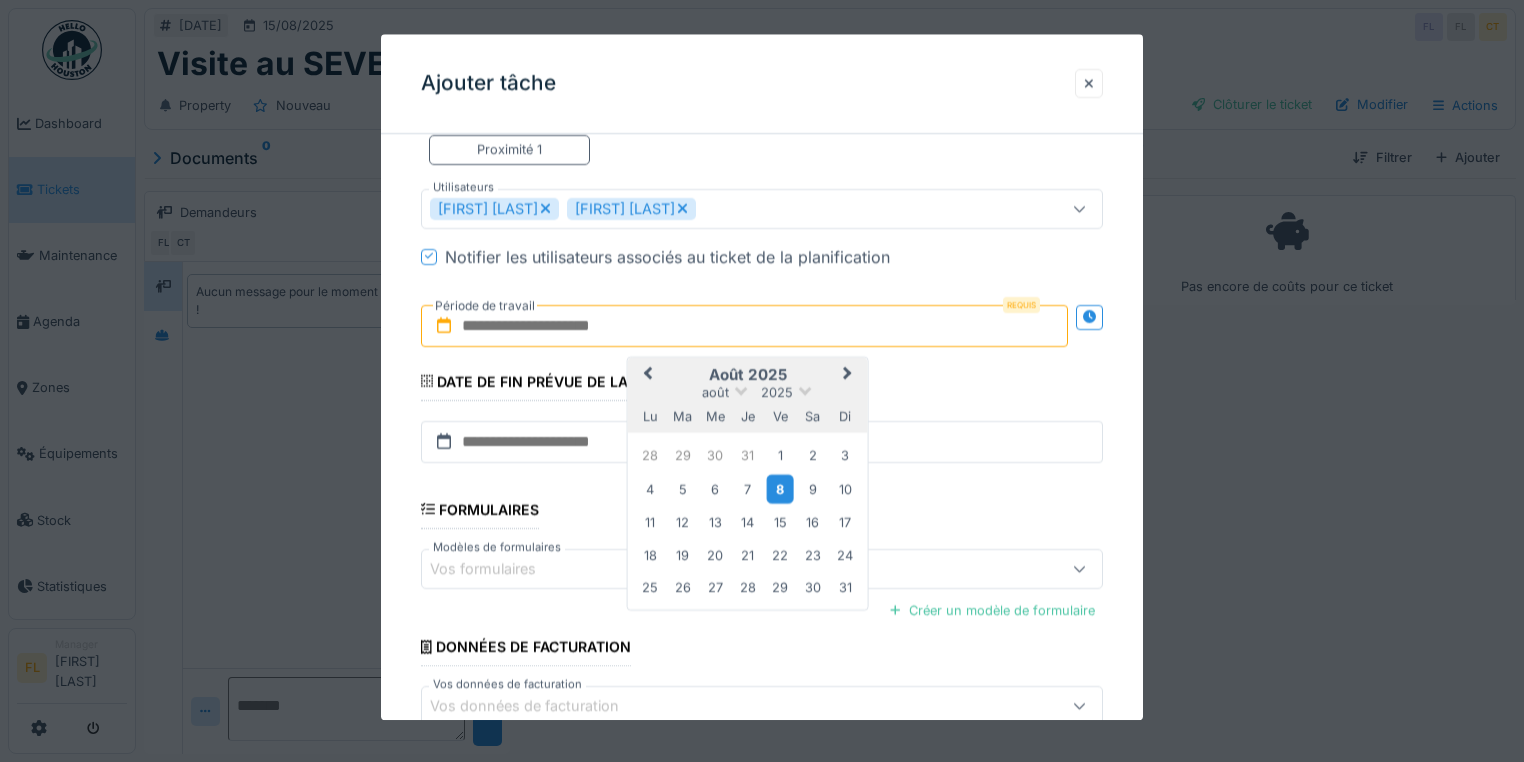 click on "8" at bounding box center [780, 489] 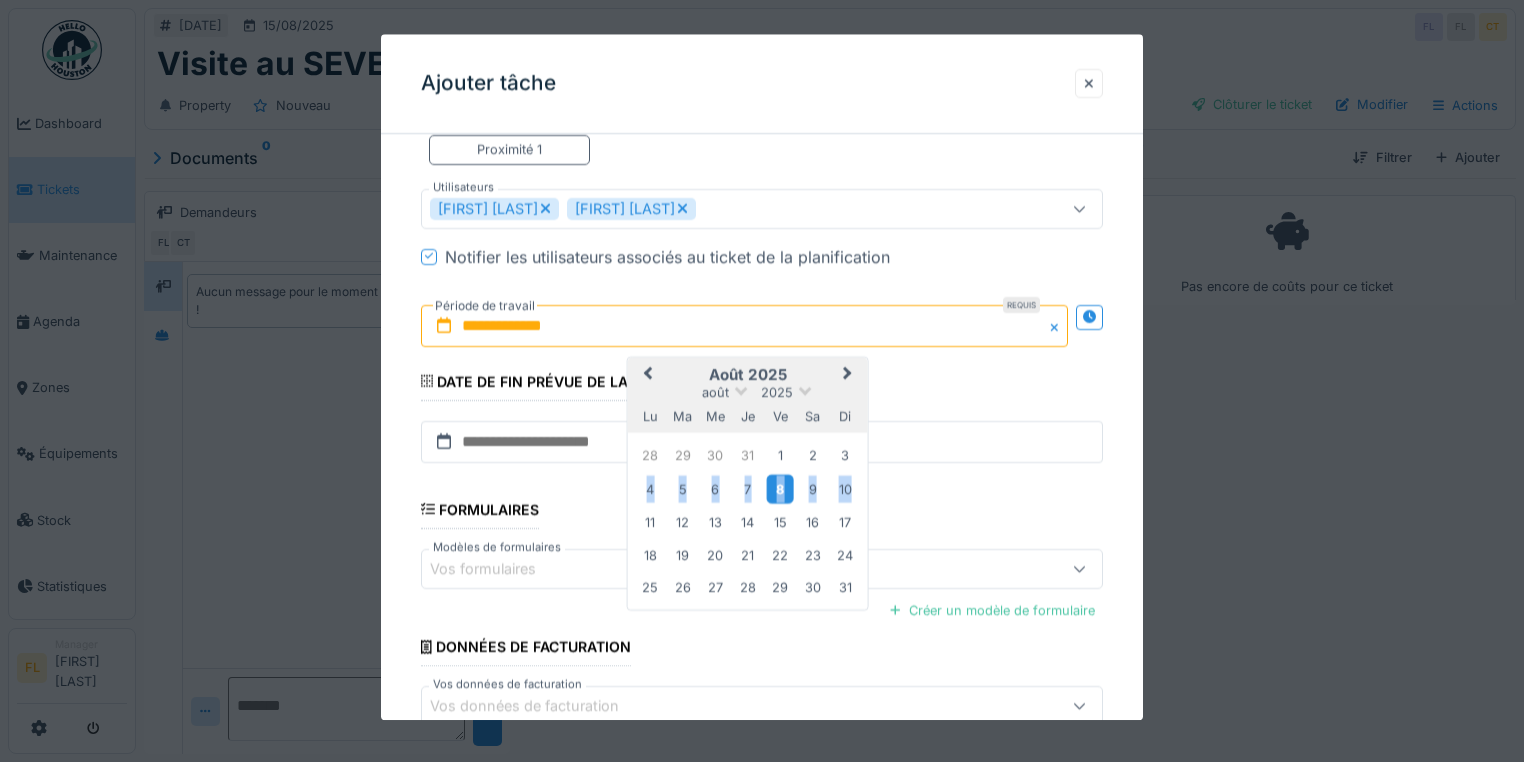 click on "8" at bounding box center [780, 489] 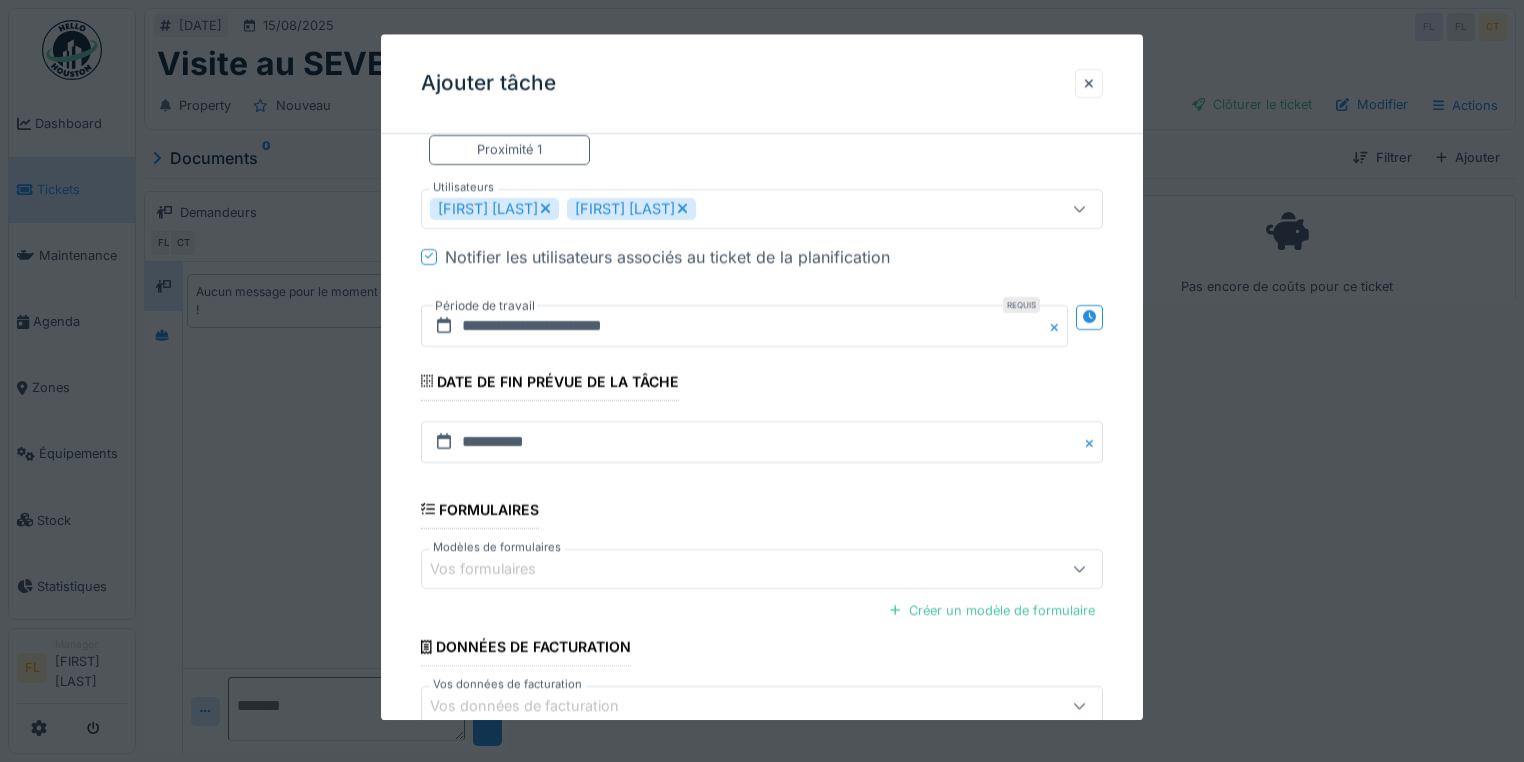 click on "**********" at bounding box center [762, 155] 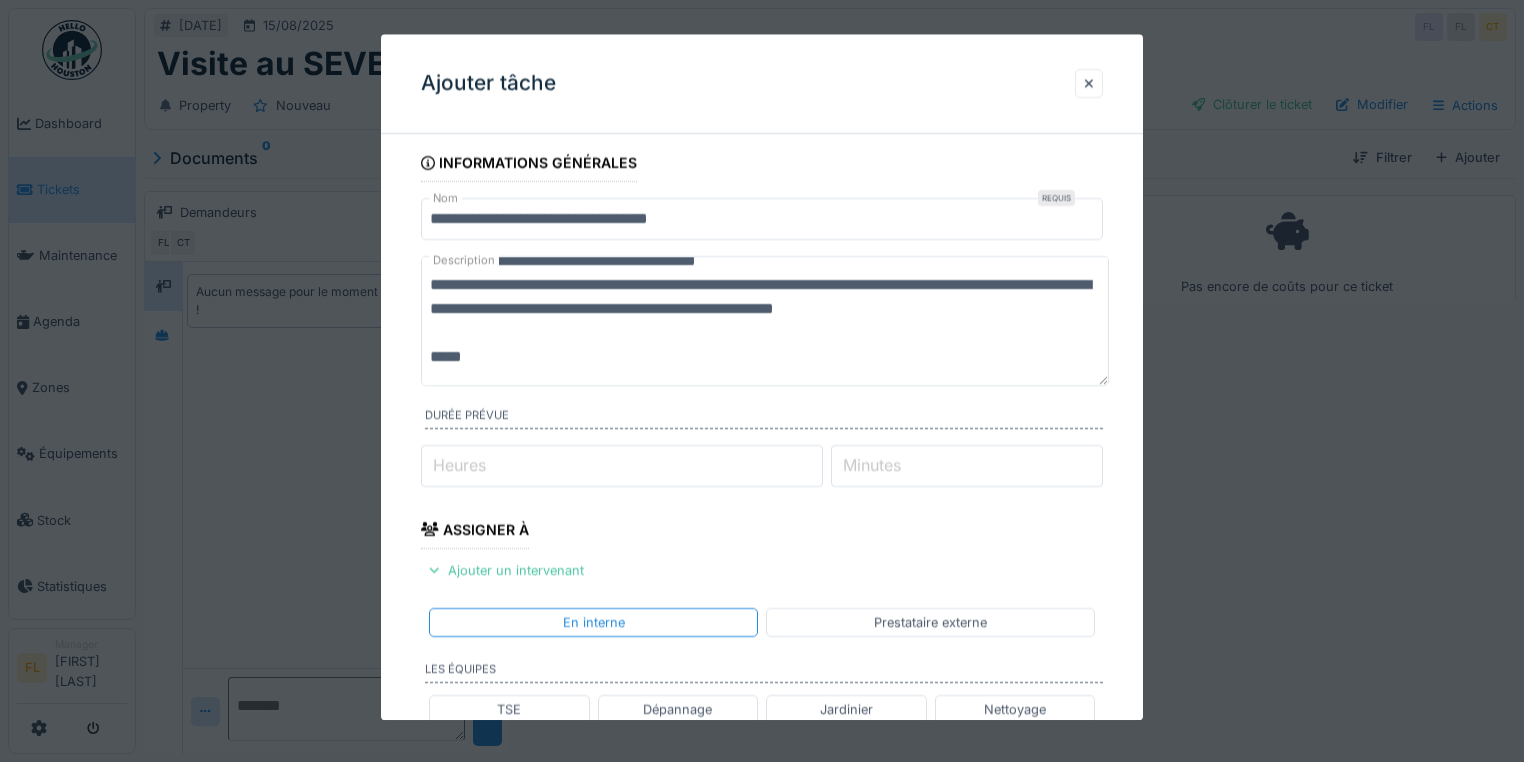 scroll, scrollTop: 0, scrollLeft: 0, axis: both 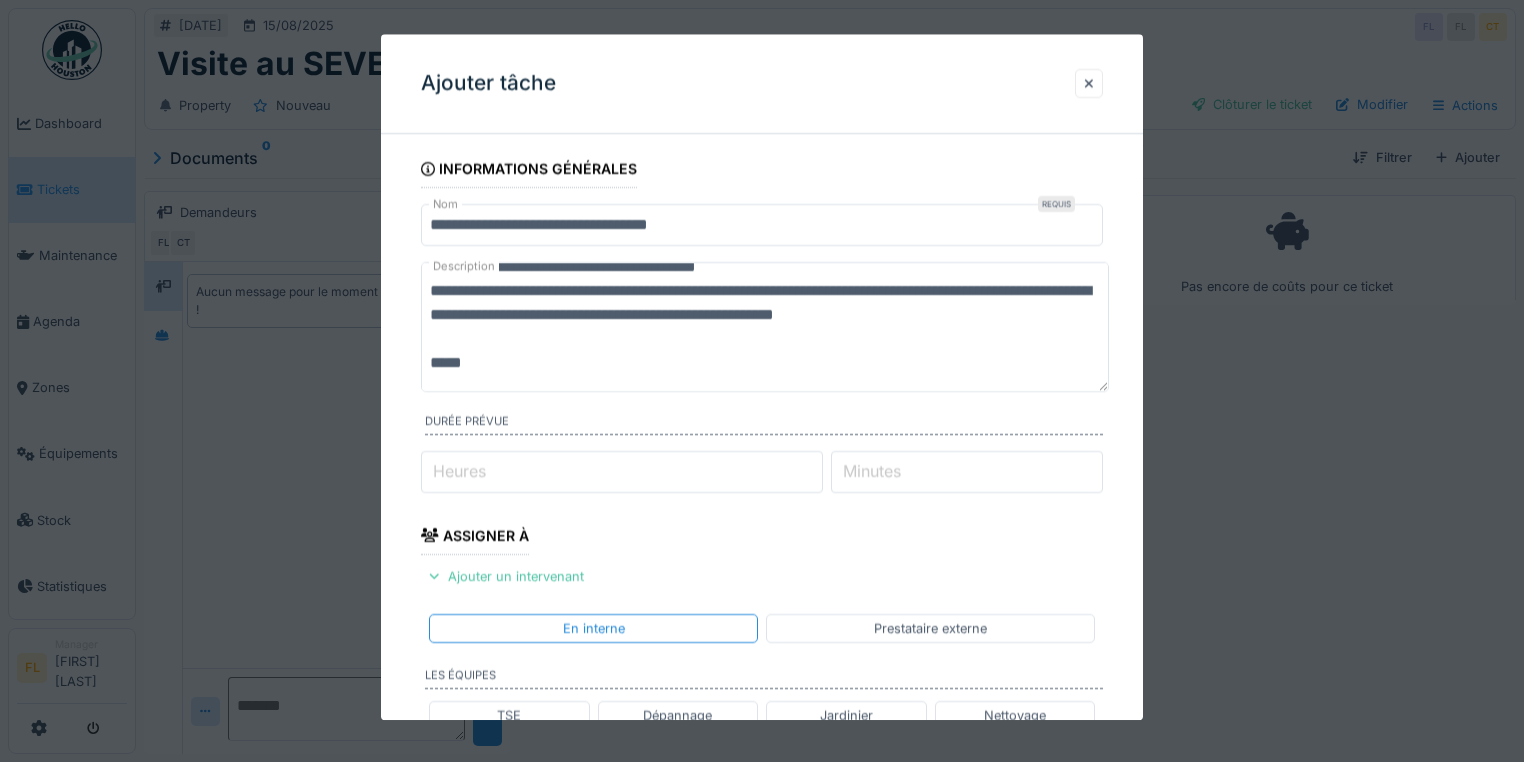 click on "**********" at bounding box center (765, 327) 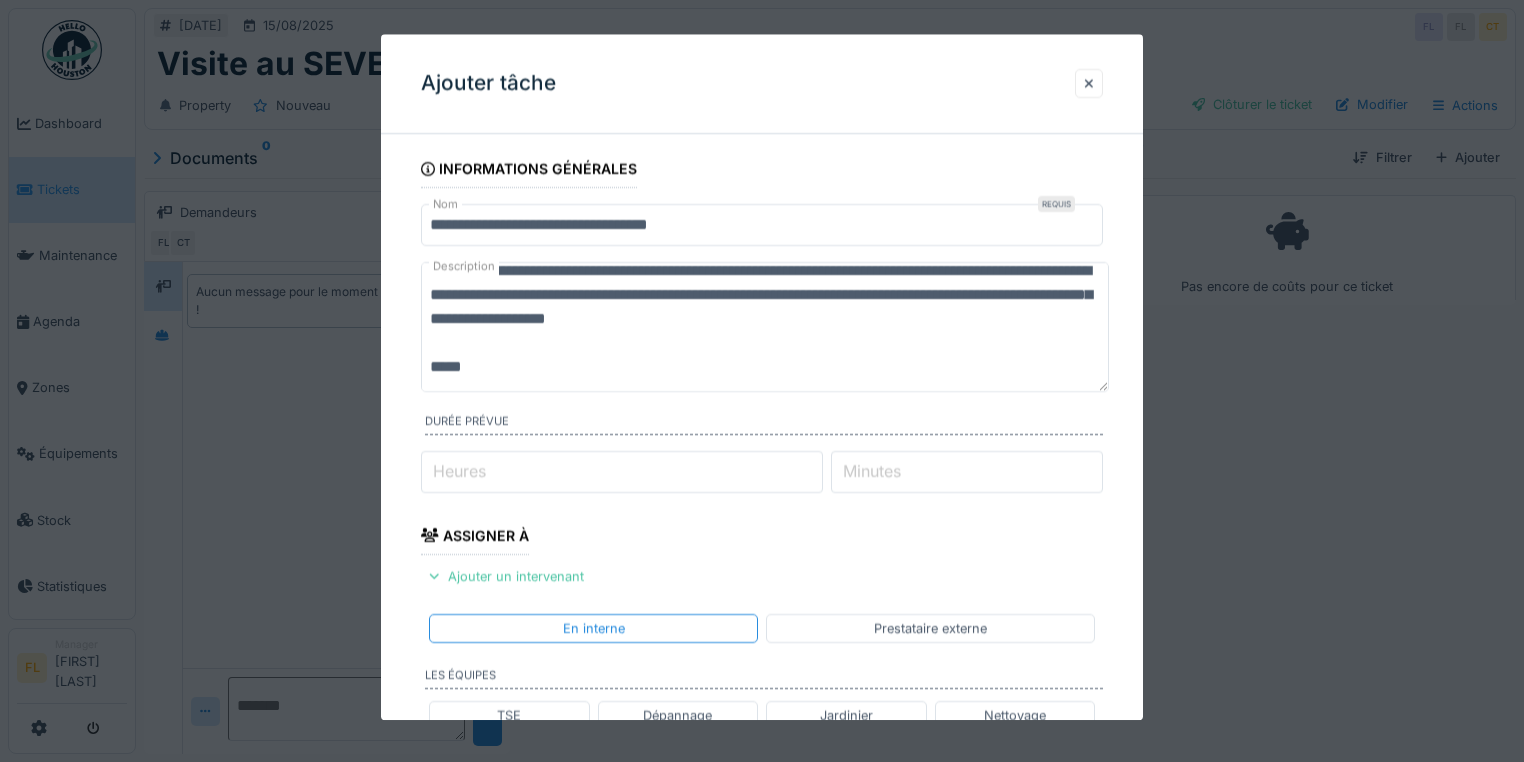 scroll, scrollTop: 72, scrollLeft: 0, axis: vertical 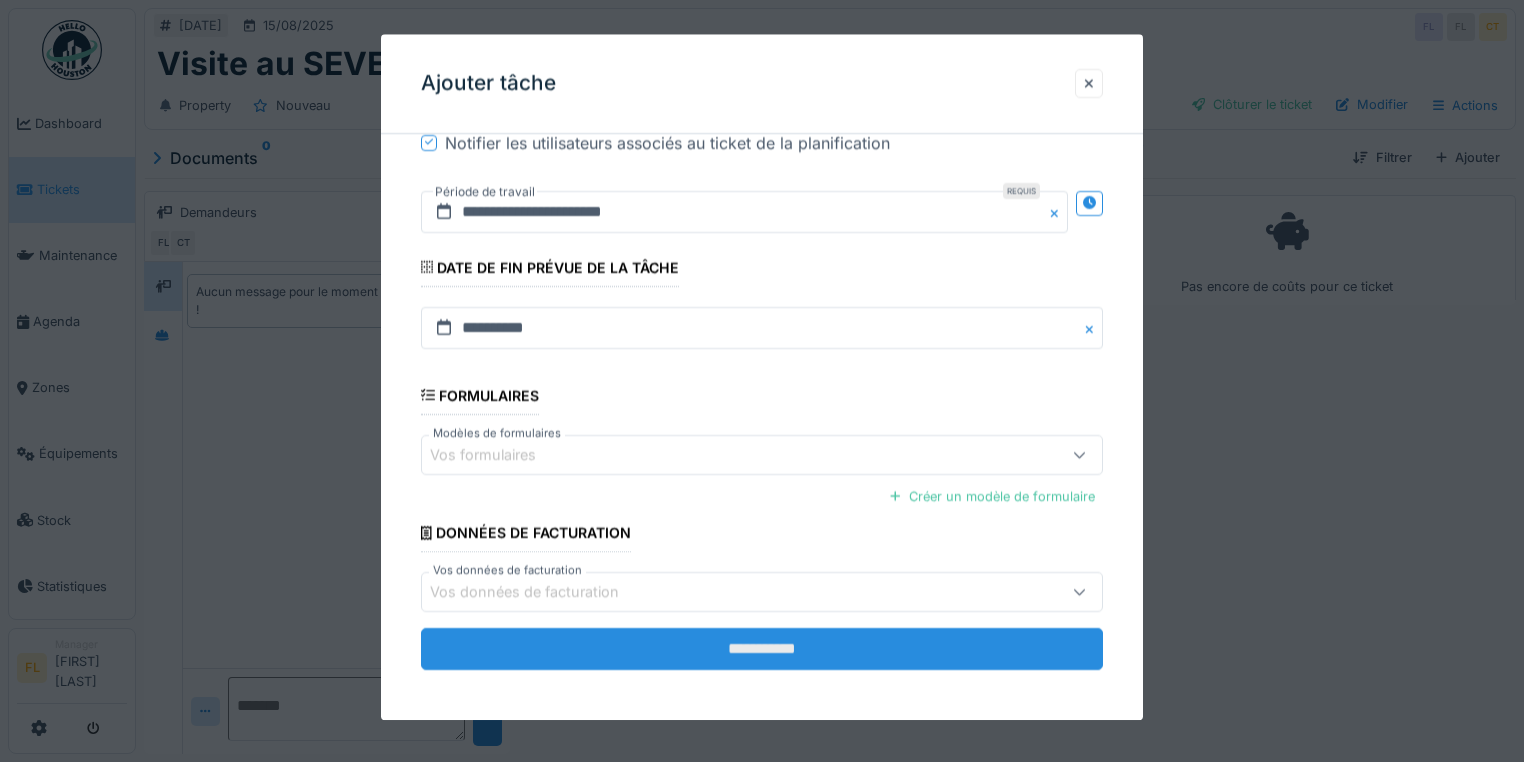type on "**********" 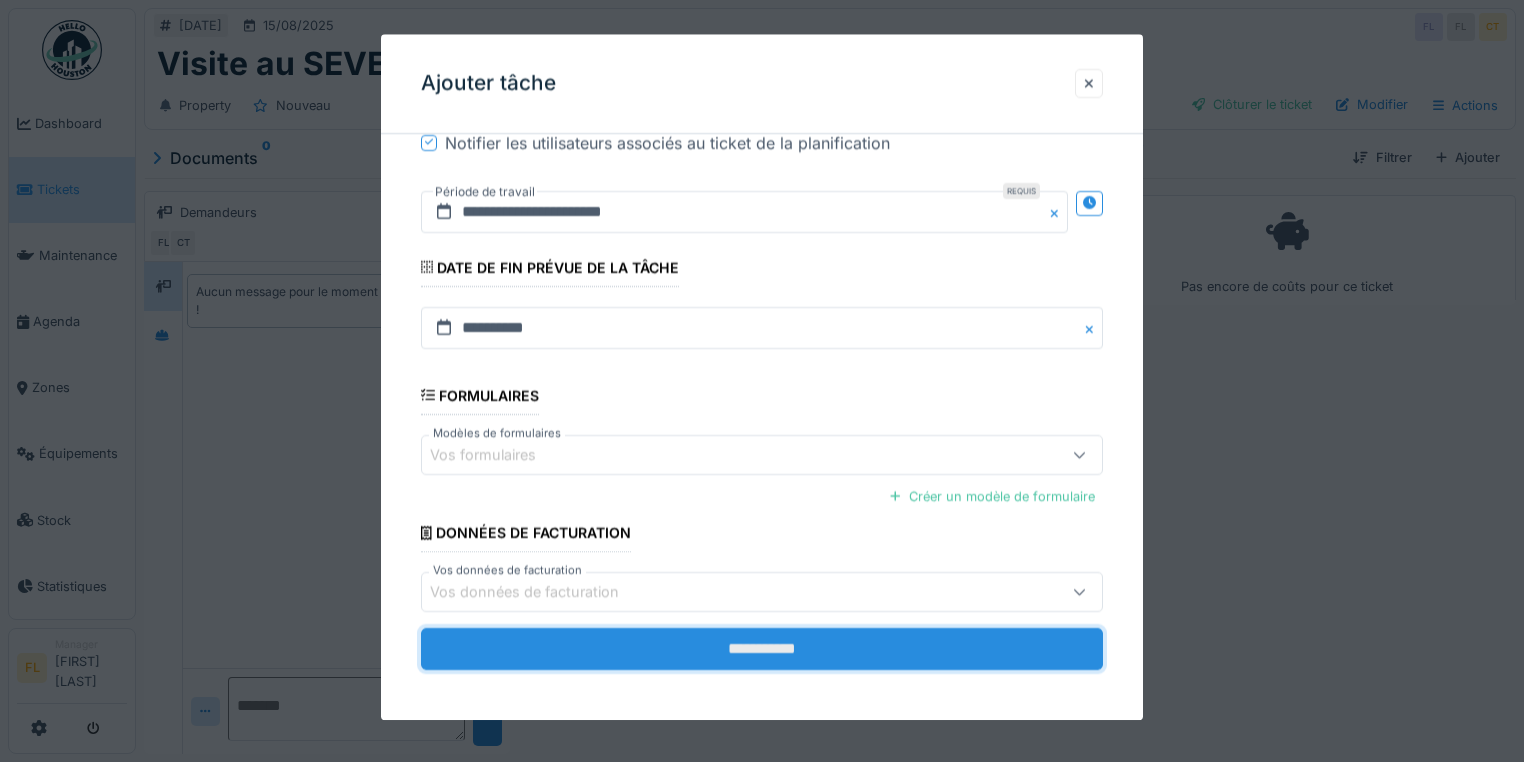 click on "**********" at bounding box center (762, 649) 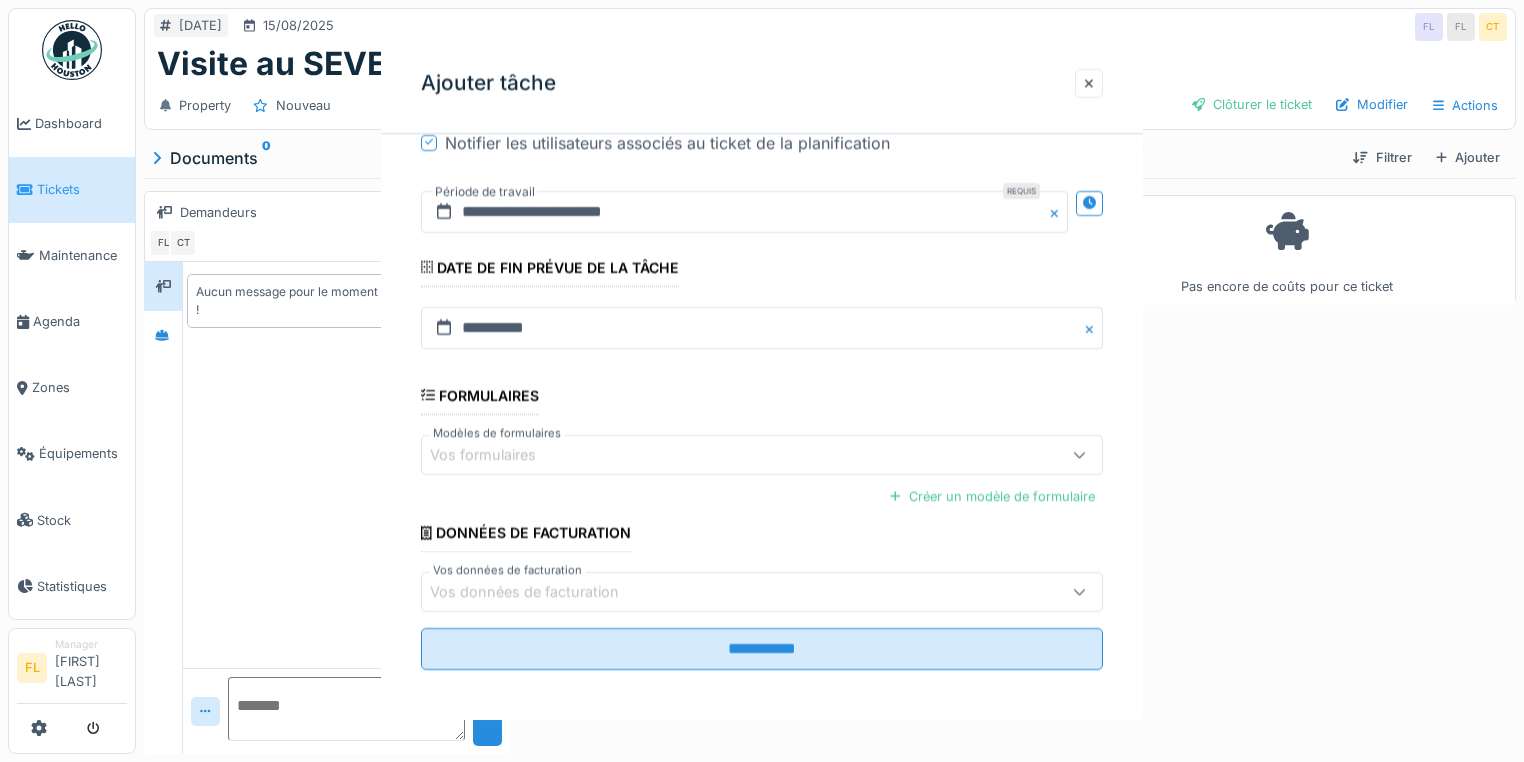 scroll, scrollTop: 0, scrollLeft: 0, axis: both 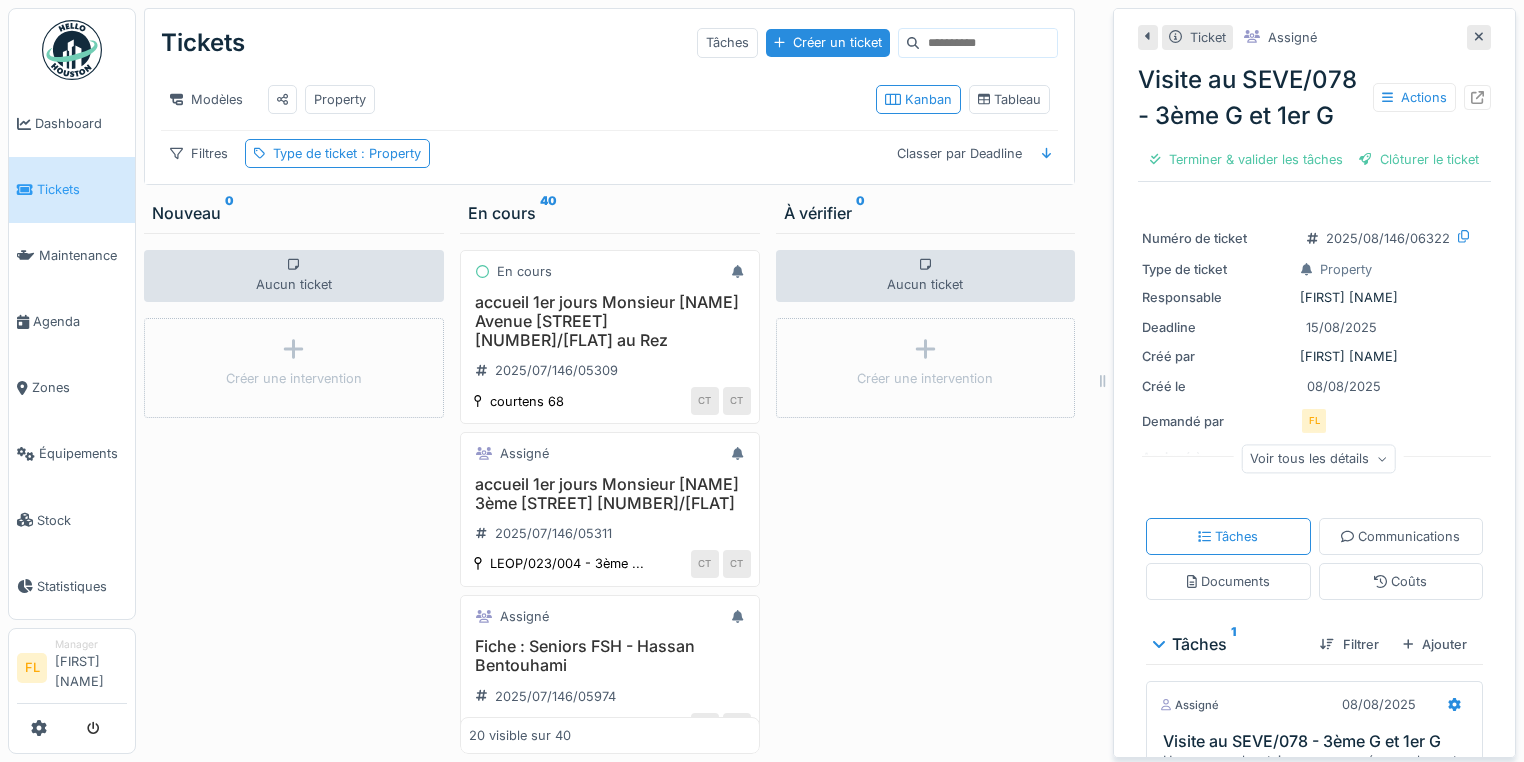click on "Aucun ticket Créer une intervention" at bounding box center [926, 493] 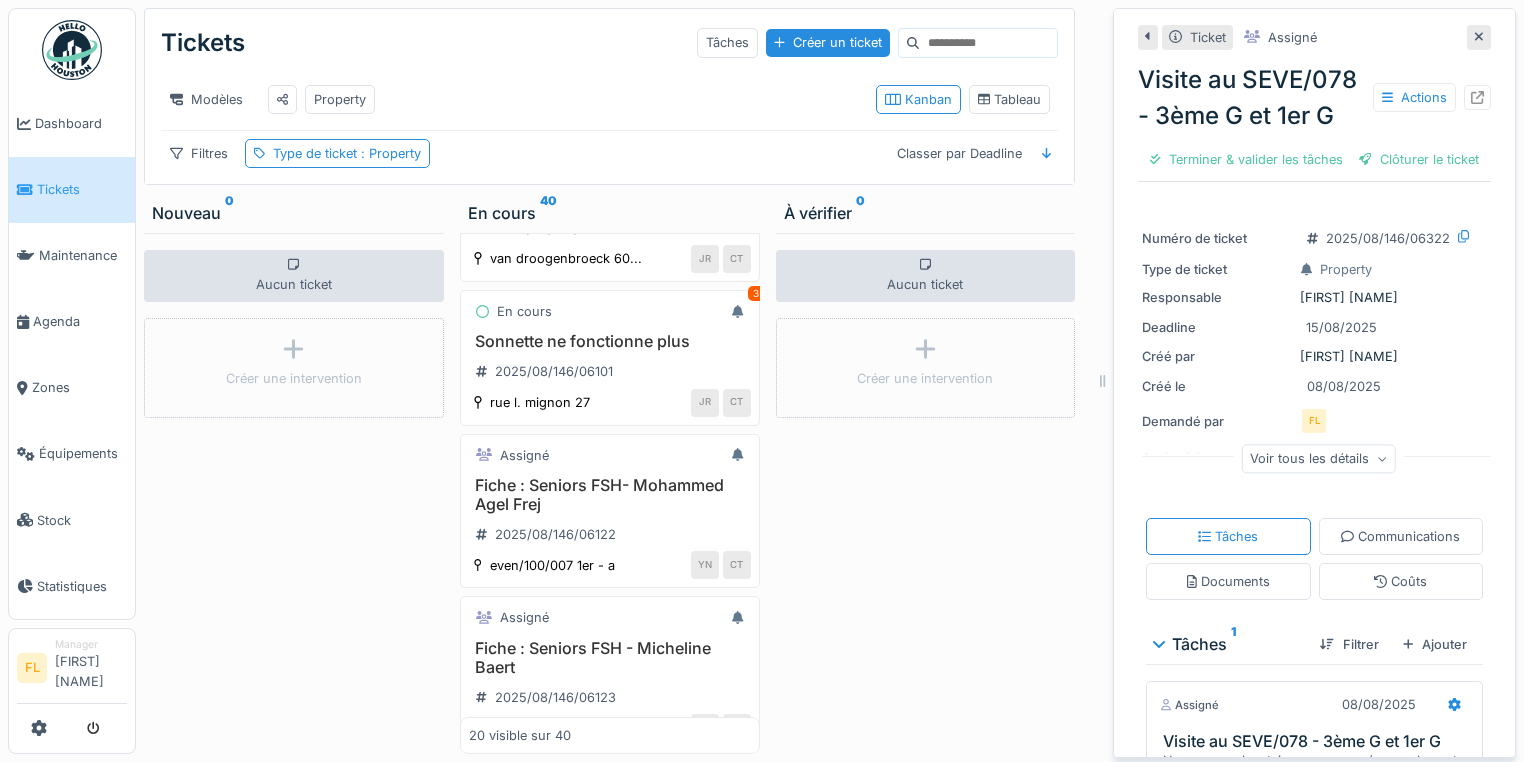 scroll, scrollTop: 2720, scrollLeft: 0, axis: vertical 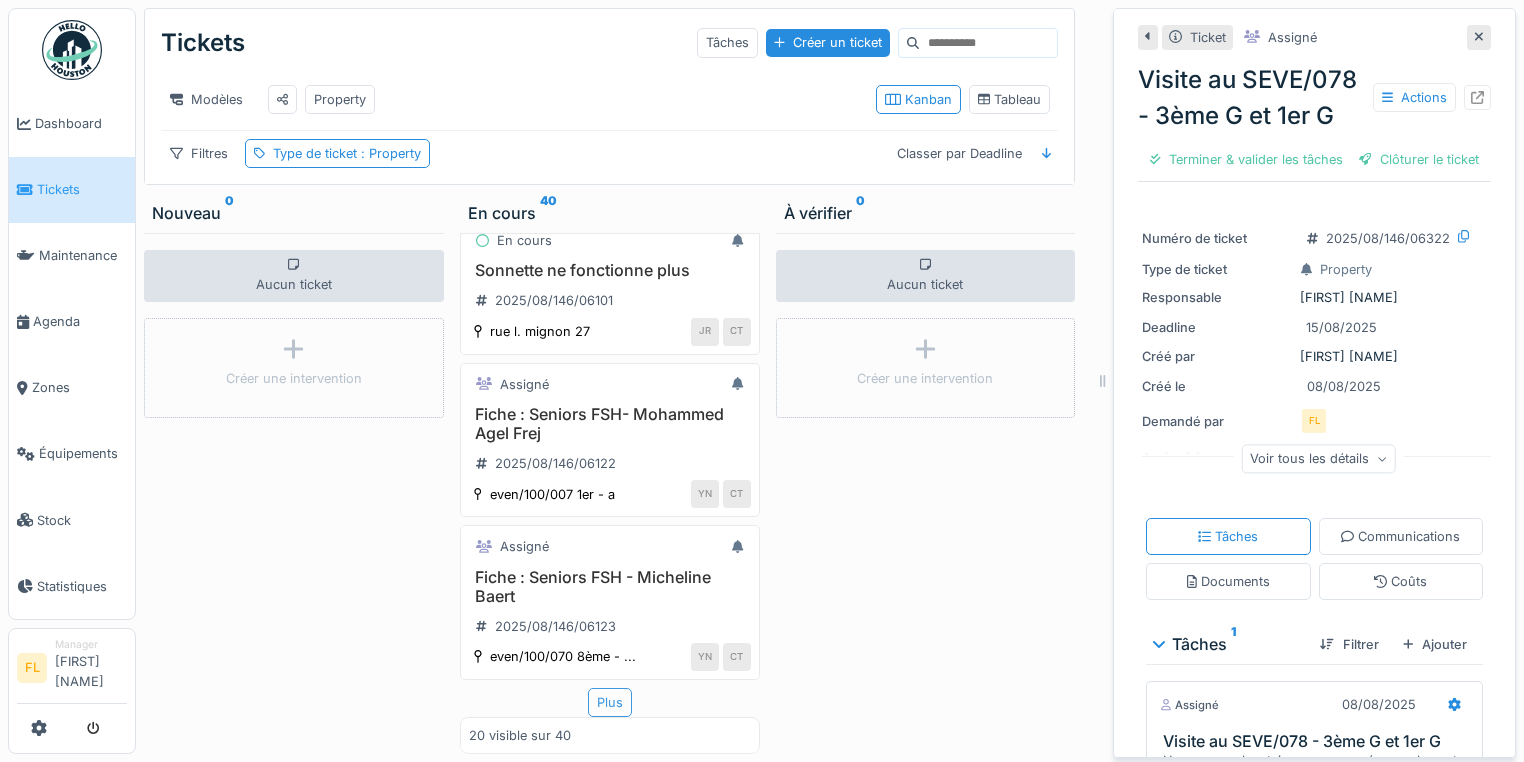 click on "Plus" at bounding box center [610, 702] 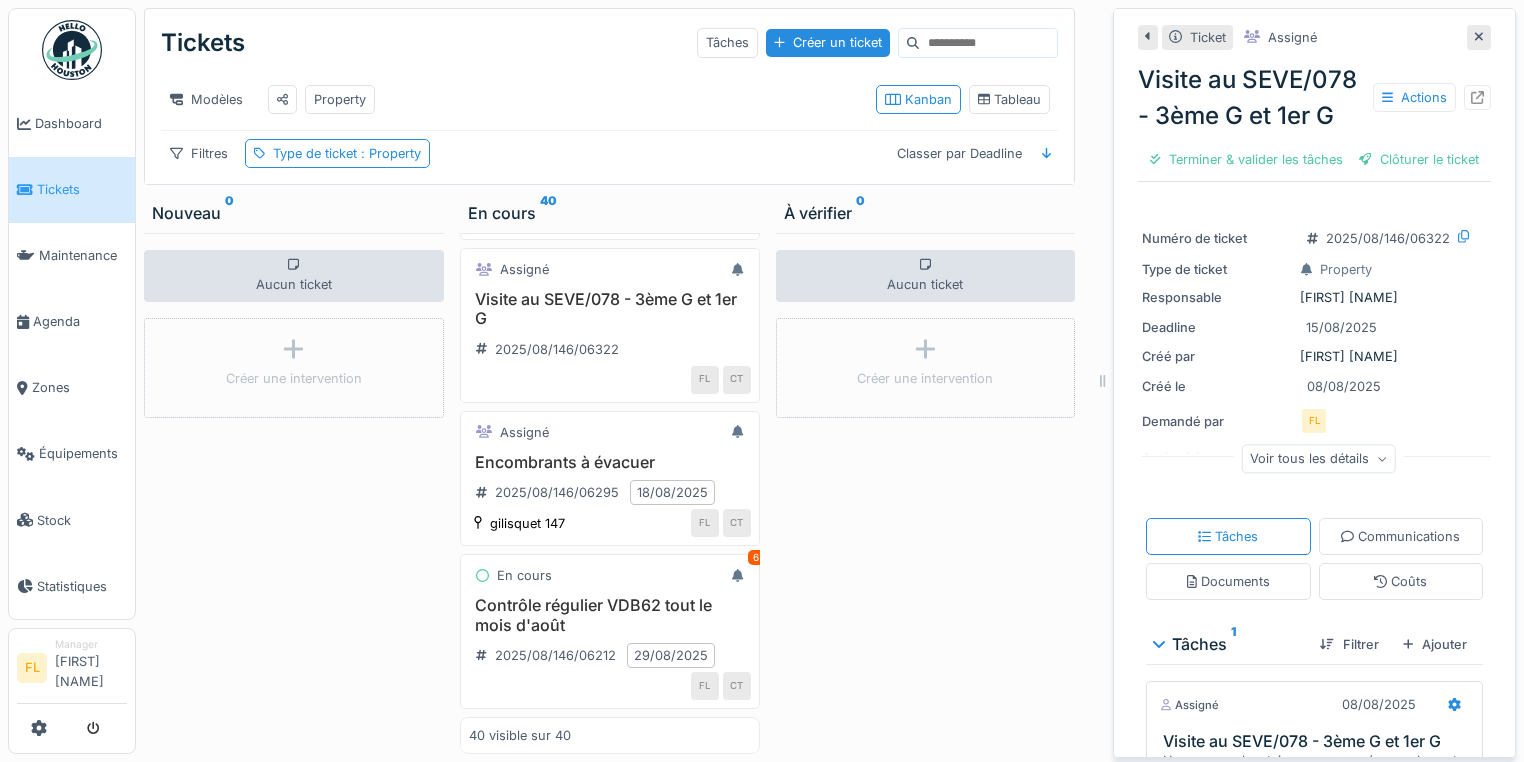 scroll, scrollTop: 5731, scrollLeft: 0, axis: vertical 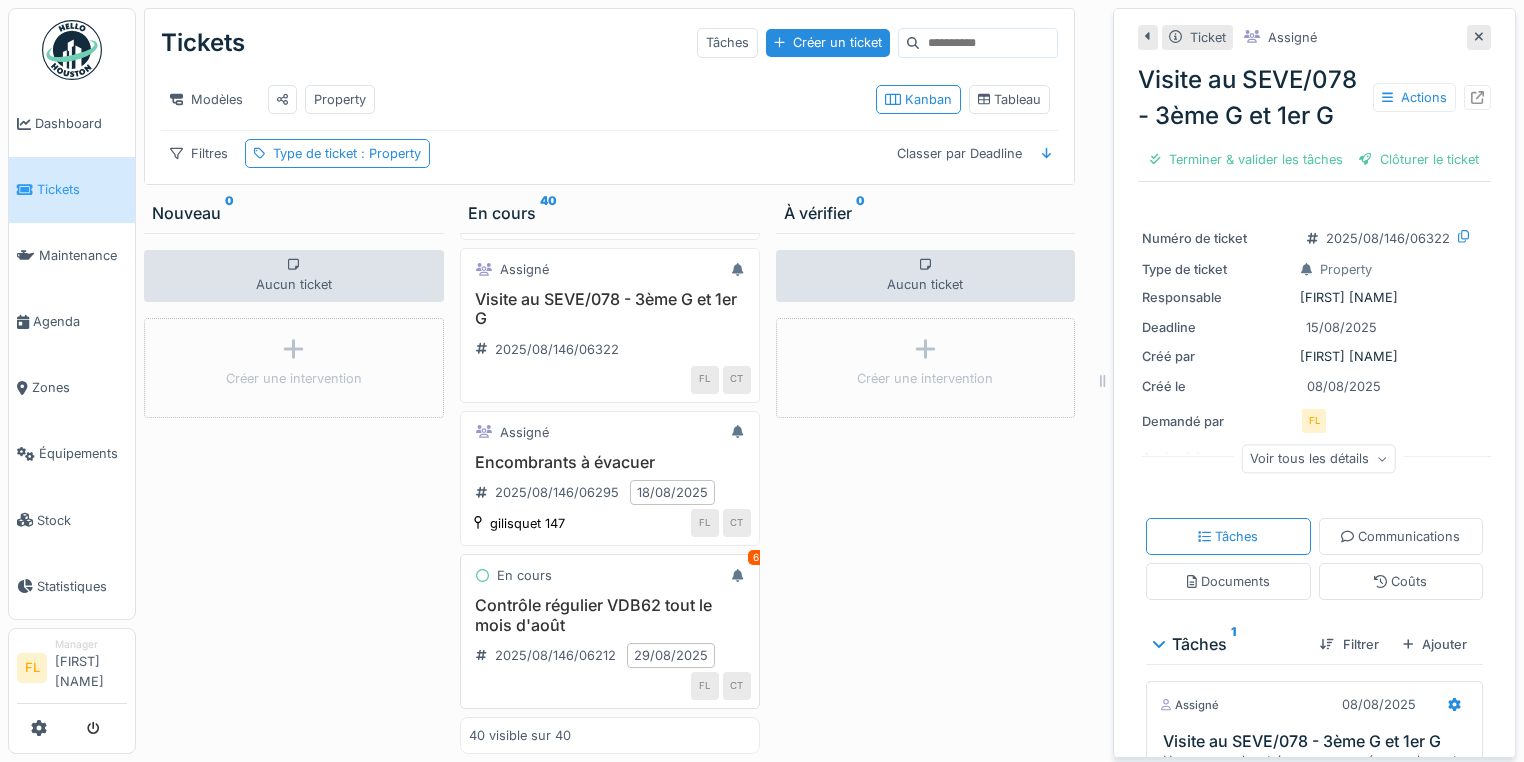 click on "Contrôle régulier VDB62 tout le mois d'août" at bounding box center [610, 615] 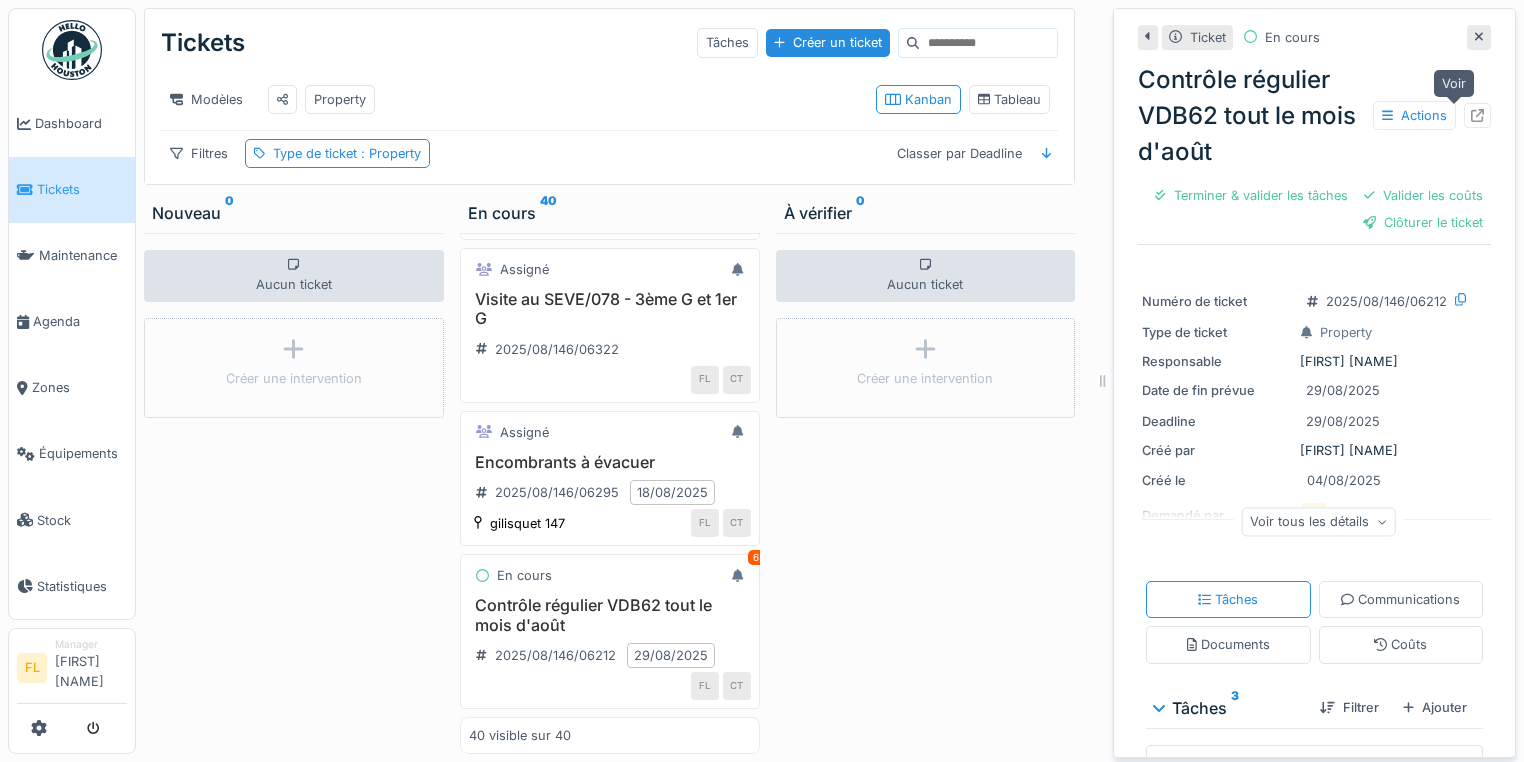 click 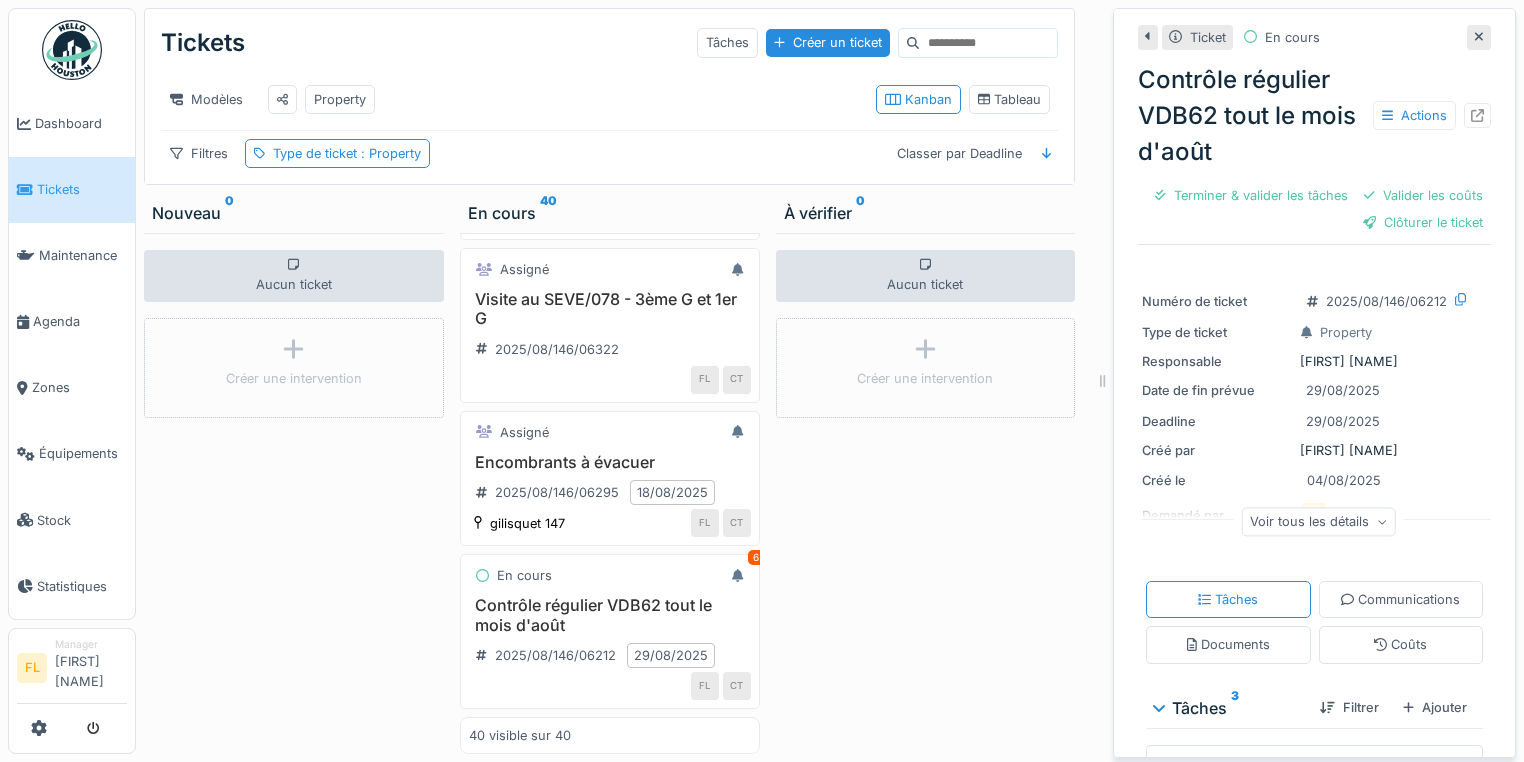 click on "Aucun ticket Créer une intervention" at bounding box center (294, 493) 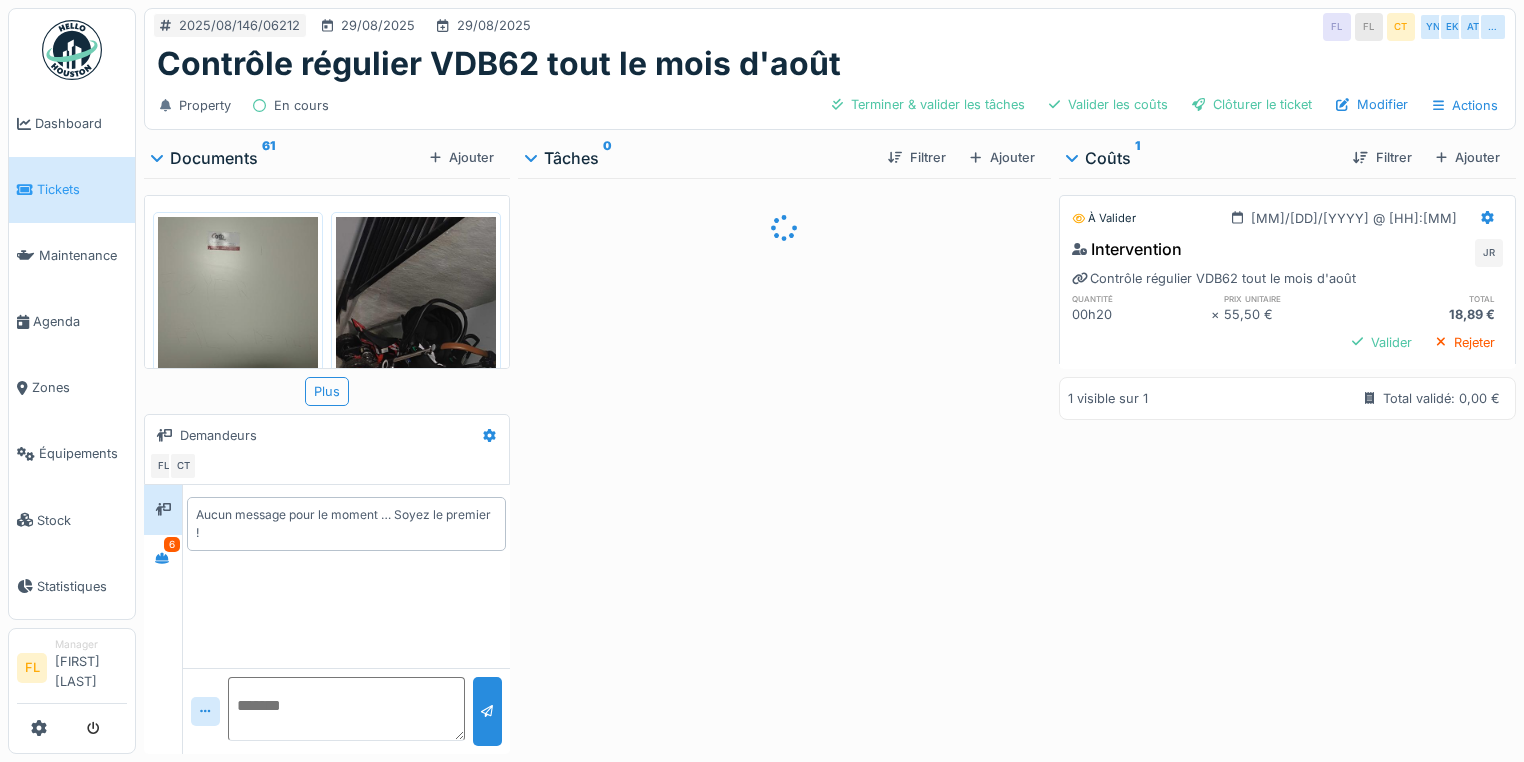scroll, scrollTop: 0, scrollLeft: 0, axis: both 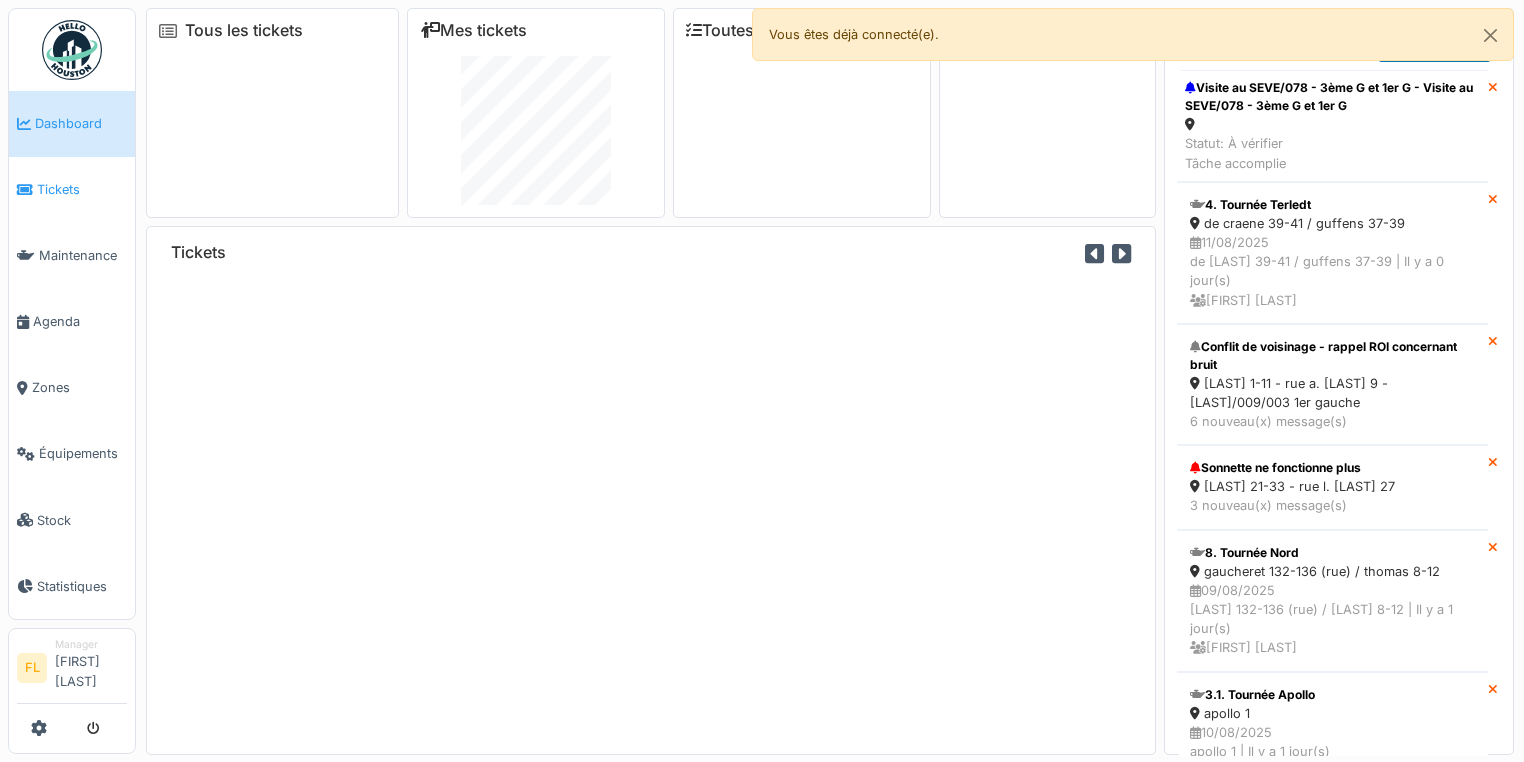 click on "Tickets" at bounding box center (72, 190) 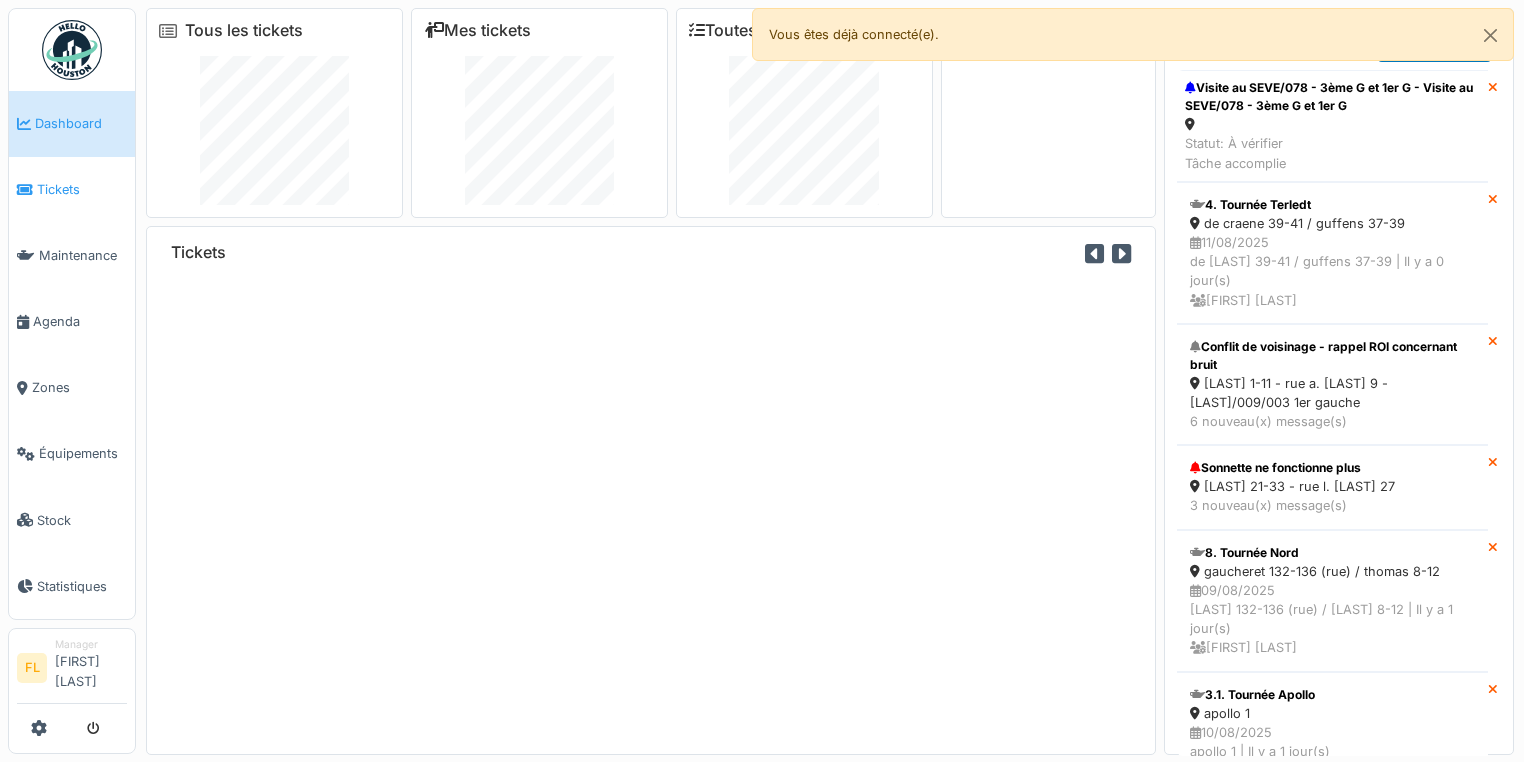 click on "Tickets" at bounding box center (72, 190) 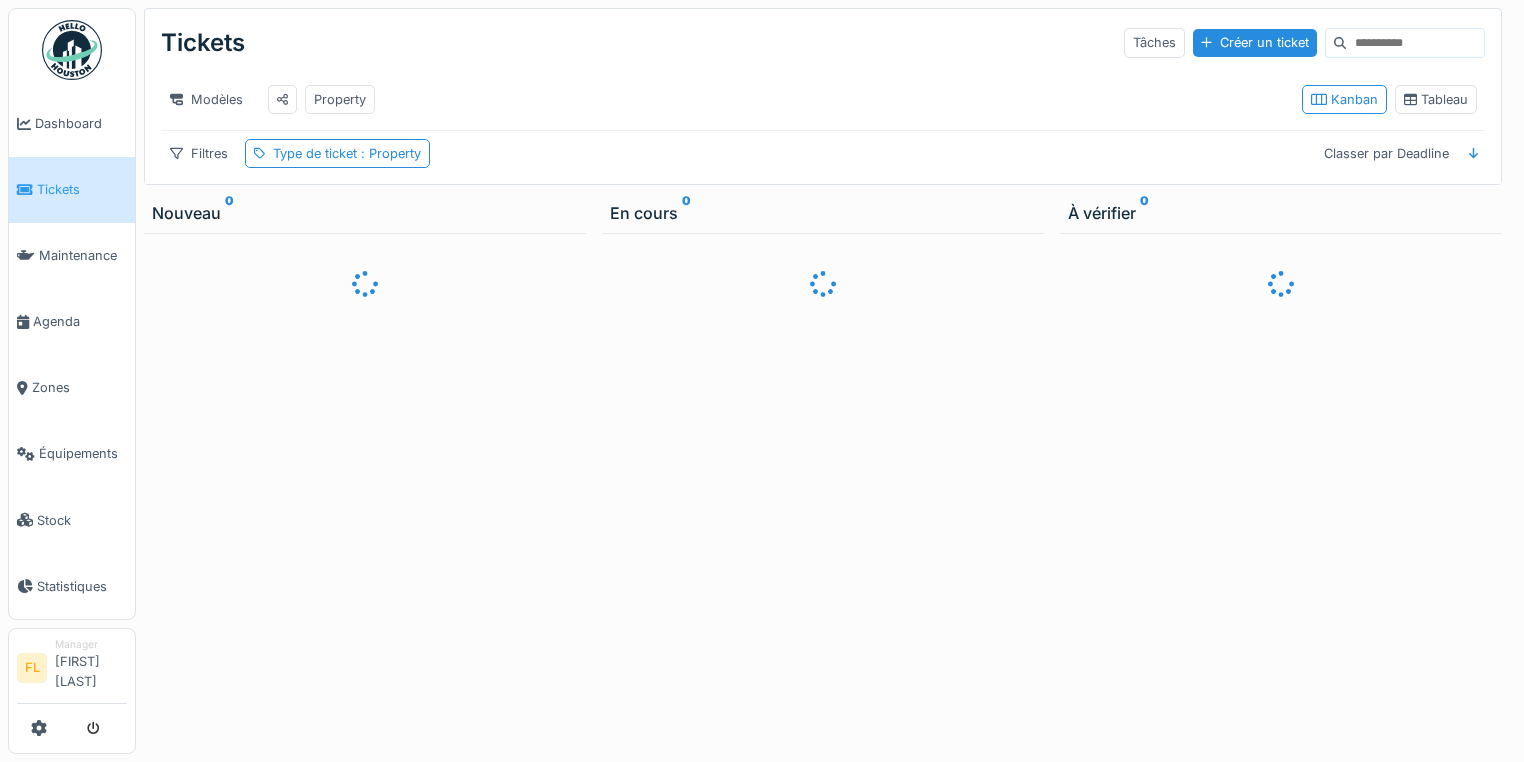 scroll, scrollTop: 0, scrollLeft: 0, axis: both 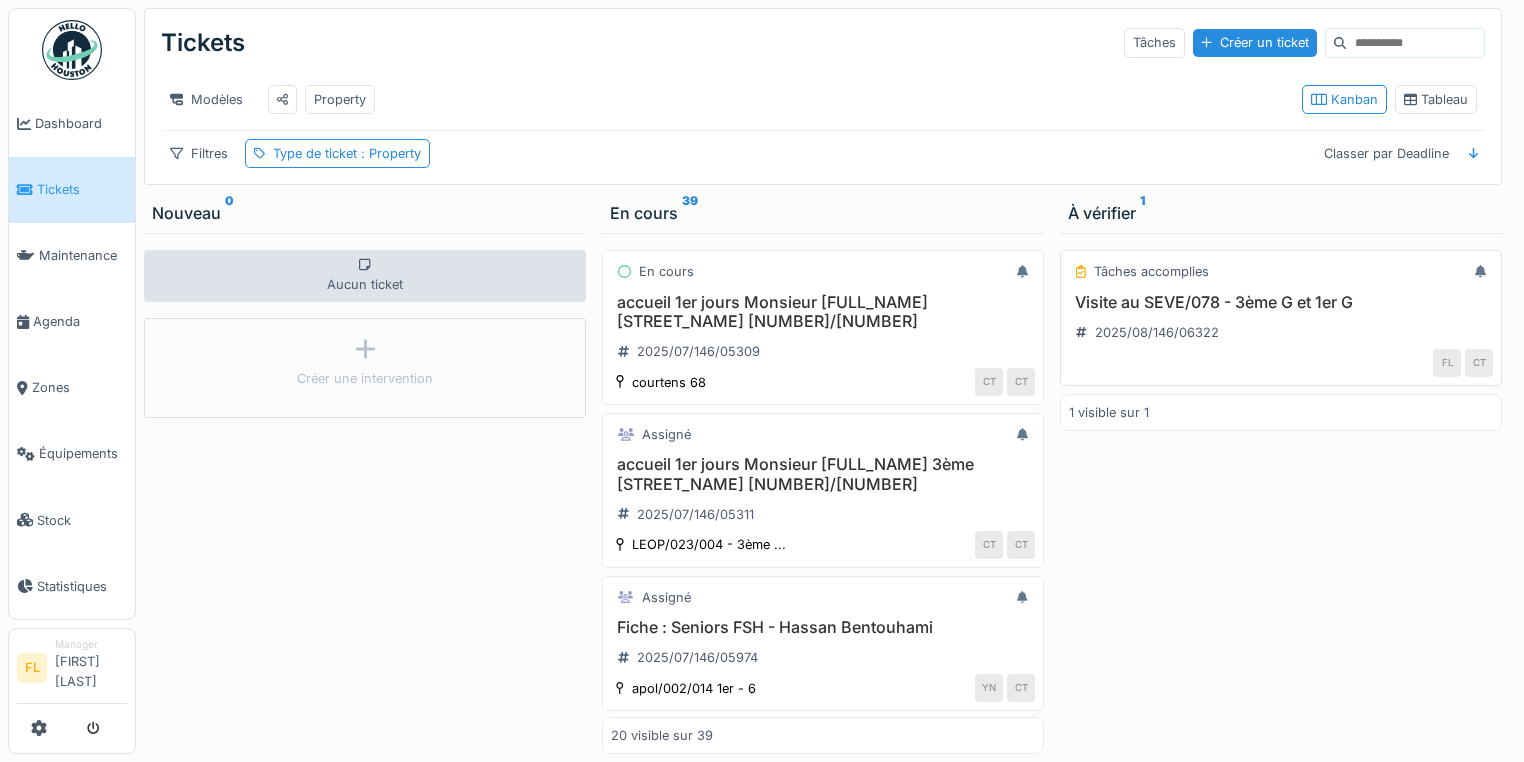 click on "Visite au SEVE/078 - 3ème G et 1er G" at bounding box center [1281, 302] 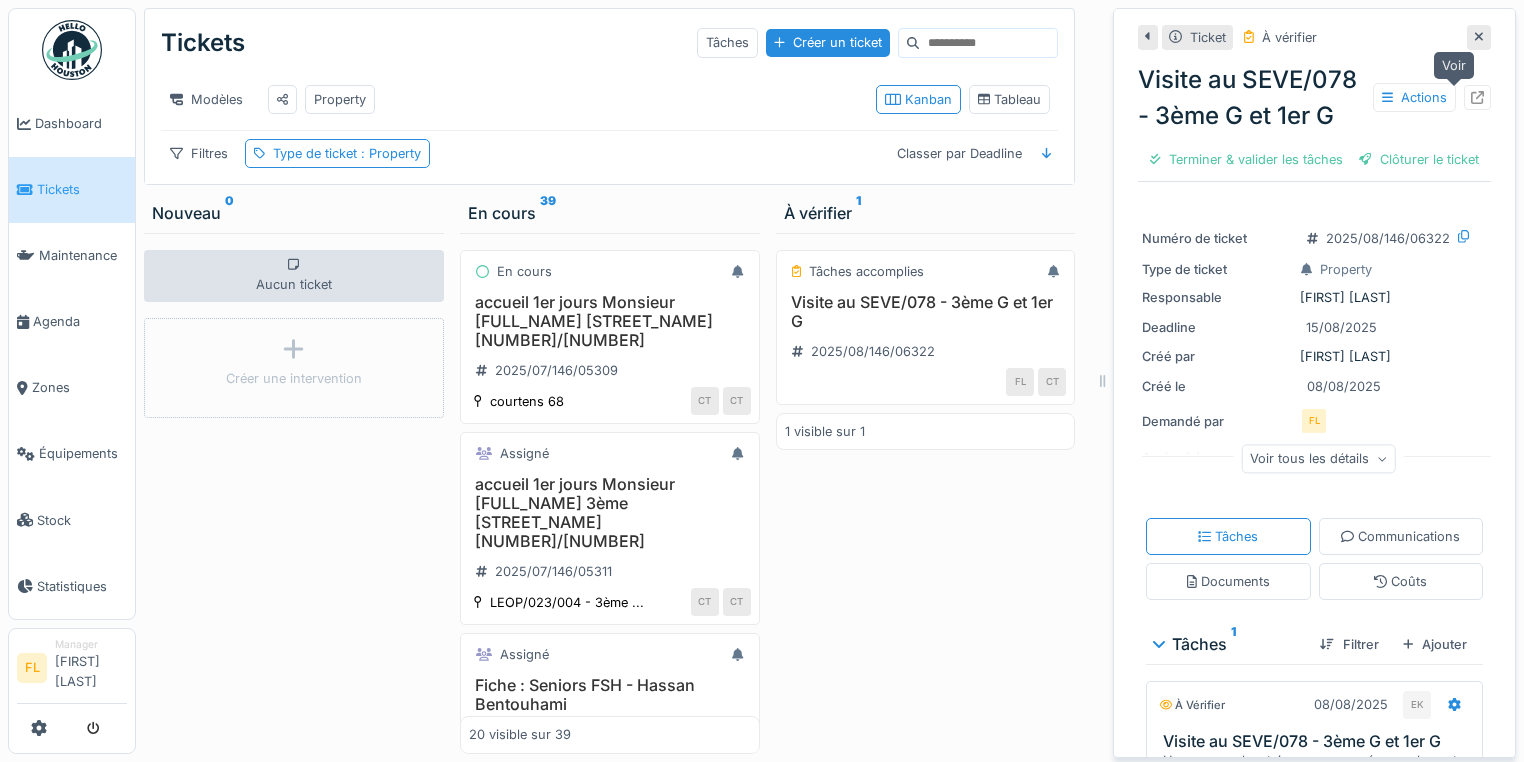 click at bounding box center [1477, 97] 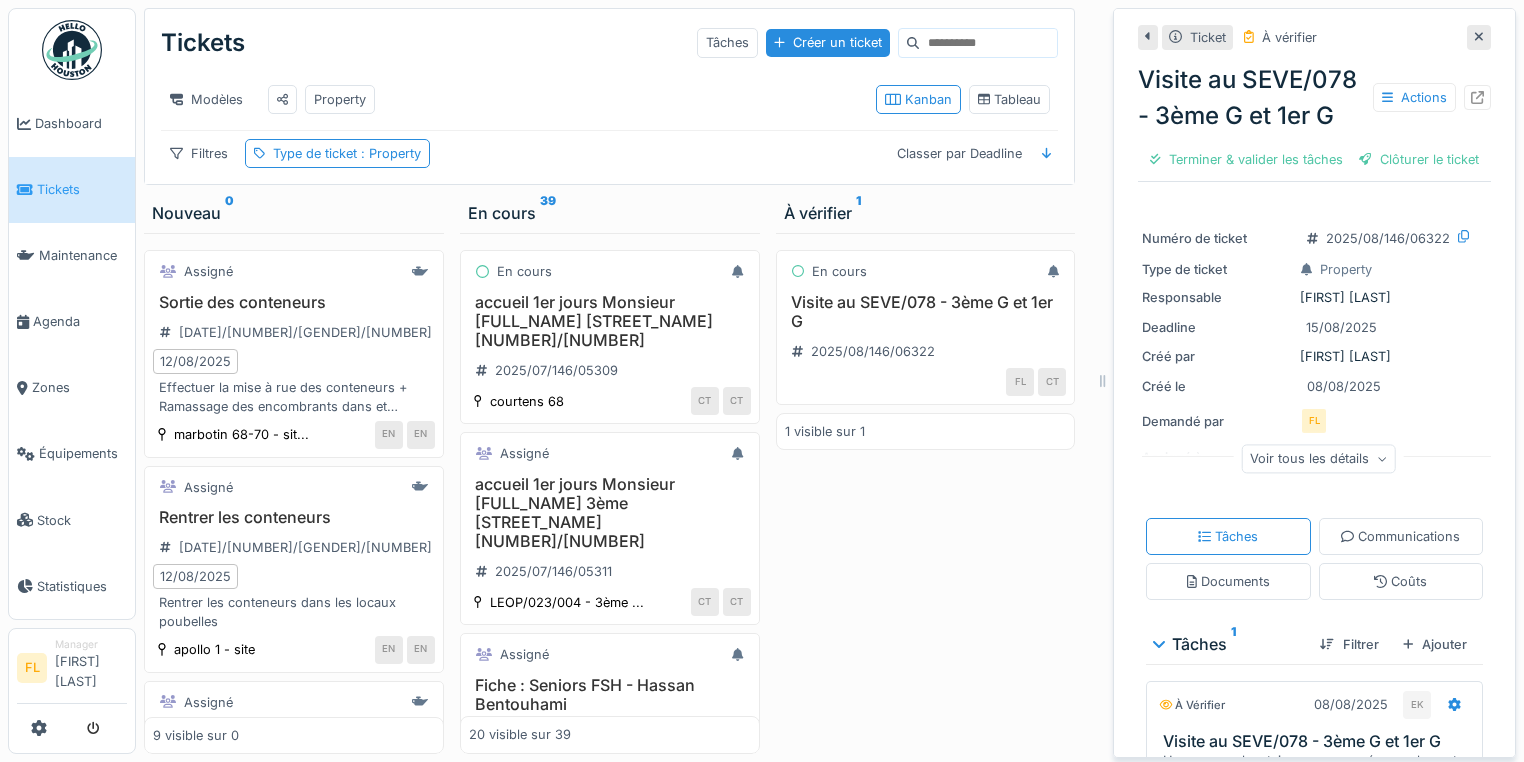 click on "En cours Visite au SEVE/078 - 3ème G et 1er G 2025/08/146/06322 FL CT 1 visible sur 1" at bounding box center (926, 493) 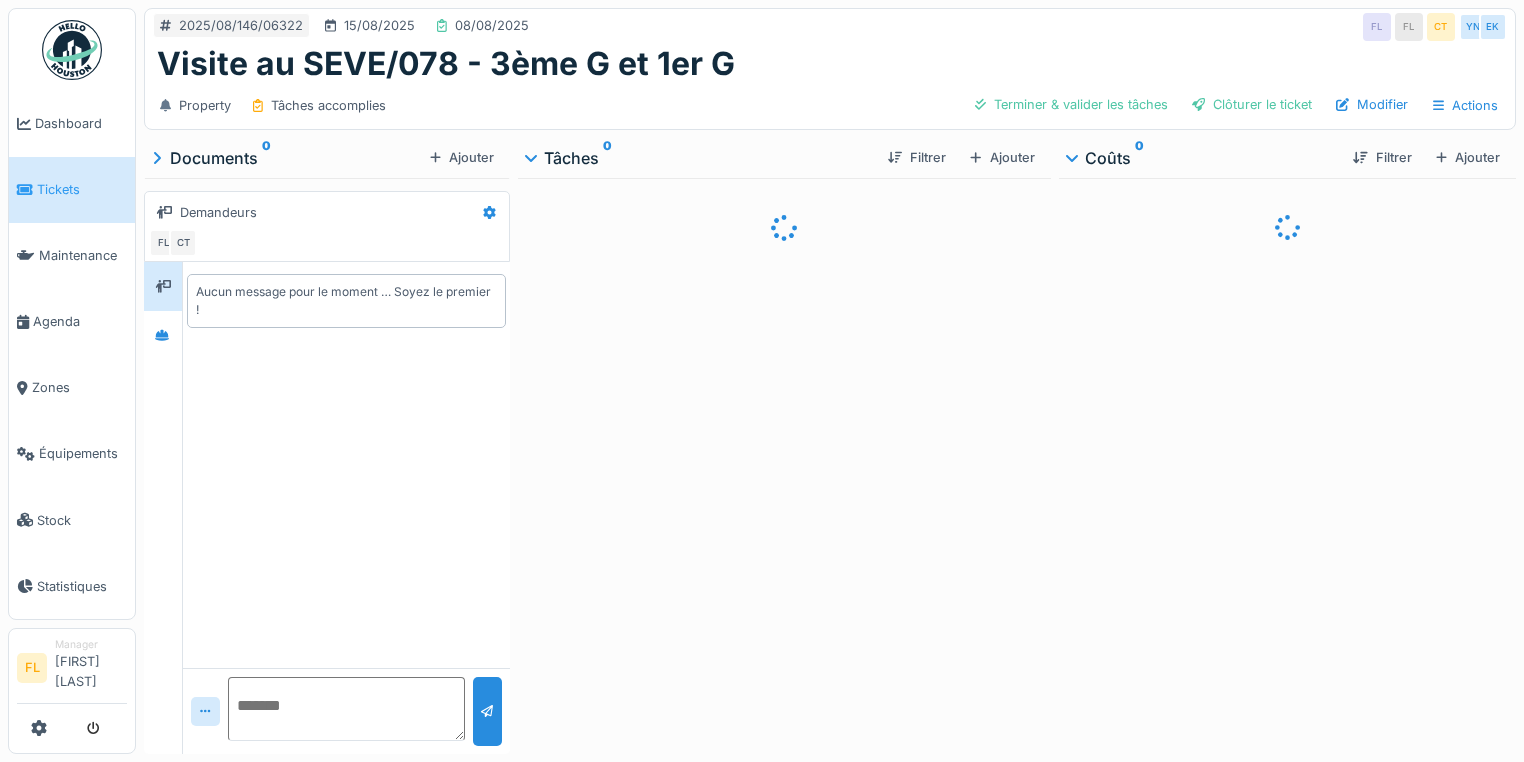 scroll, scrollTop: 0, scrollLeft: 0, axis: both 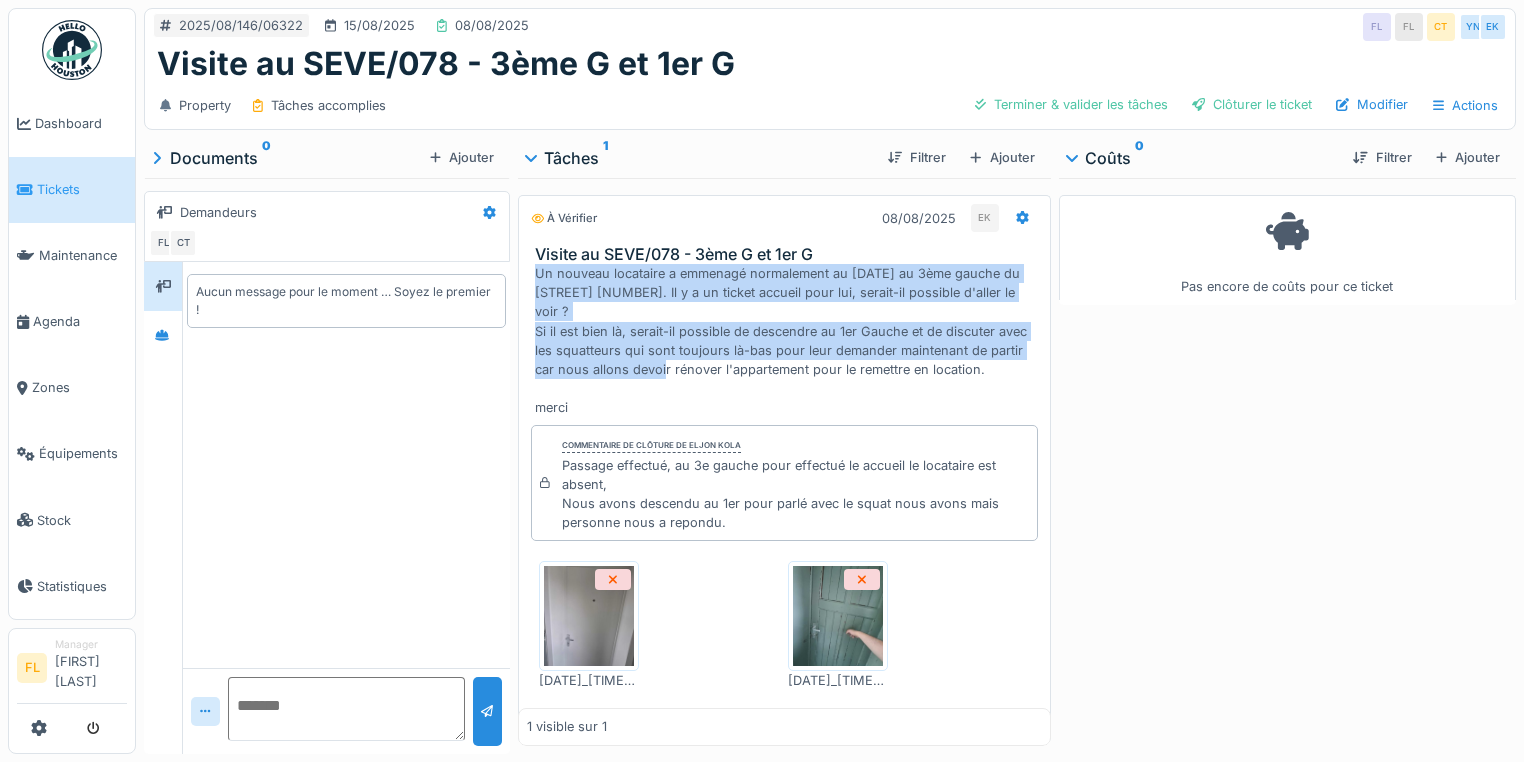 drag, startPoint x: 531, startPoint y: 273, endPoint x: 719, endPoint y: 352, distance: 203.92401 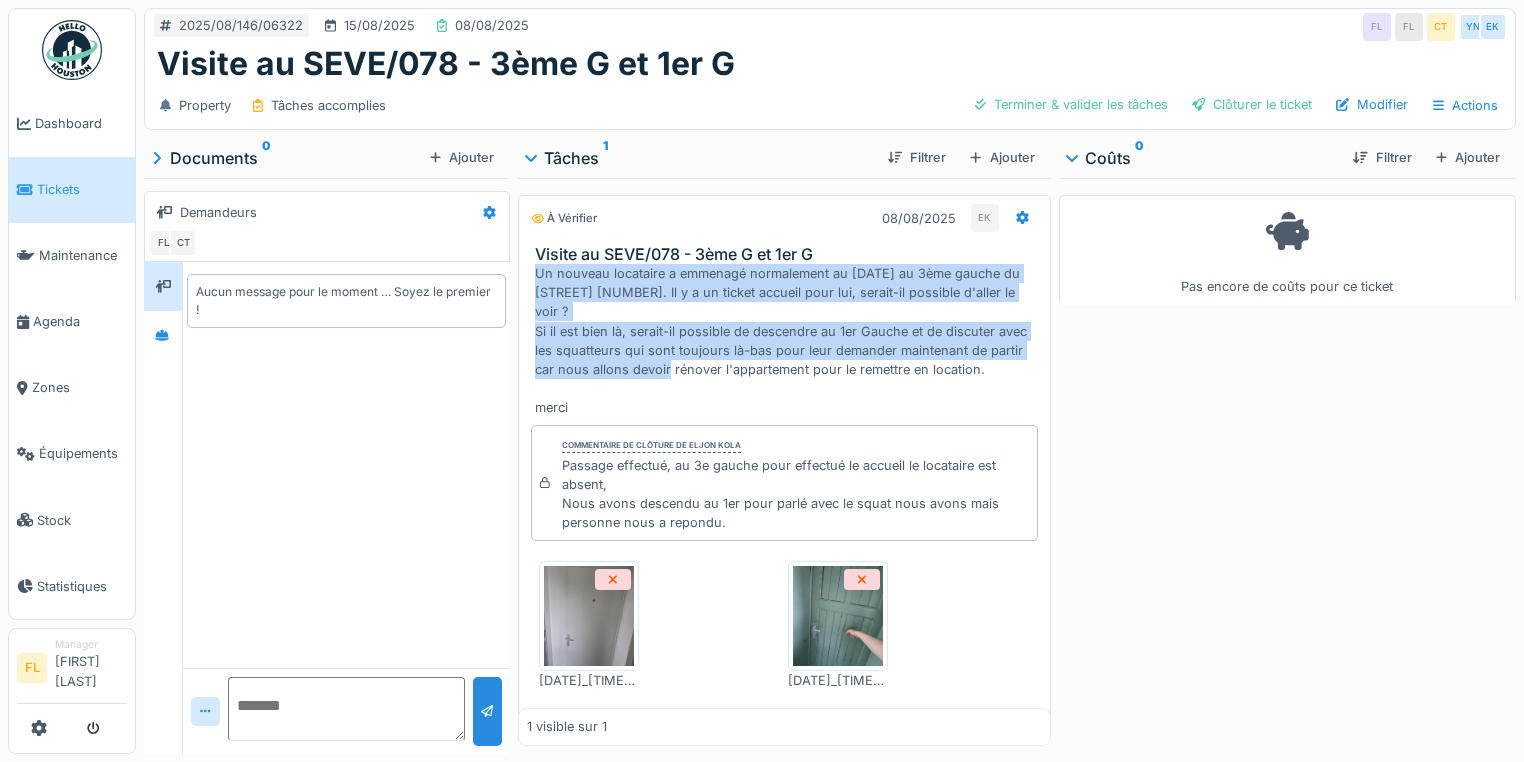 scroll, scrollTop: 12, scrollLeft: 0, axis: vertical 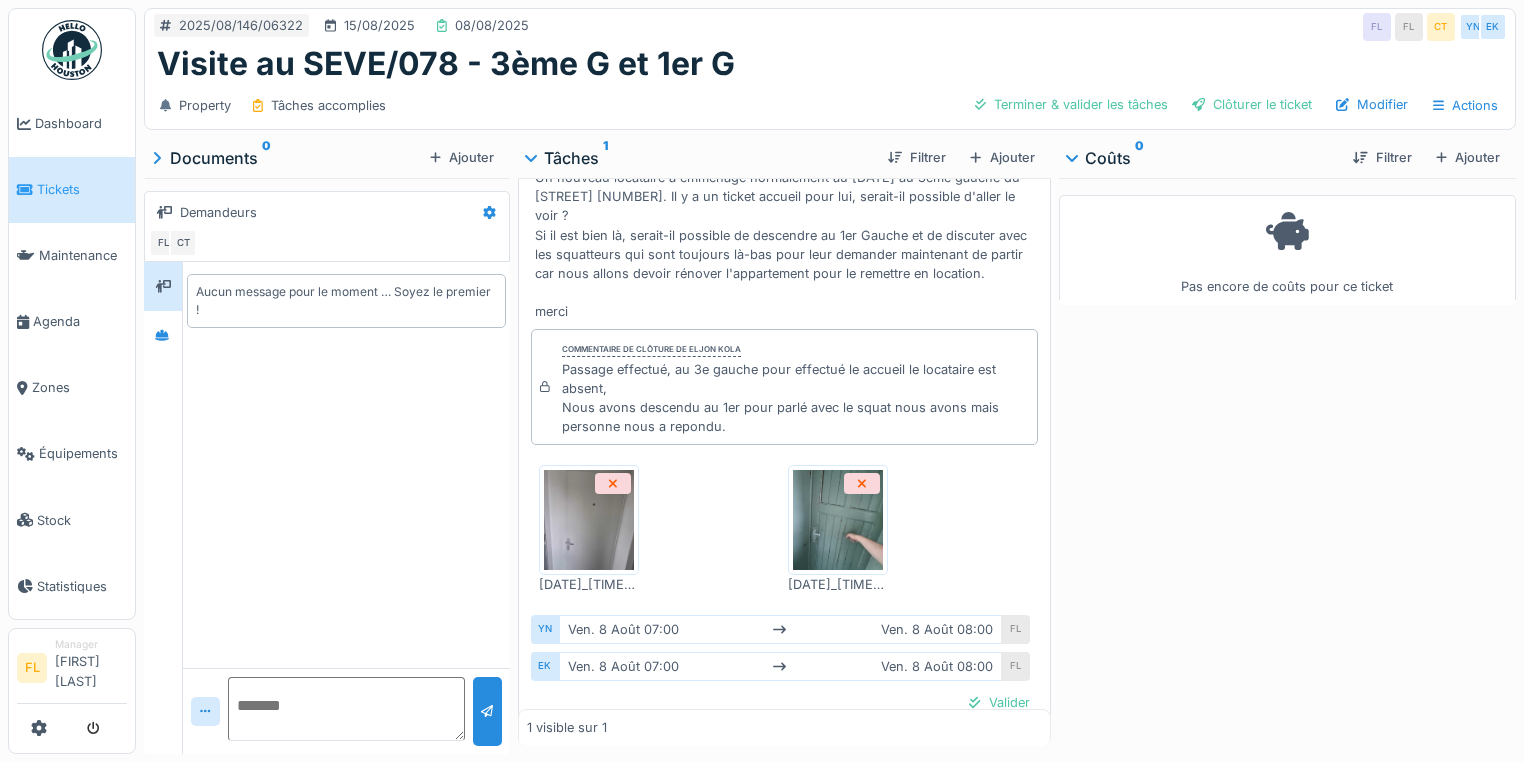 click at bounding box center (346, 709) 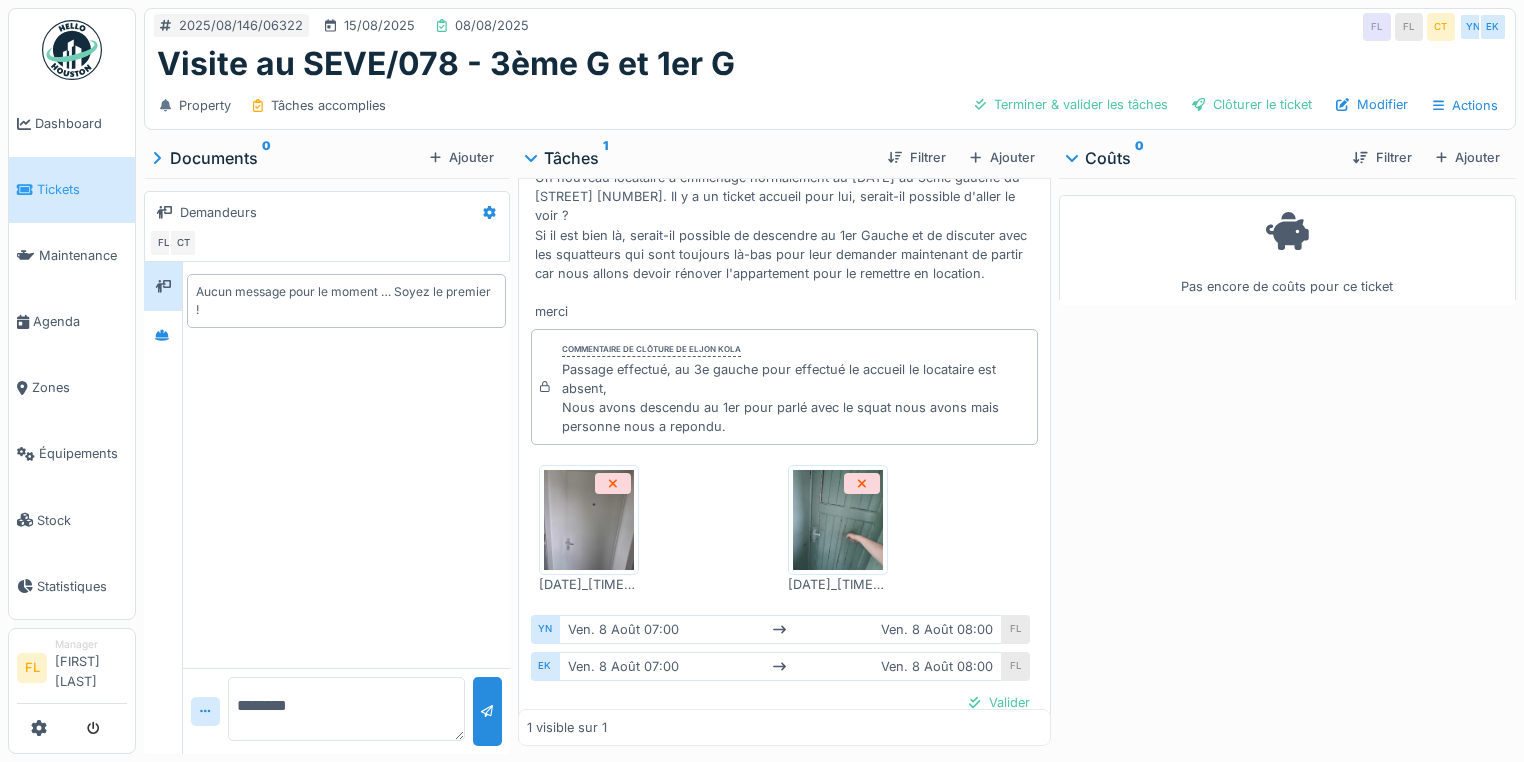 type on "********" 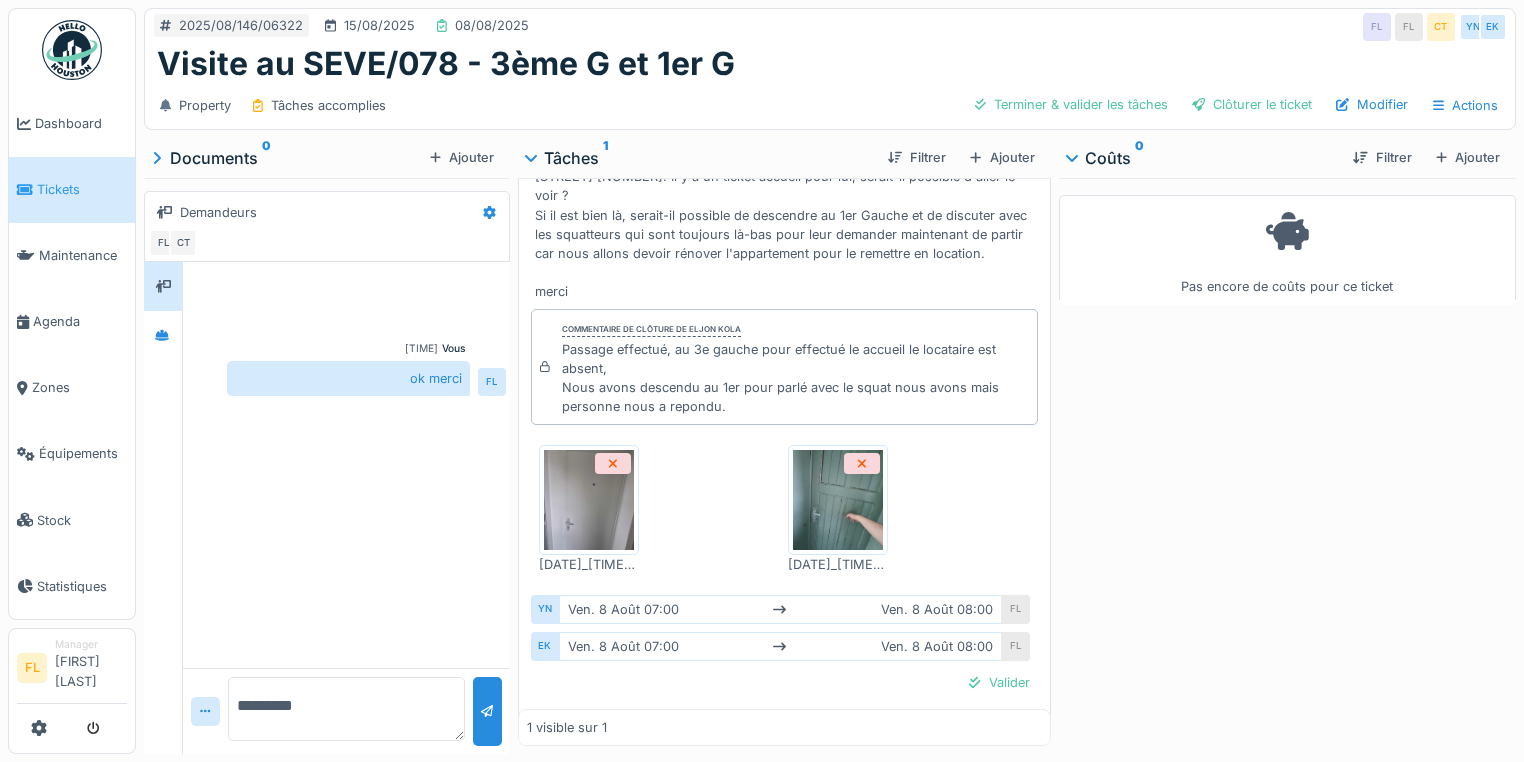scroll, scrollTop: 126, scrollLeft: 0, axis: vertical 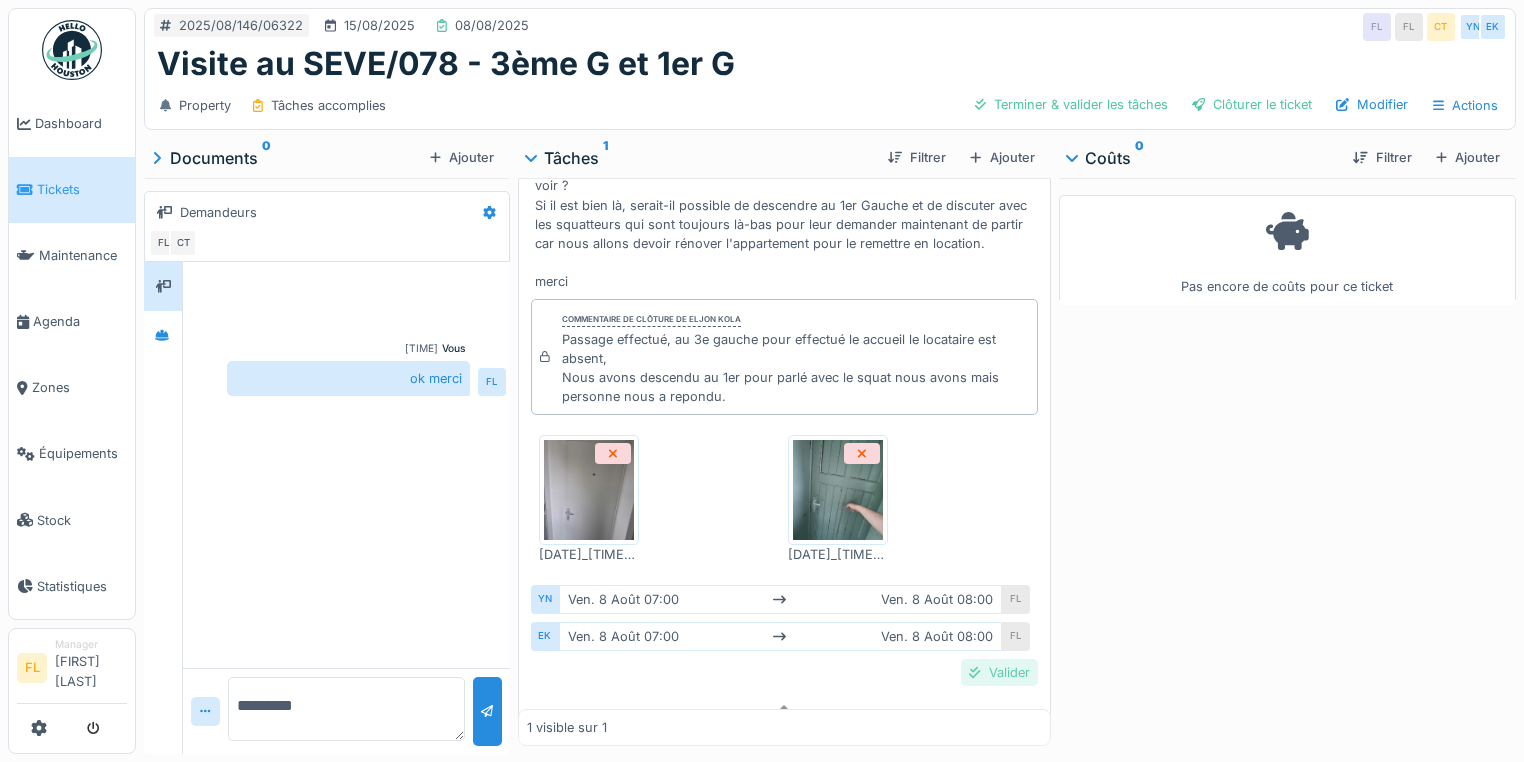 click on "Valider" at bounding box center (999, 672) 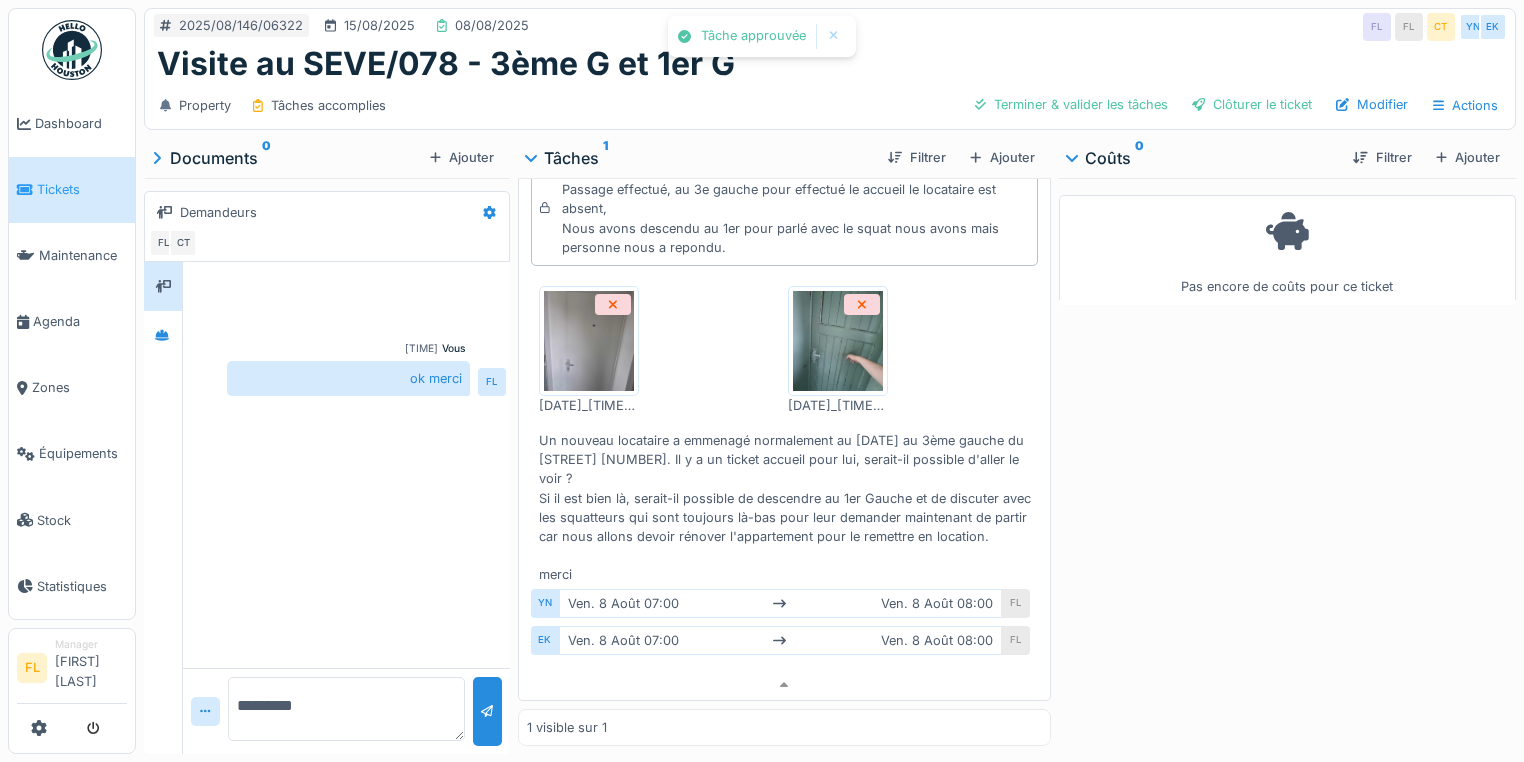 scroll, scrollTop: 99, scrollLeft: 0, axis: vertical 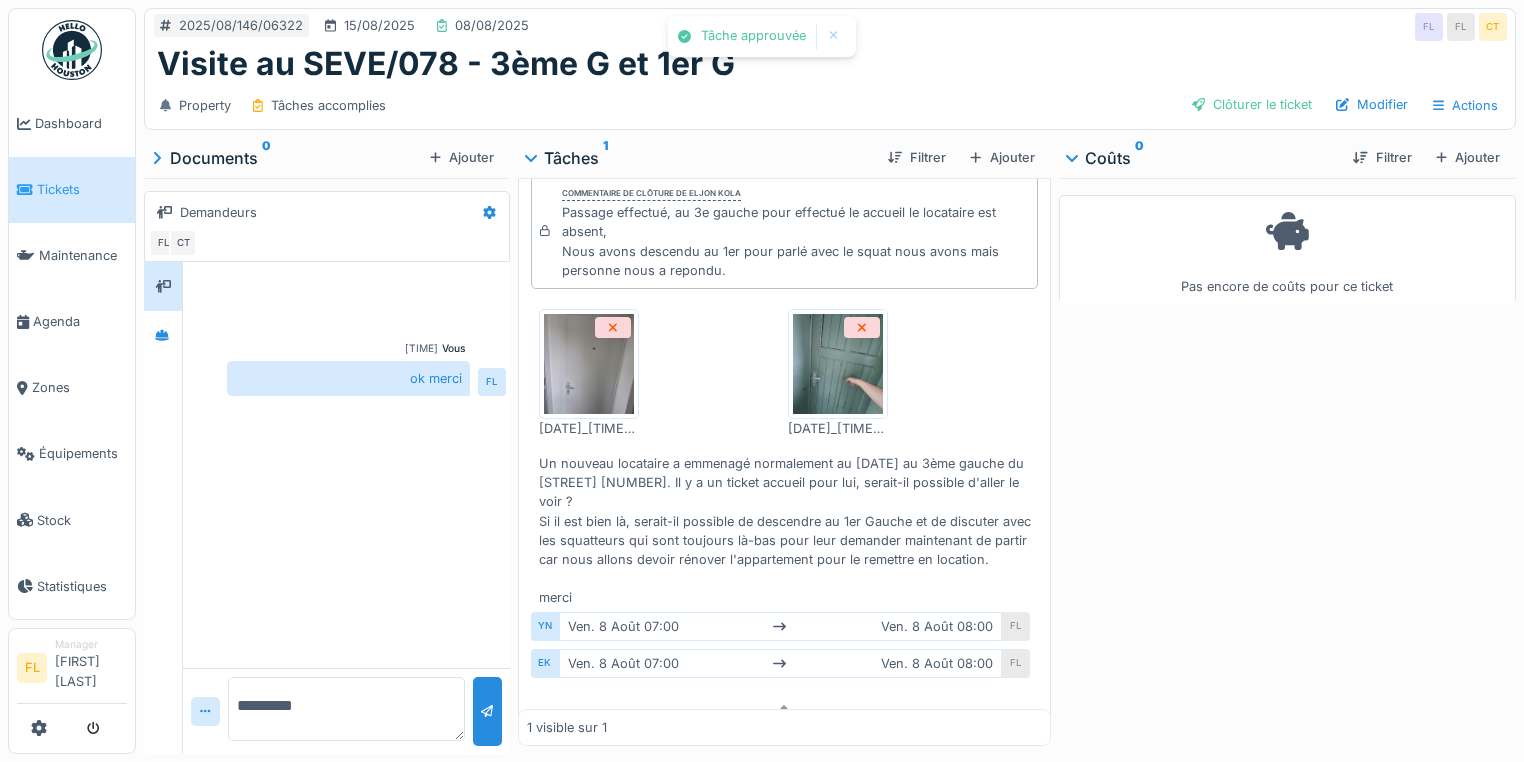 click at bounding box center [589, 364] 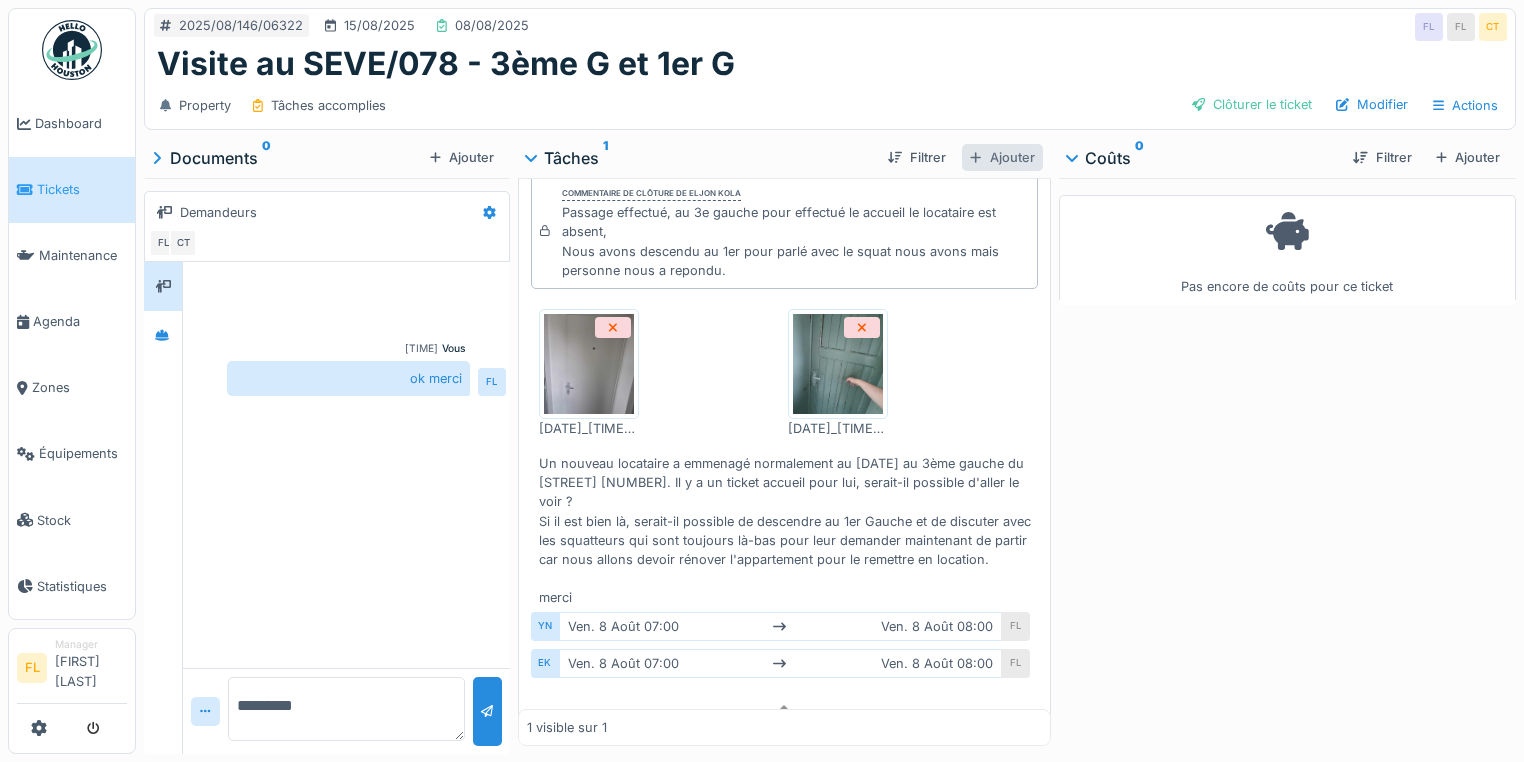 click on "Ajouter" at bounding box center [1002, 157] 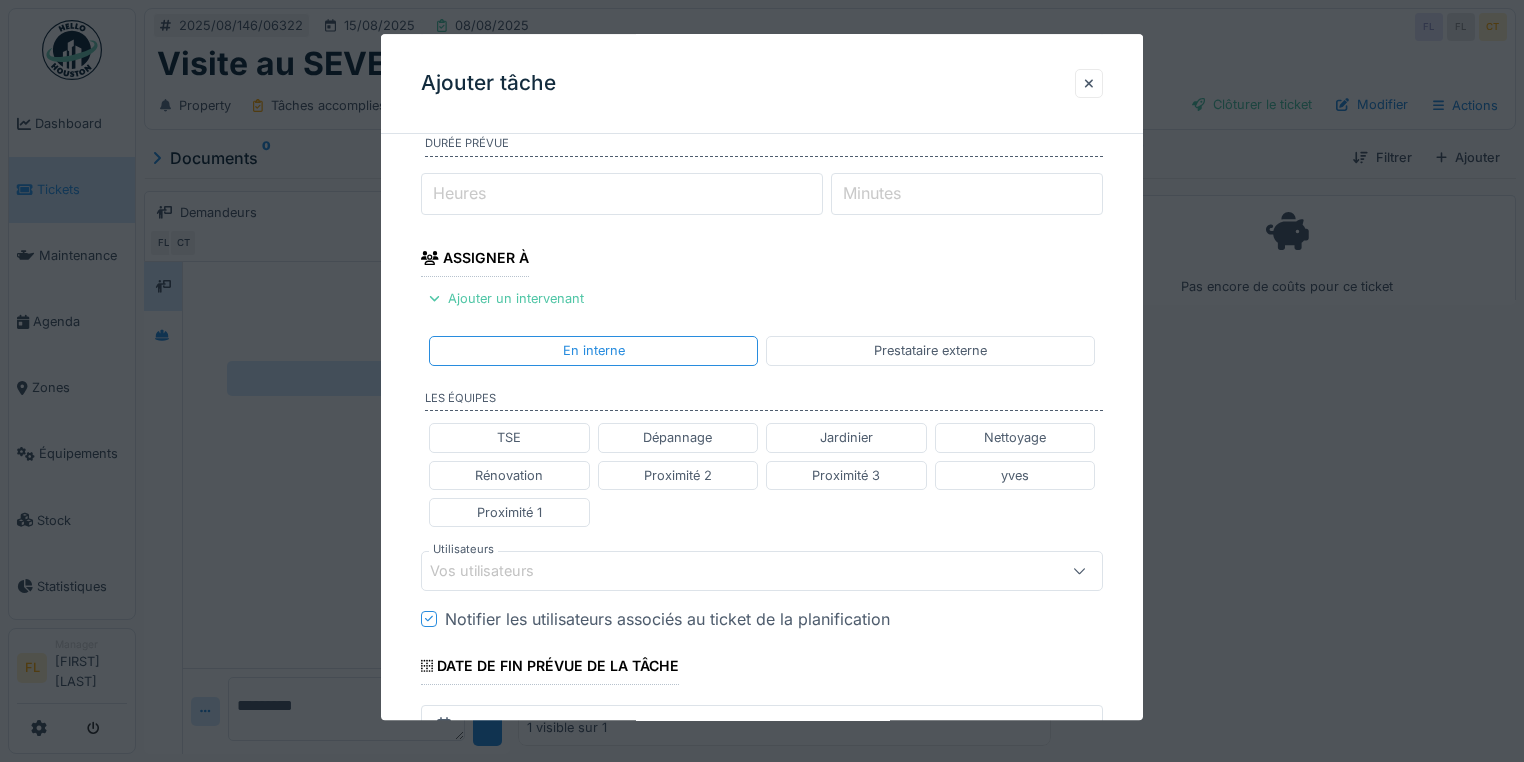 scroll, scrollTop: 320, scrollLeft: 0, axis: vertical 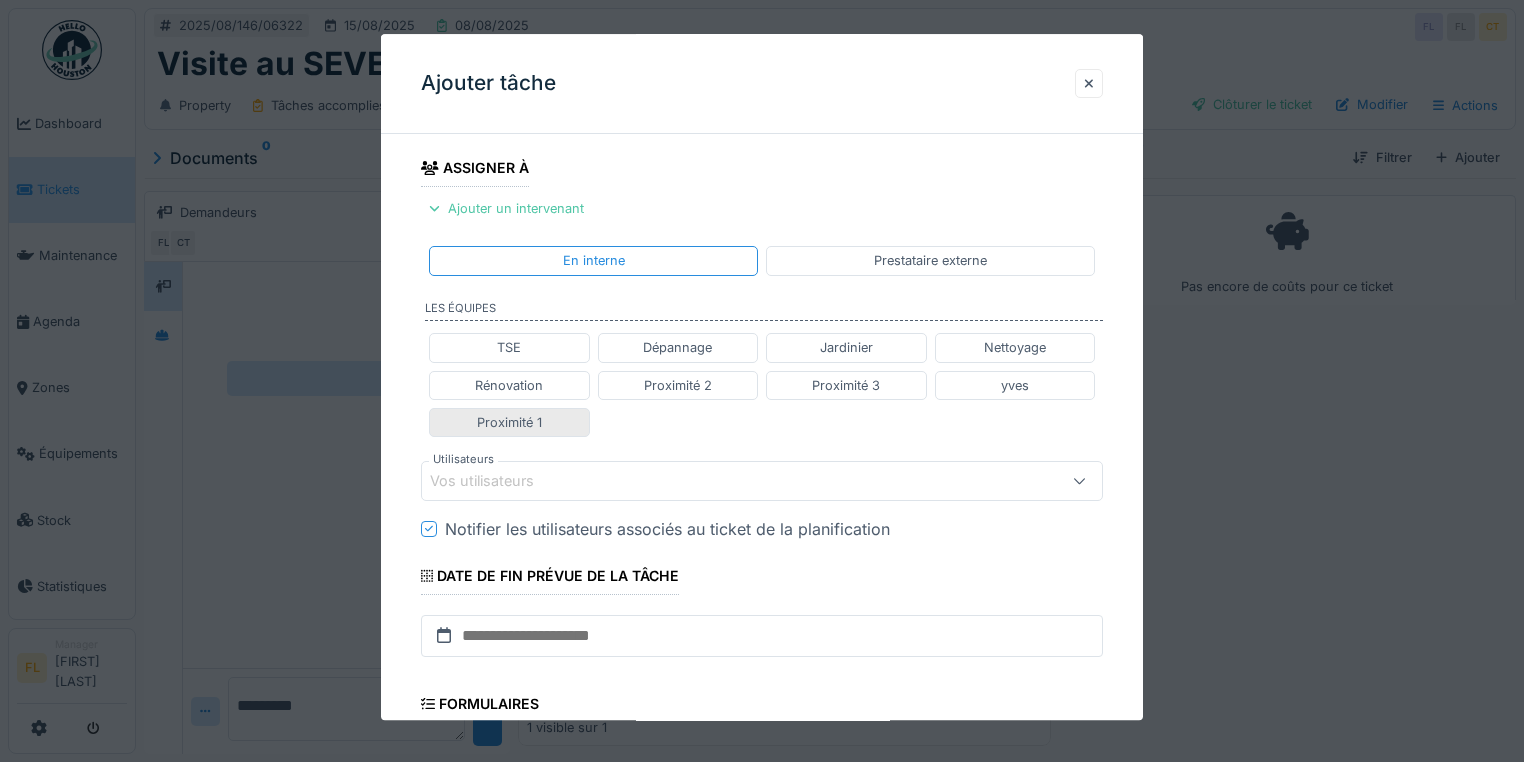 click on "Proximité 1" at bounding box center [509, 422] 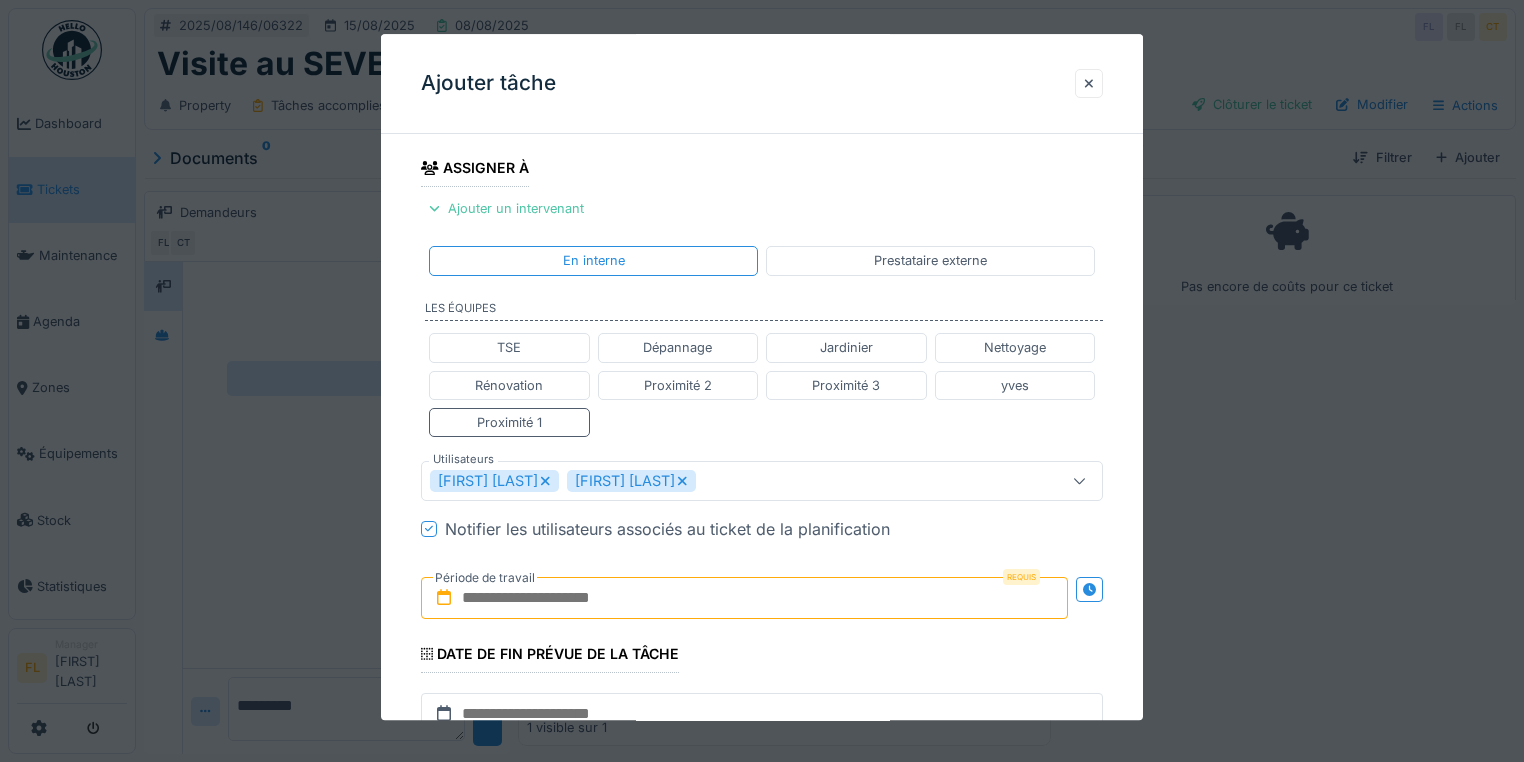 click at bounding box center (744, 598) 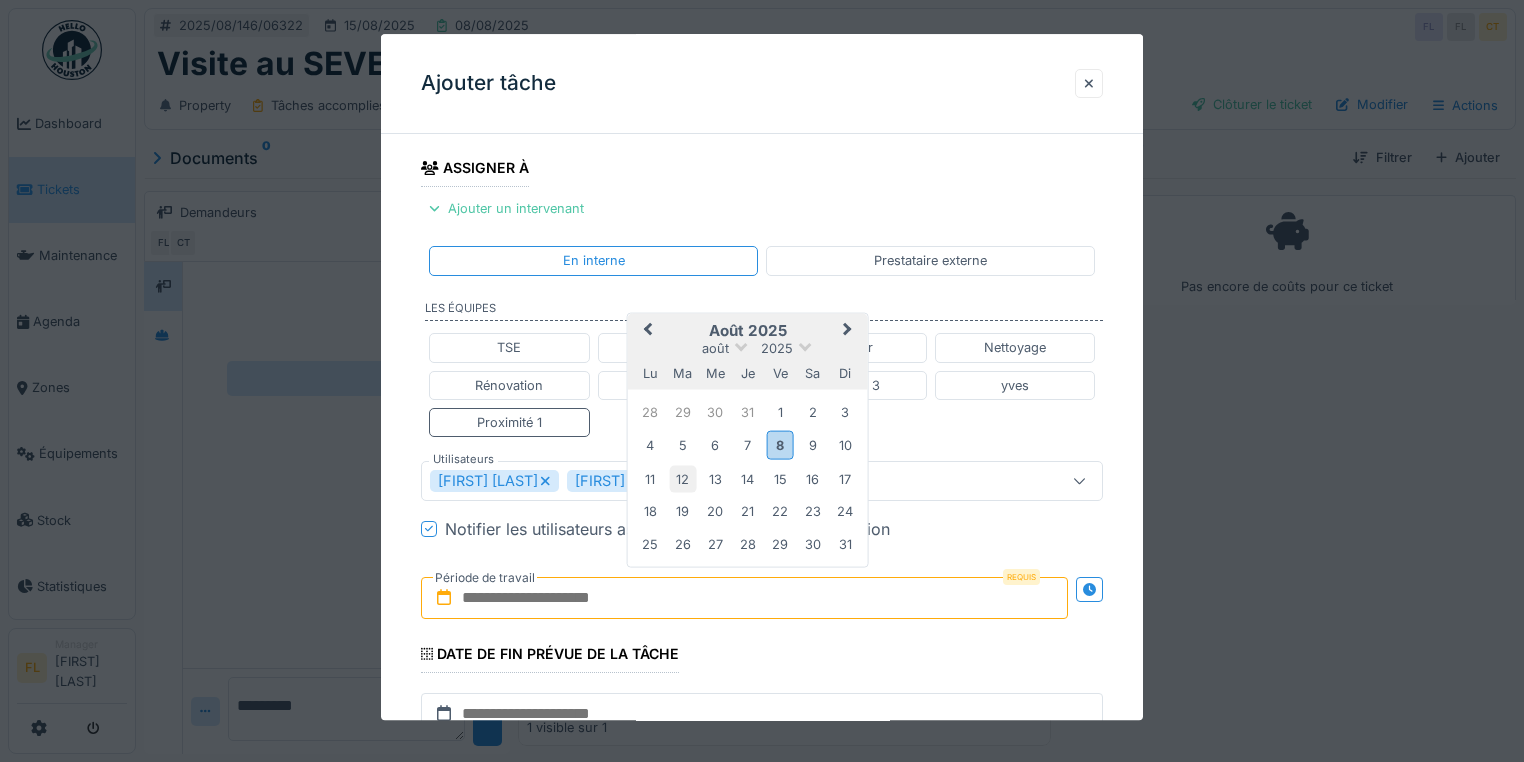 click on "12" at bounding box center [682, 478] 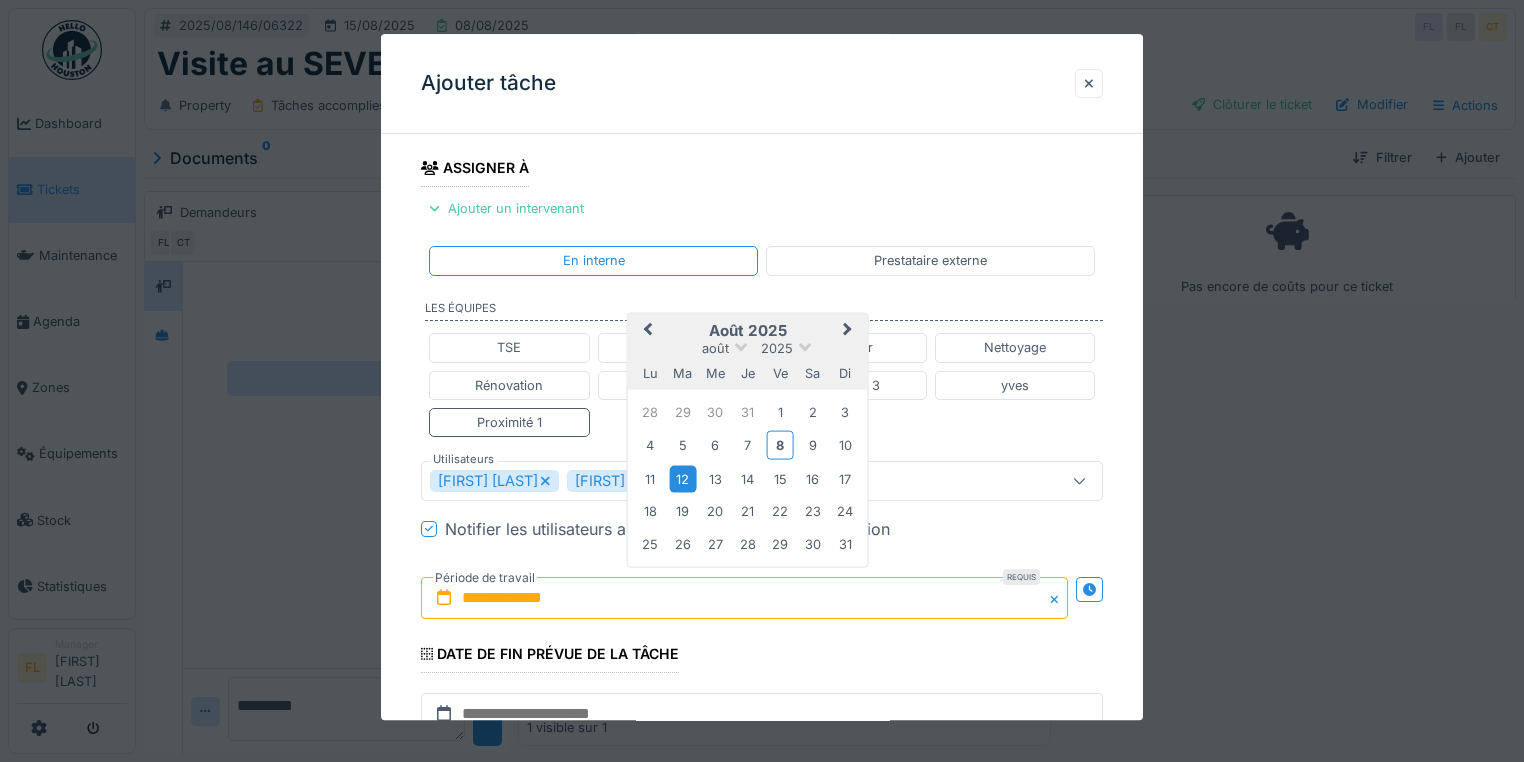 click on "12" at bounding box center [682, 478] 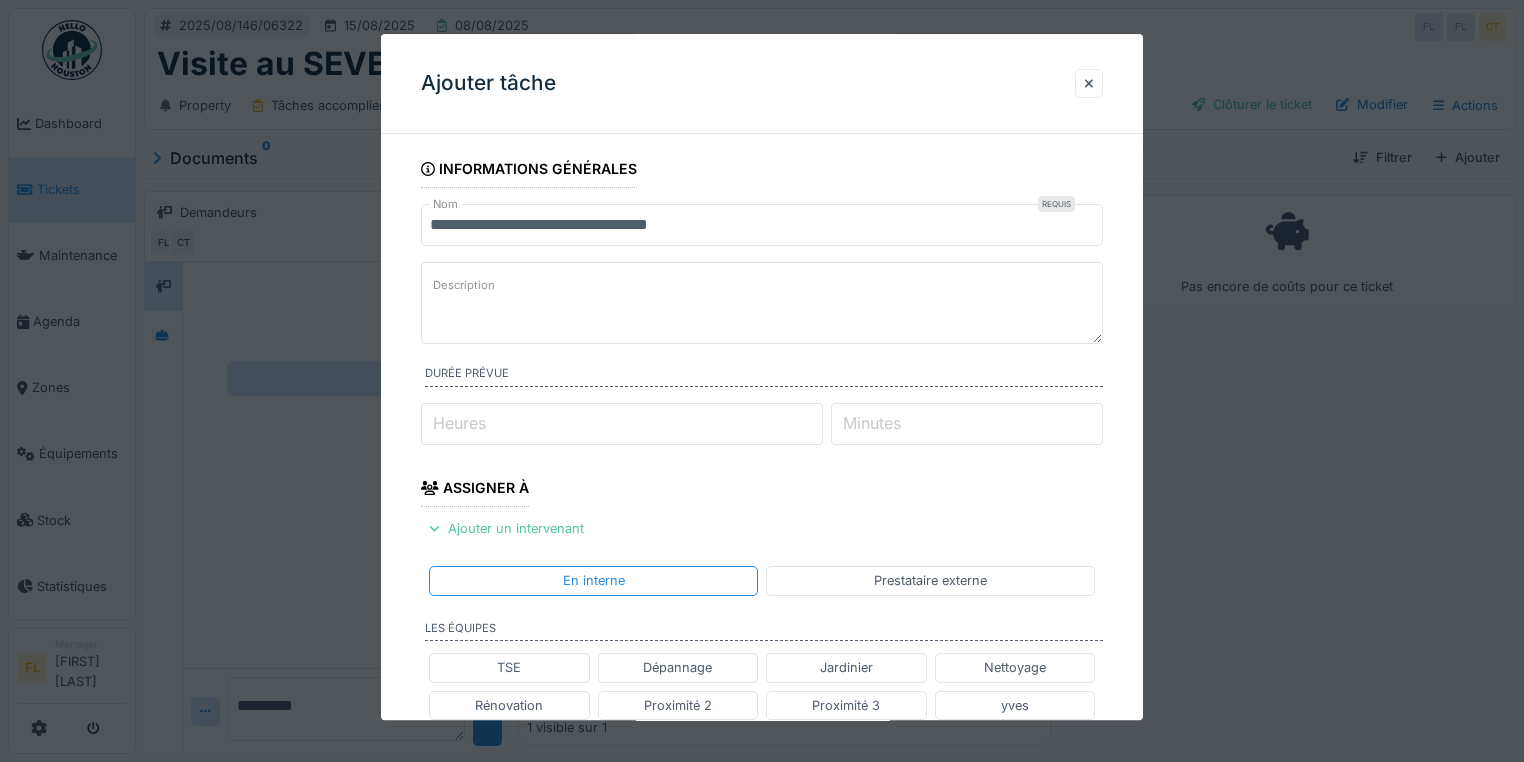 scroll, scrollTop: 0, scrollLeft: 0, axis: both 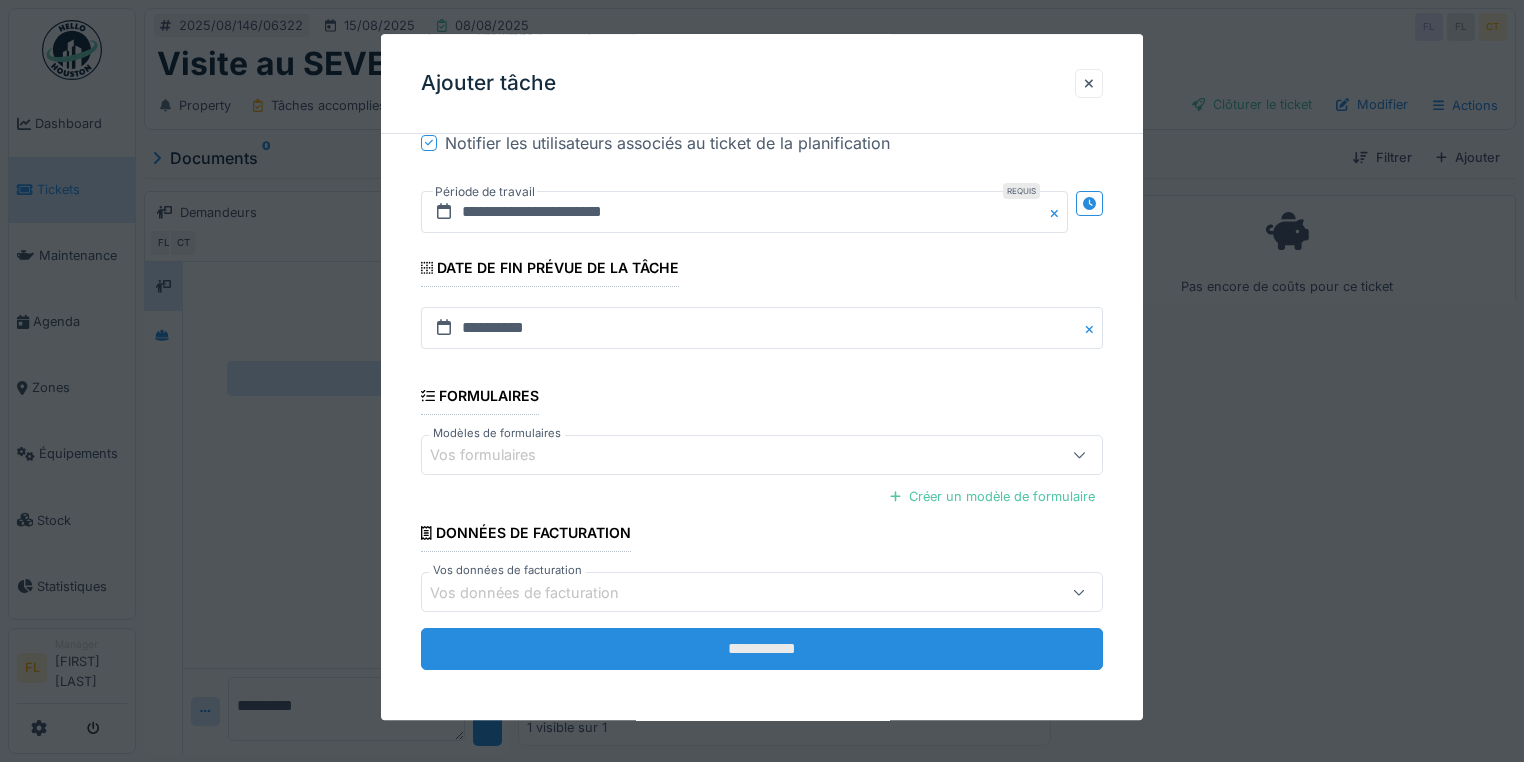 type on "**********" 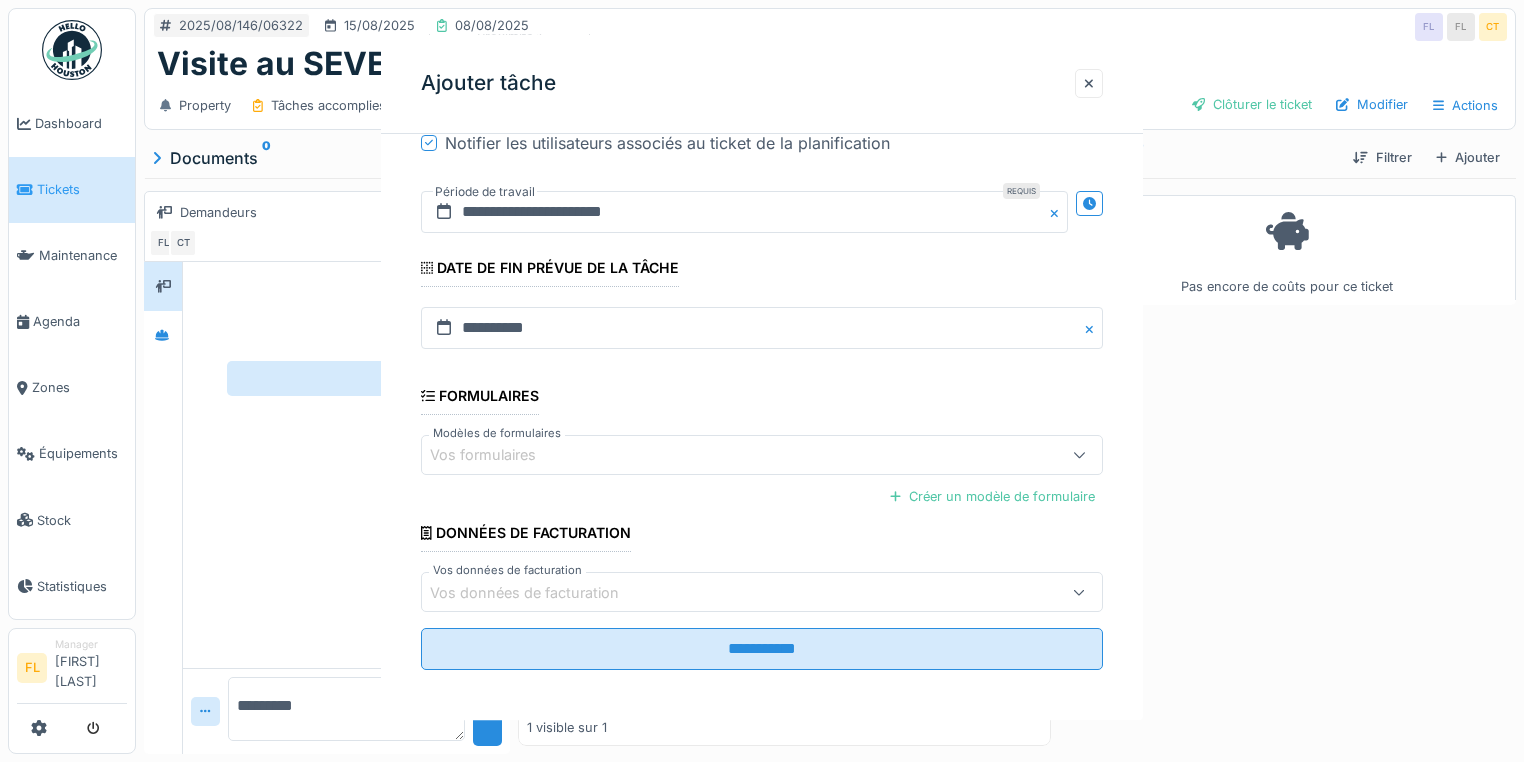 scroll, scrollTop: 0, scrollLeft: 0, axis: both 